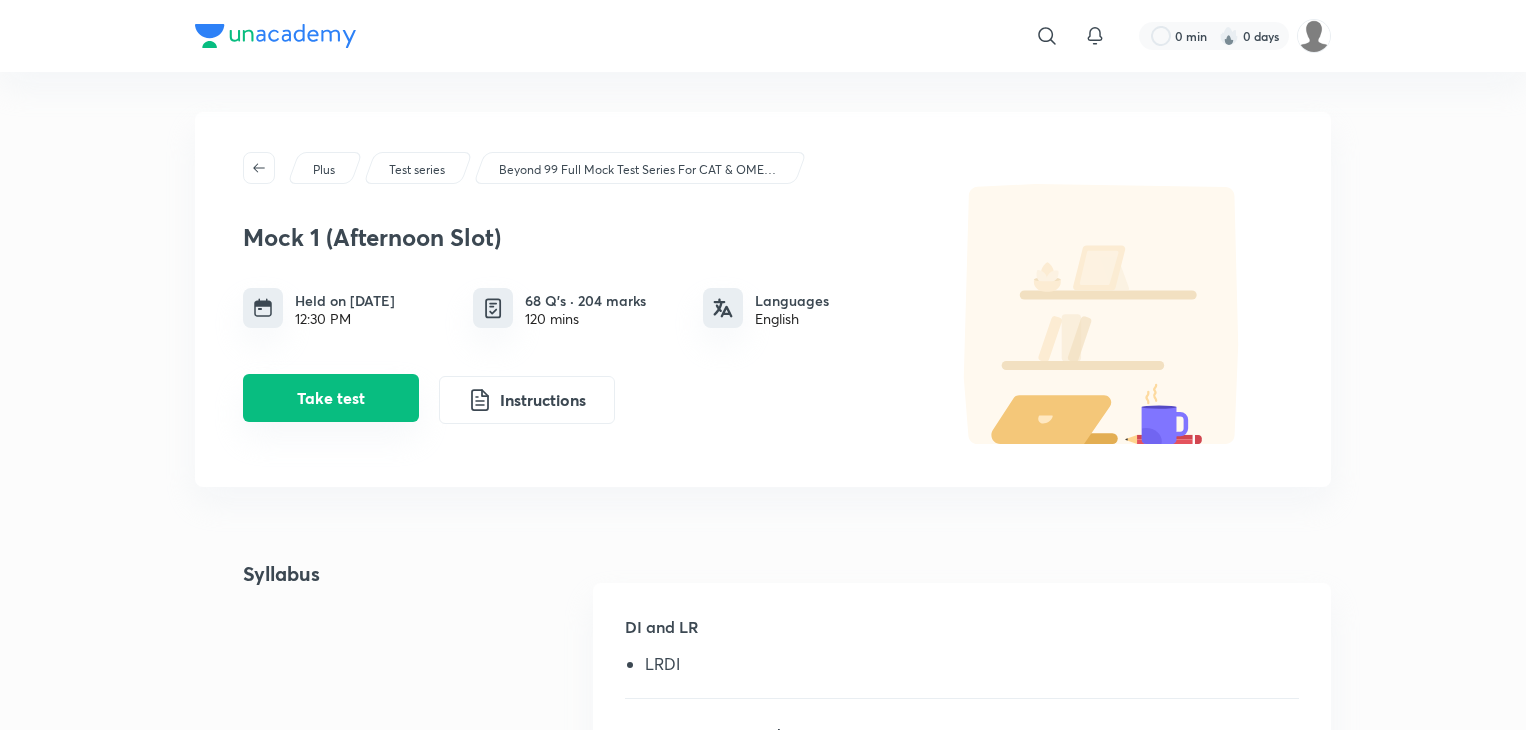 scroll, scrollTop: 275, scrollLeft: 0, axis: vertical 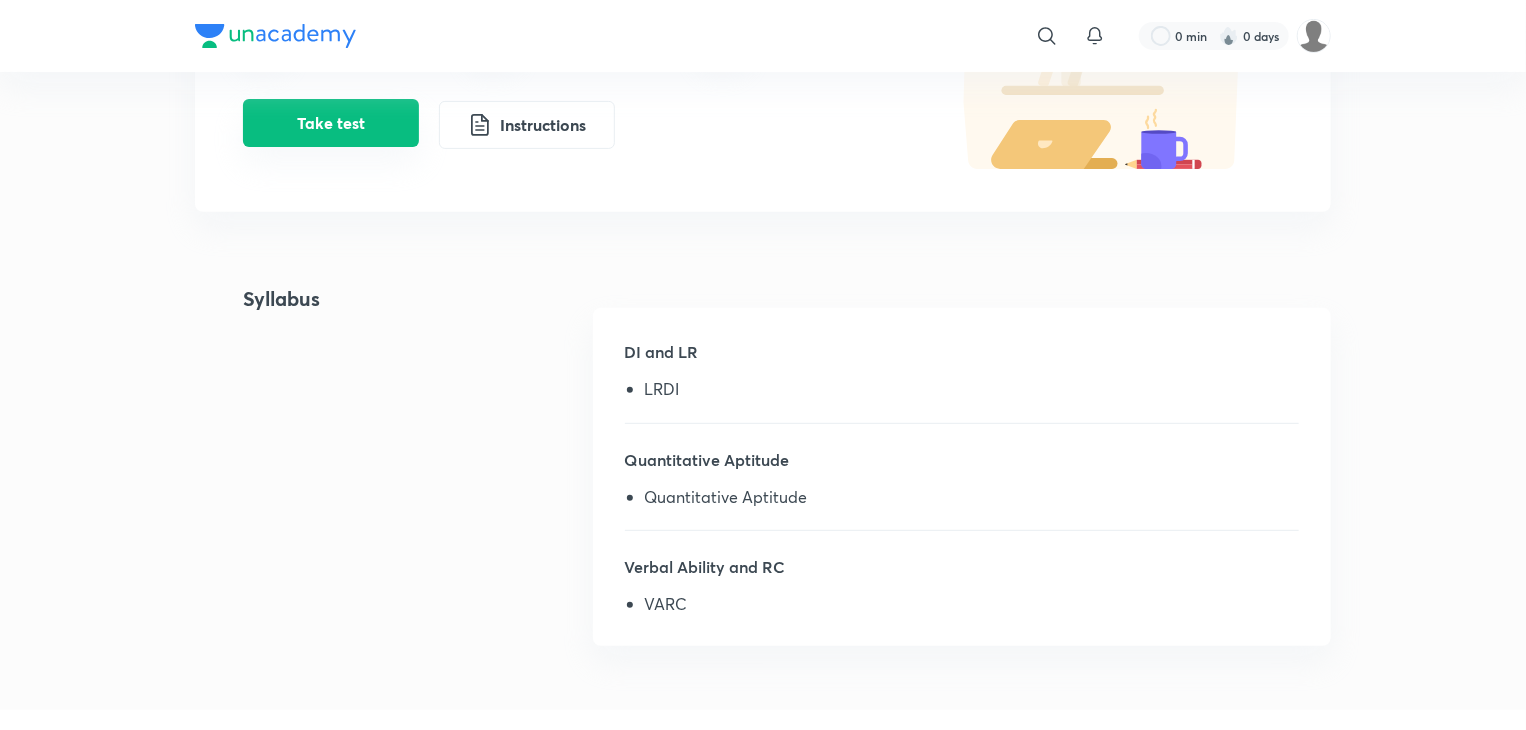 click on "Take test" at bounding box center (331, 123) 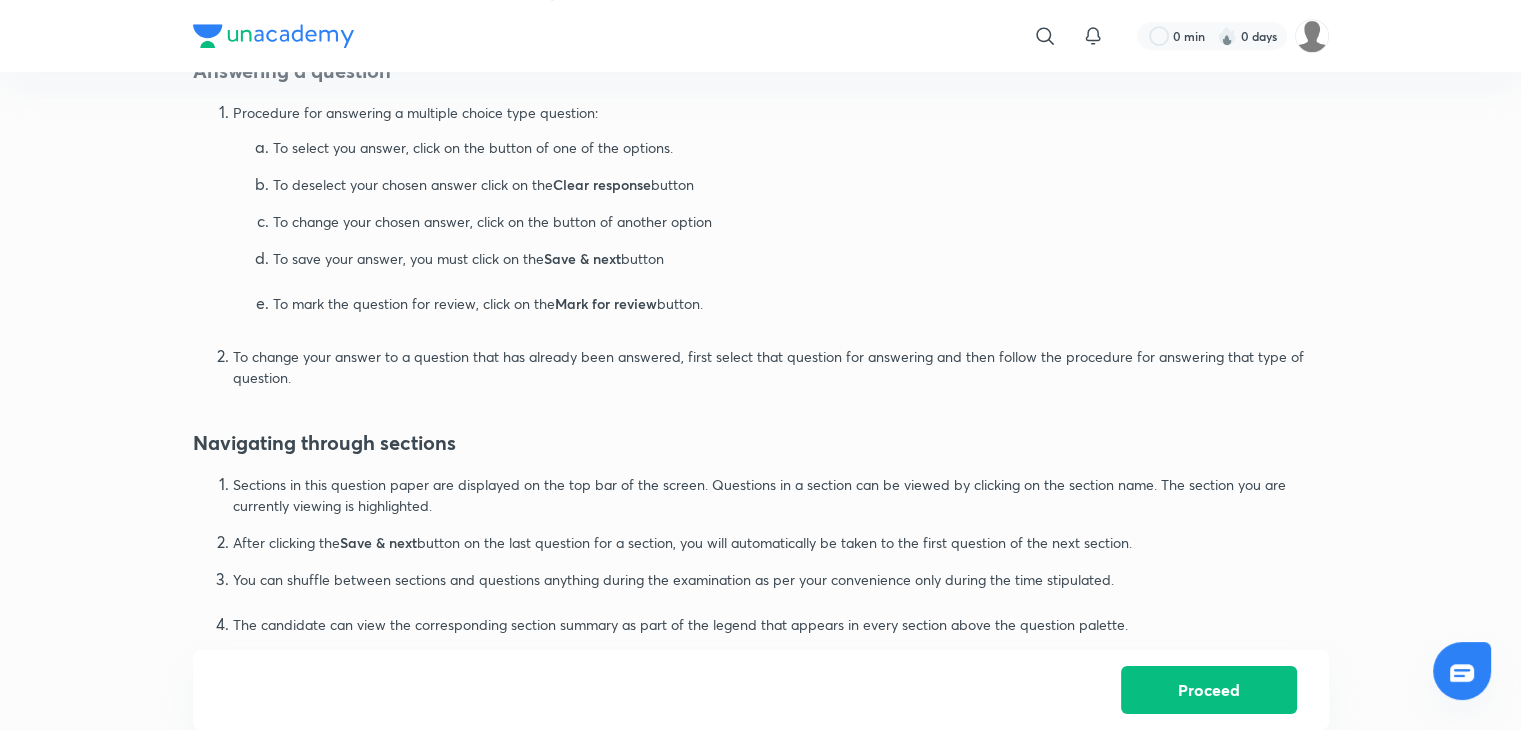 scroll, scrollTop: 1199, scrollLeft: 0, axis: vertical 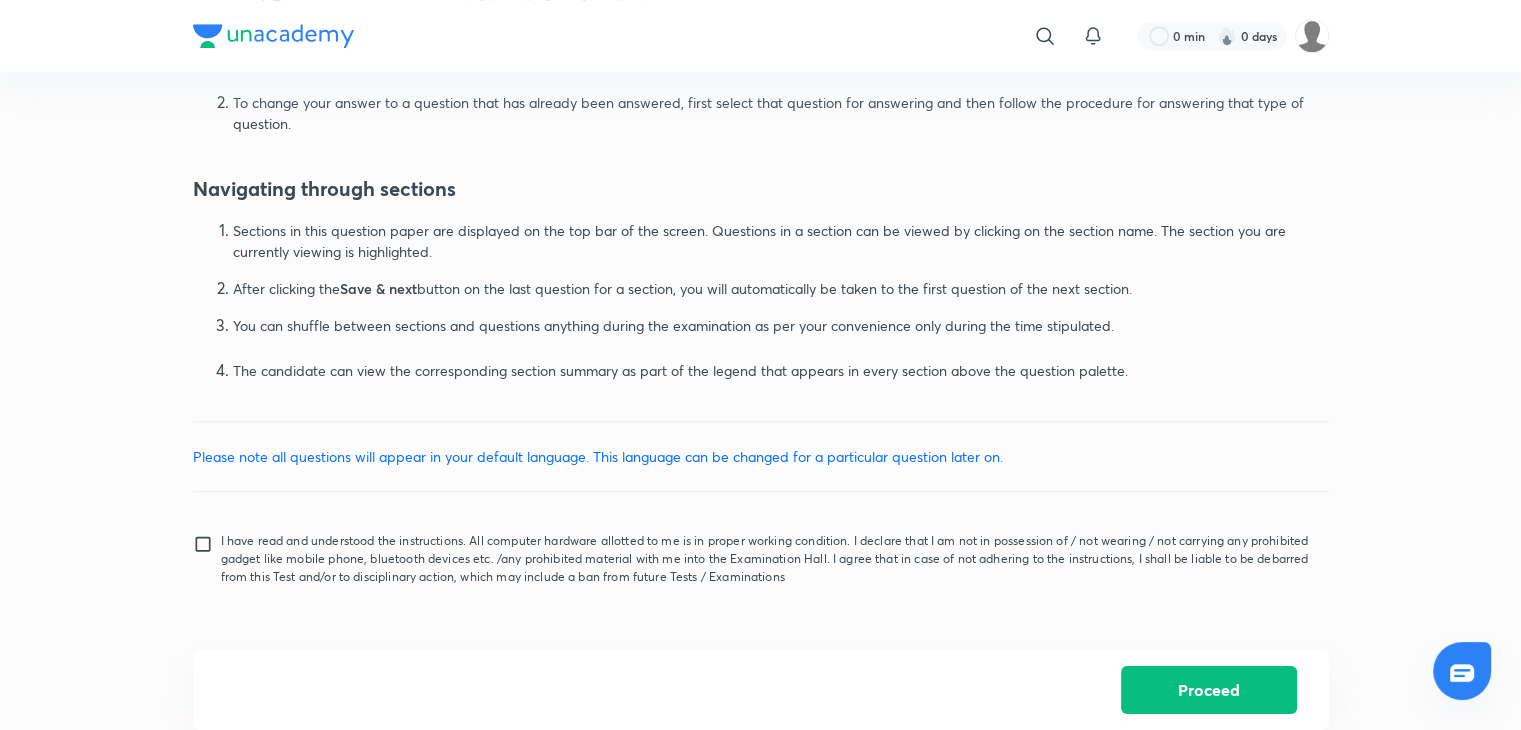 click on "I have read and understood the instructions. All computer hardware allotted to me is in proper working condition. I declare that I am not in possession of / not wearing / not carrying any prohibited gadget like mobile phone, bluetooth devices etc. /any prohibited material with me into the Examination Hall. I agree that in case of not adhering to the instructions, I shall be liable to be debarred from this Test and/or to disciplinary action, which may include a ban from future Tests / Examinations" at bounding box center [207, 559] 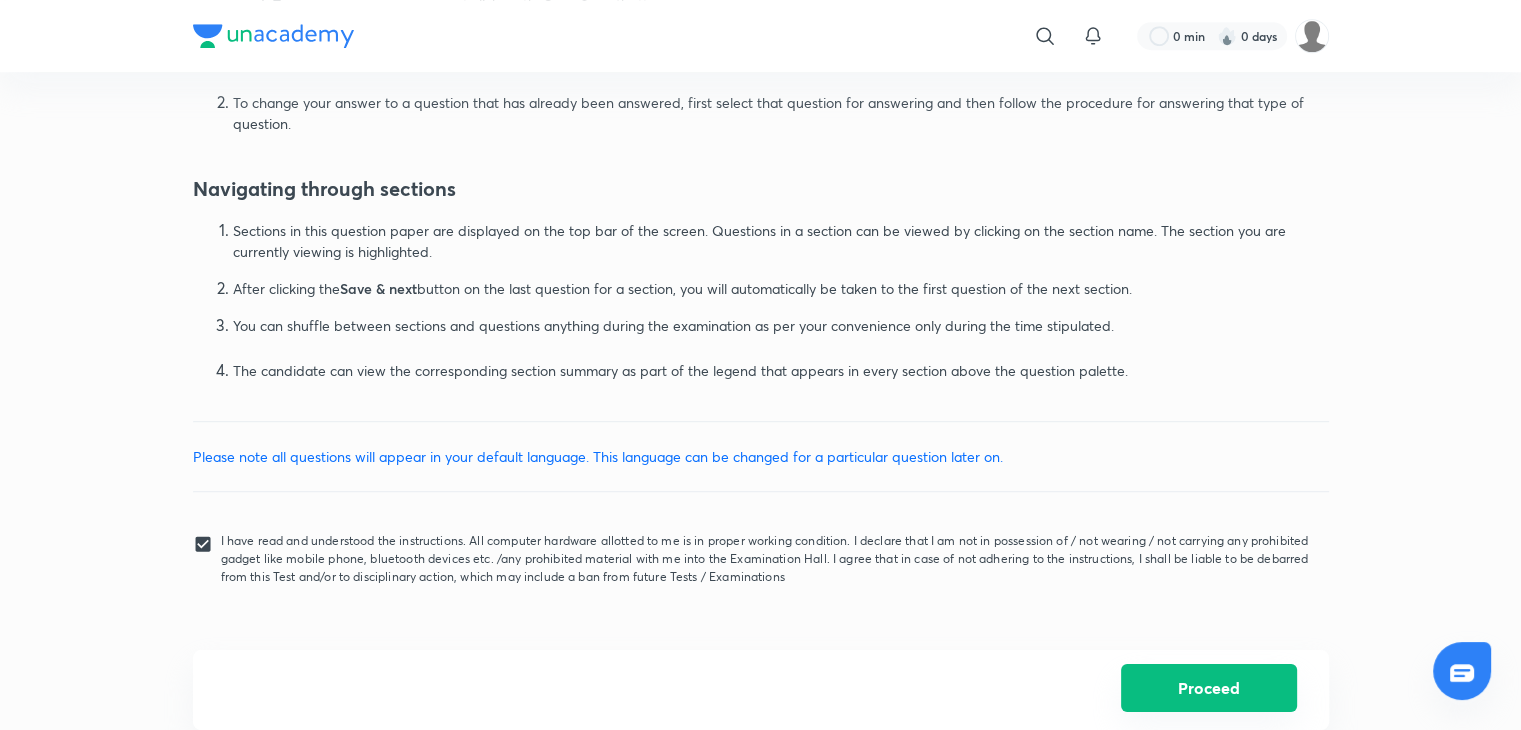 click on "Proceed" at bounding box center [1209, 688] 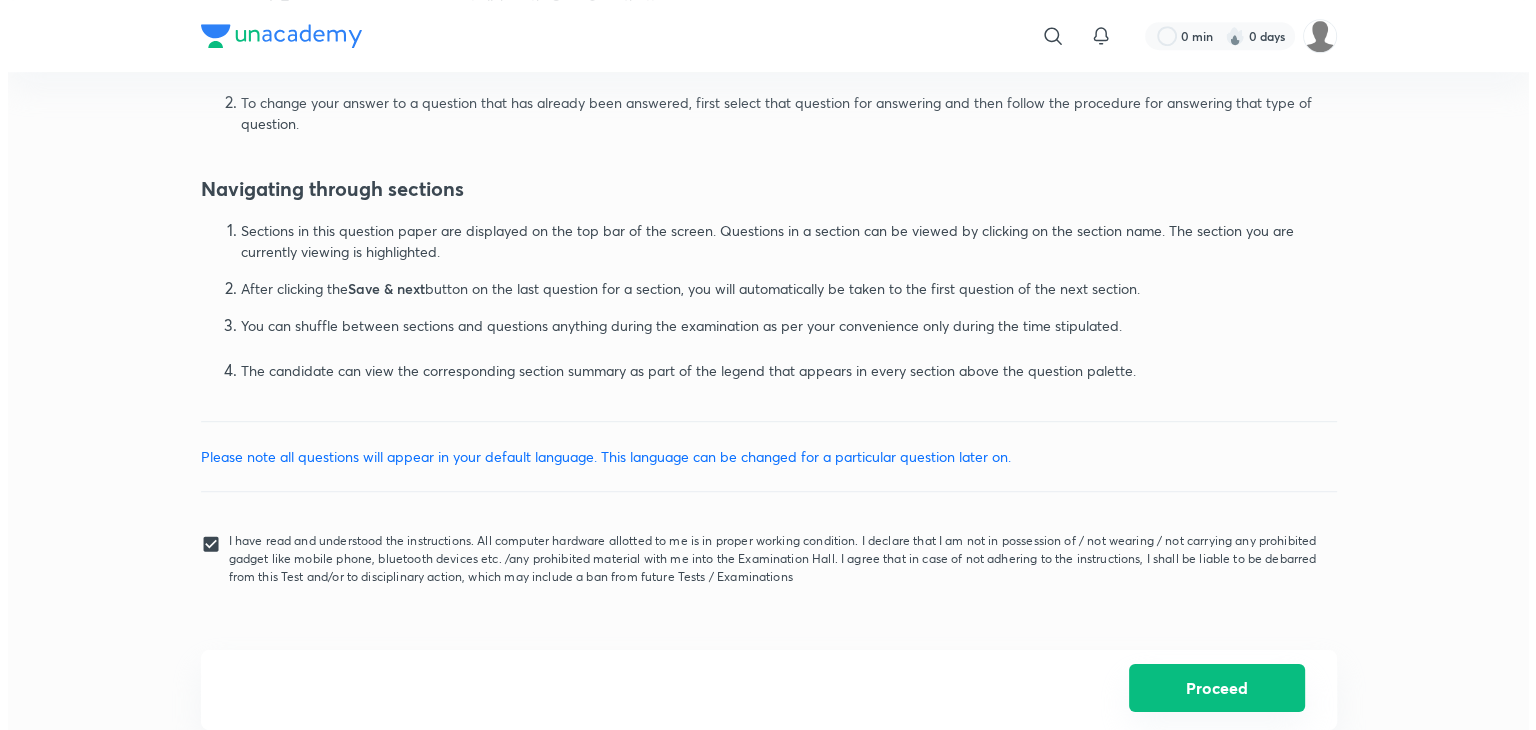 scroll, scrollTop: 0, scrollLeft: 0, axis: both 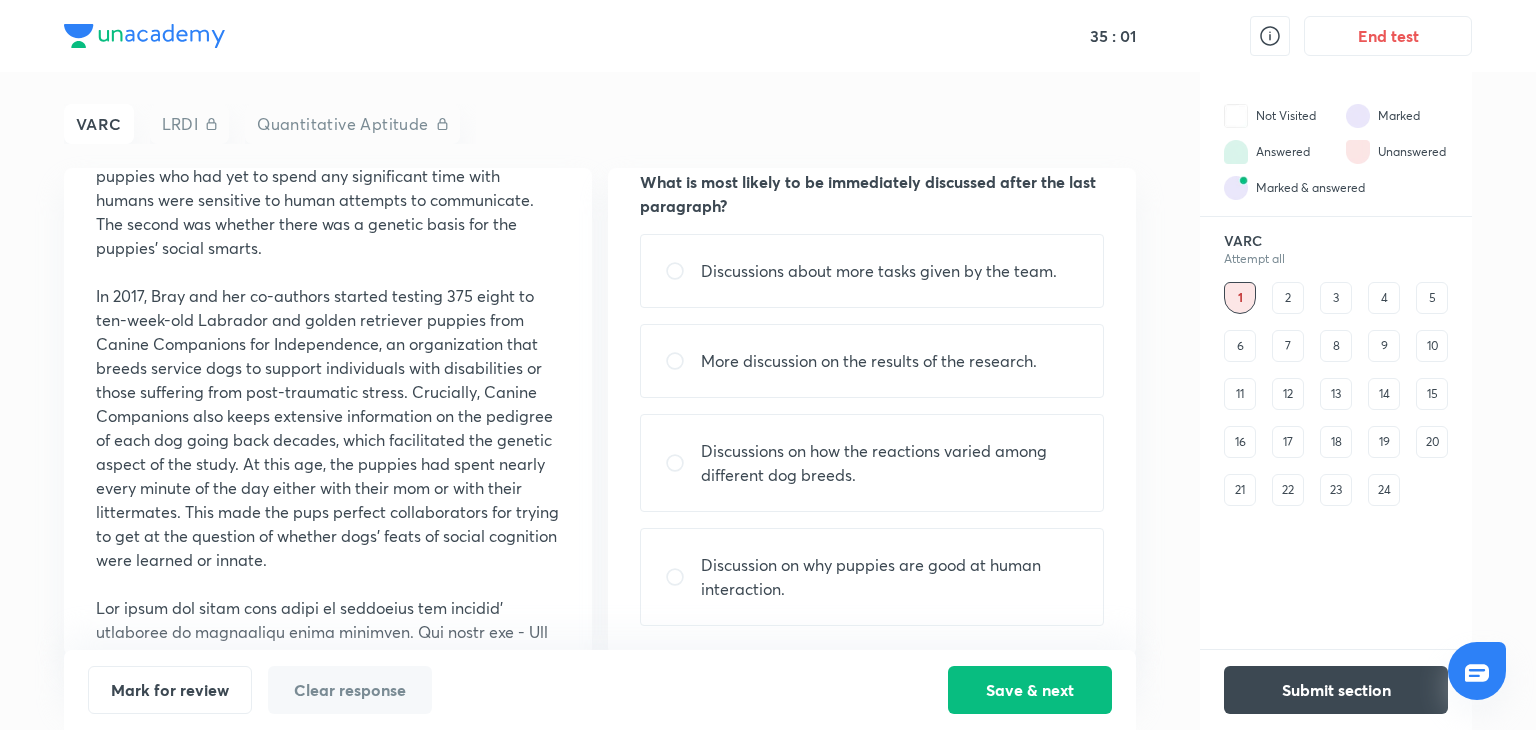 click on "Discussions on how the reactions varied among different dog breeds." at bounding box center [872, 463] 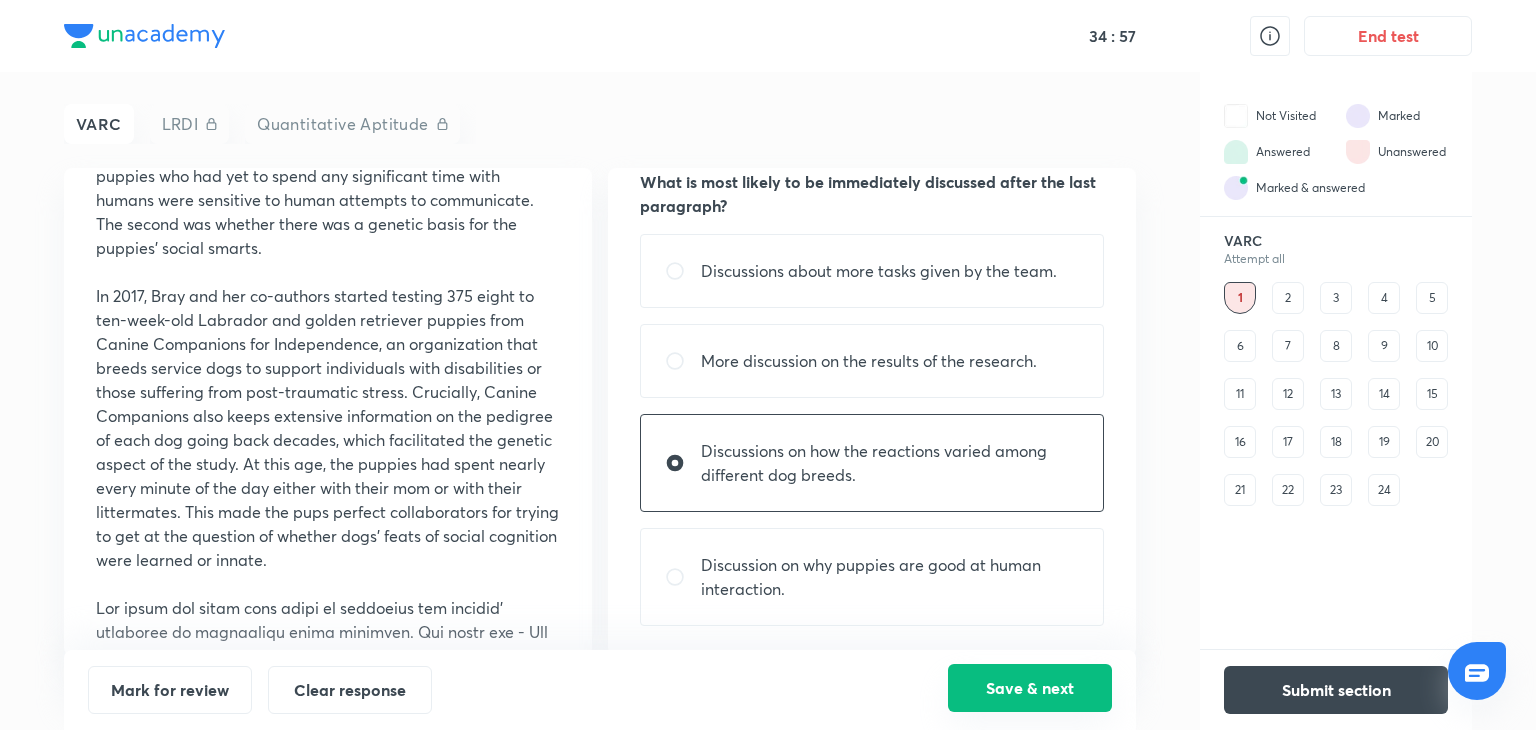 click on "Save & next" at bounding box center (1030, 688) 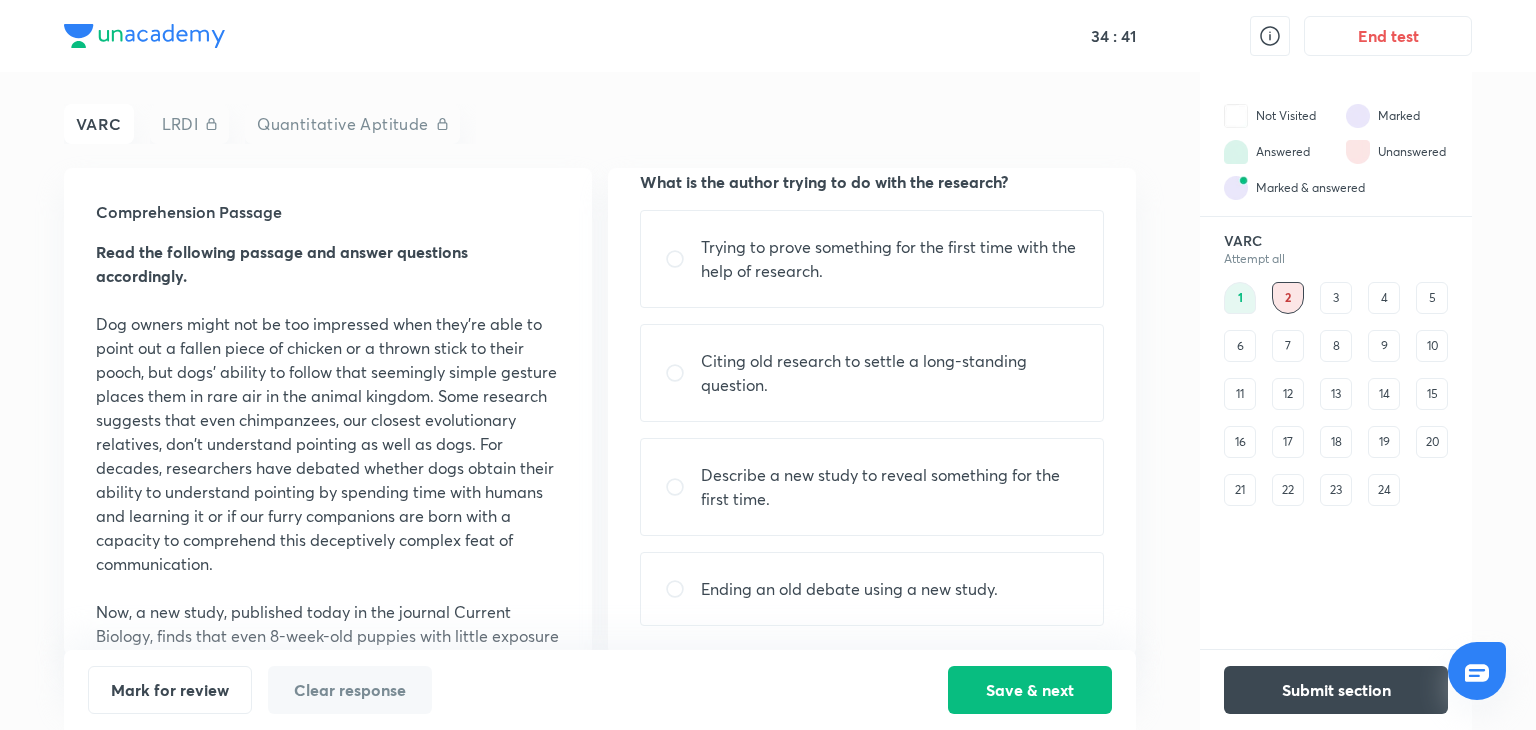 click on "Ending an old debate using a new study." at bounding box center (849, 589) 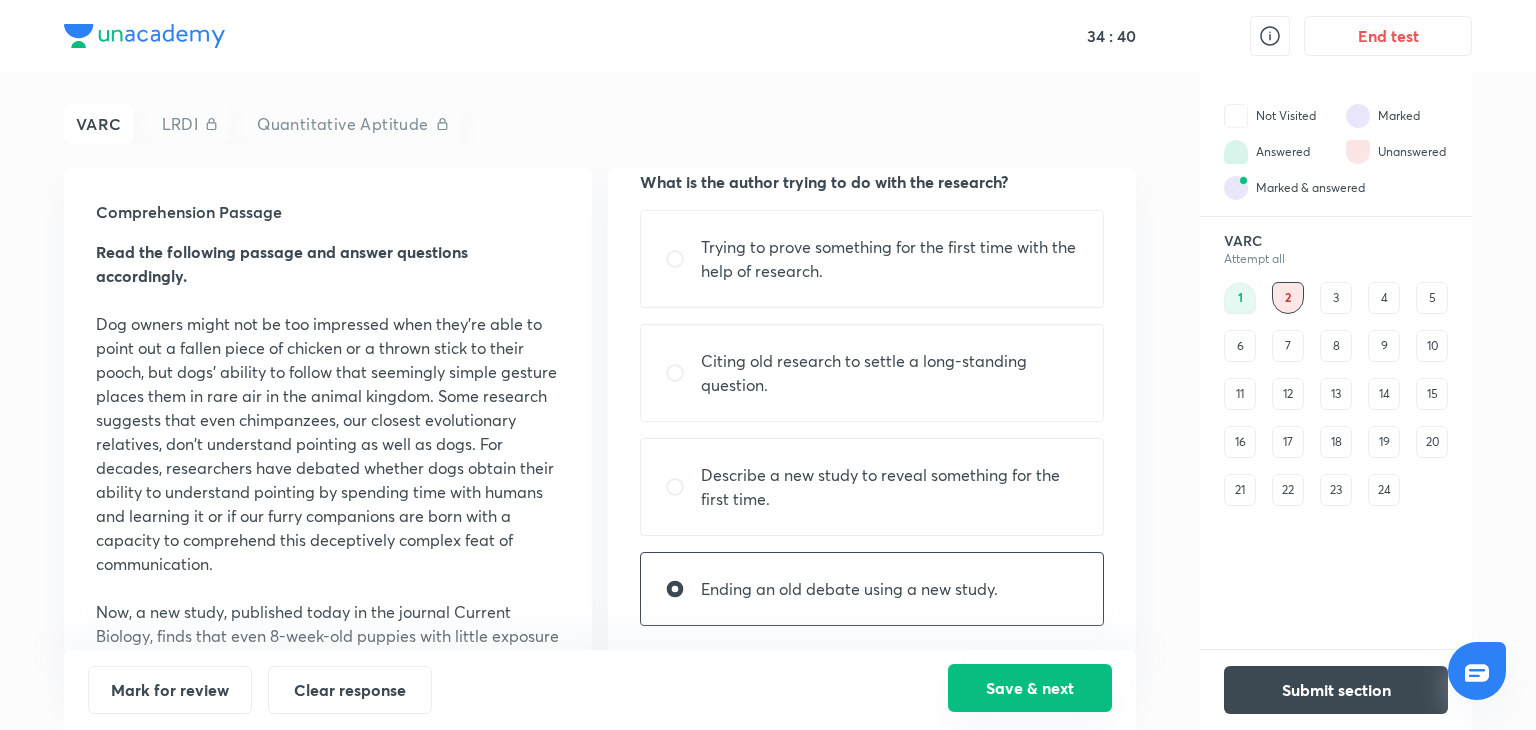 click on "Save & next" at bounding box center [1030, 688] 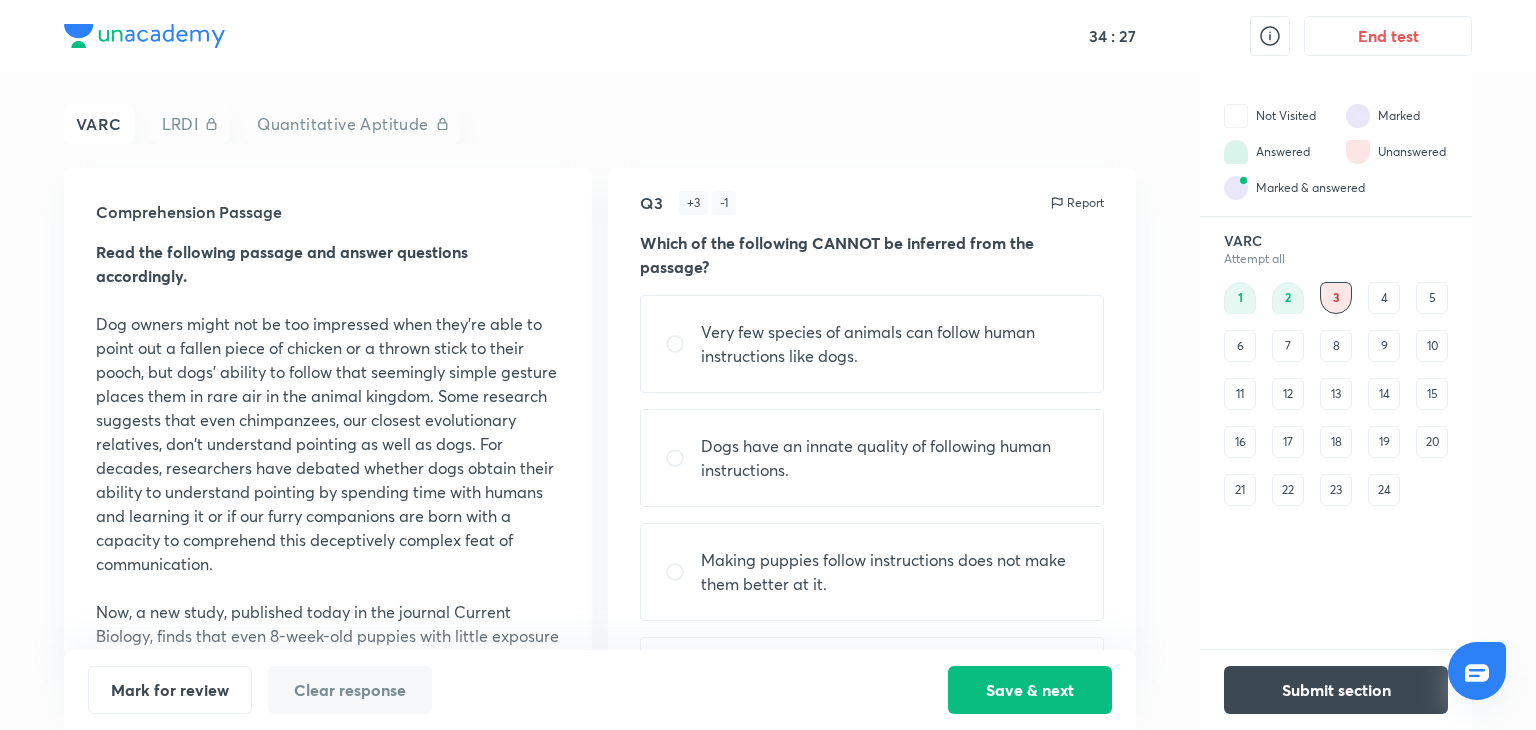 scroll, scrollTop: 118, scrollLeft: 0, axis: vertical 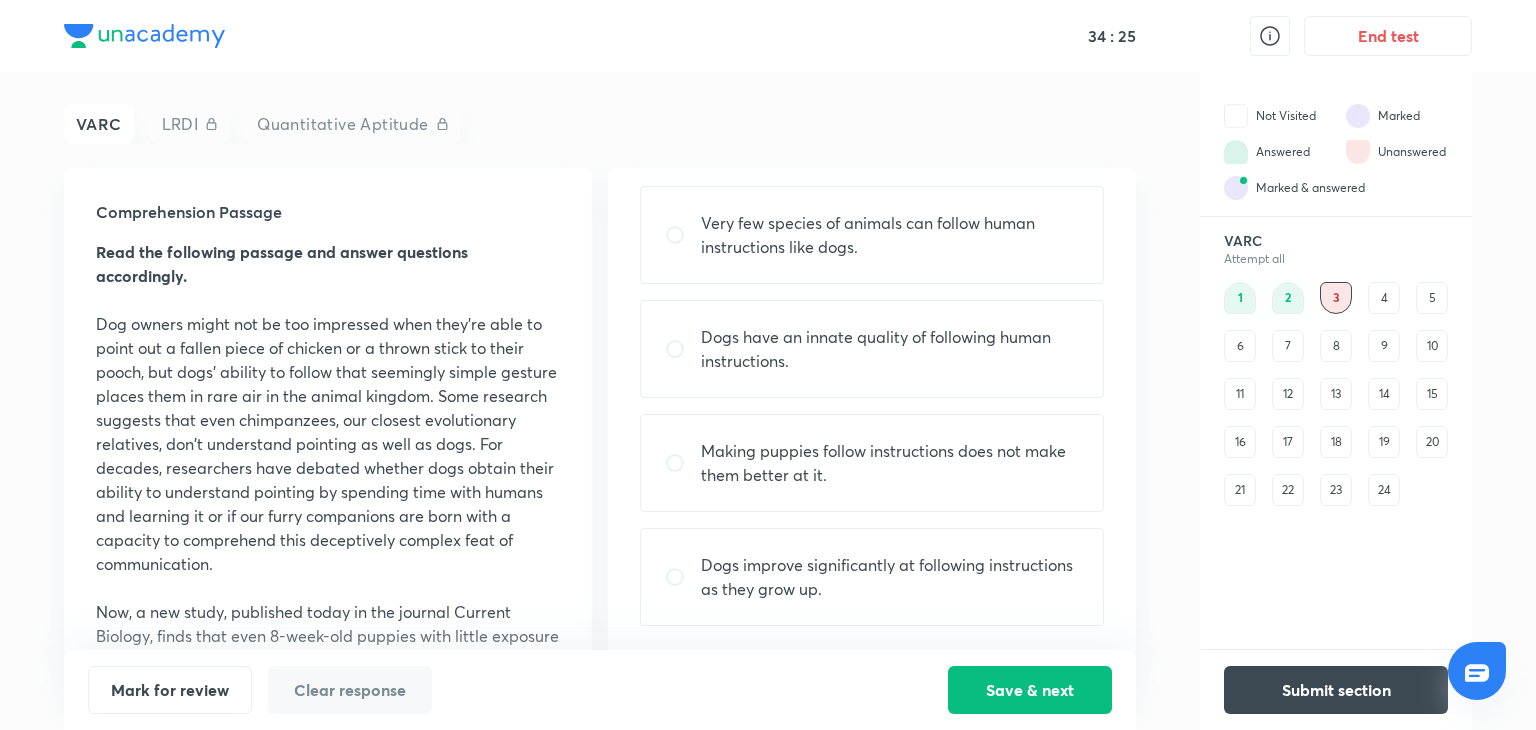 click on "Dogs improve significantly at following instructions as they grow up." at bounding box center (890, 577) 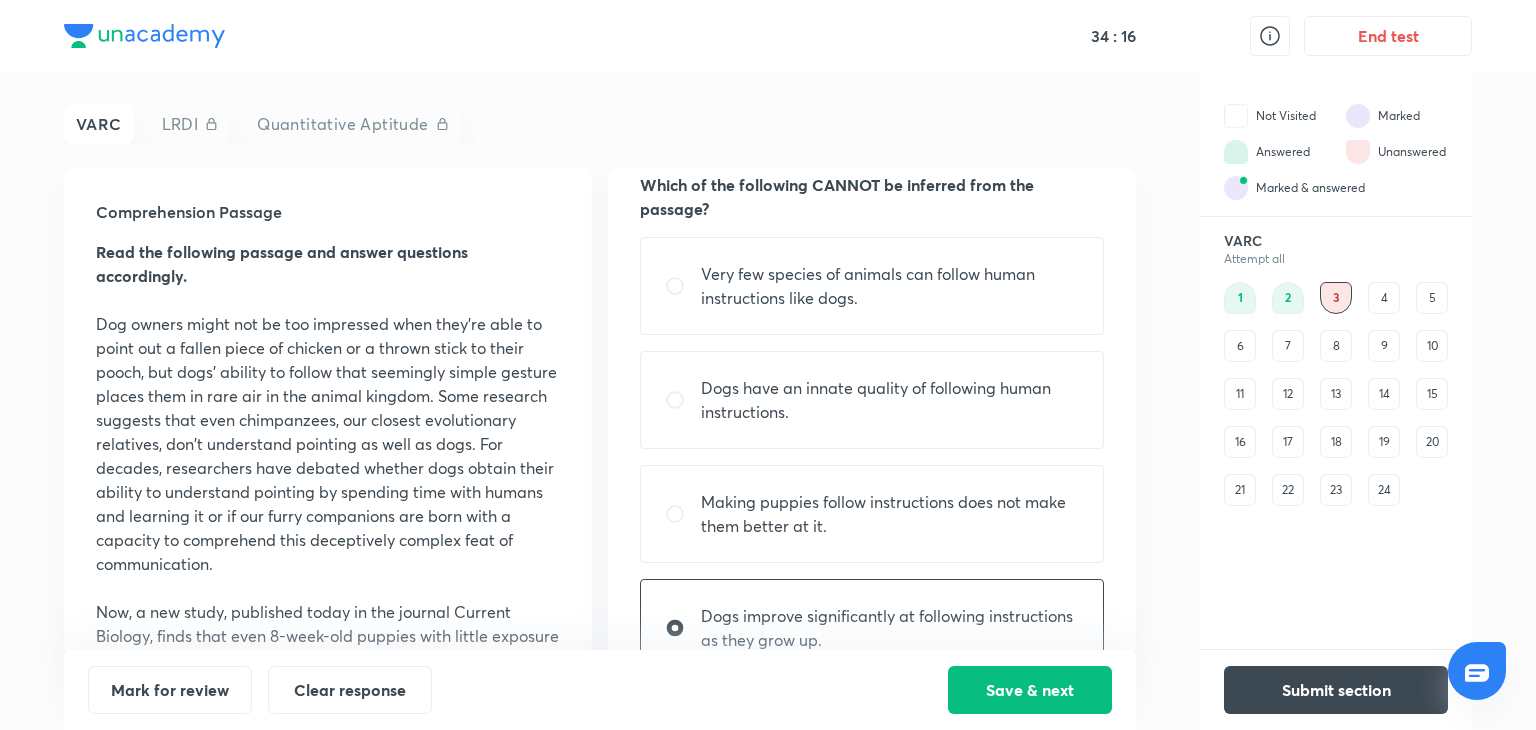 scroll, scrollTop: 60, scrollLeft: 0, axis: vertical 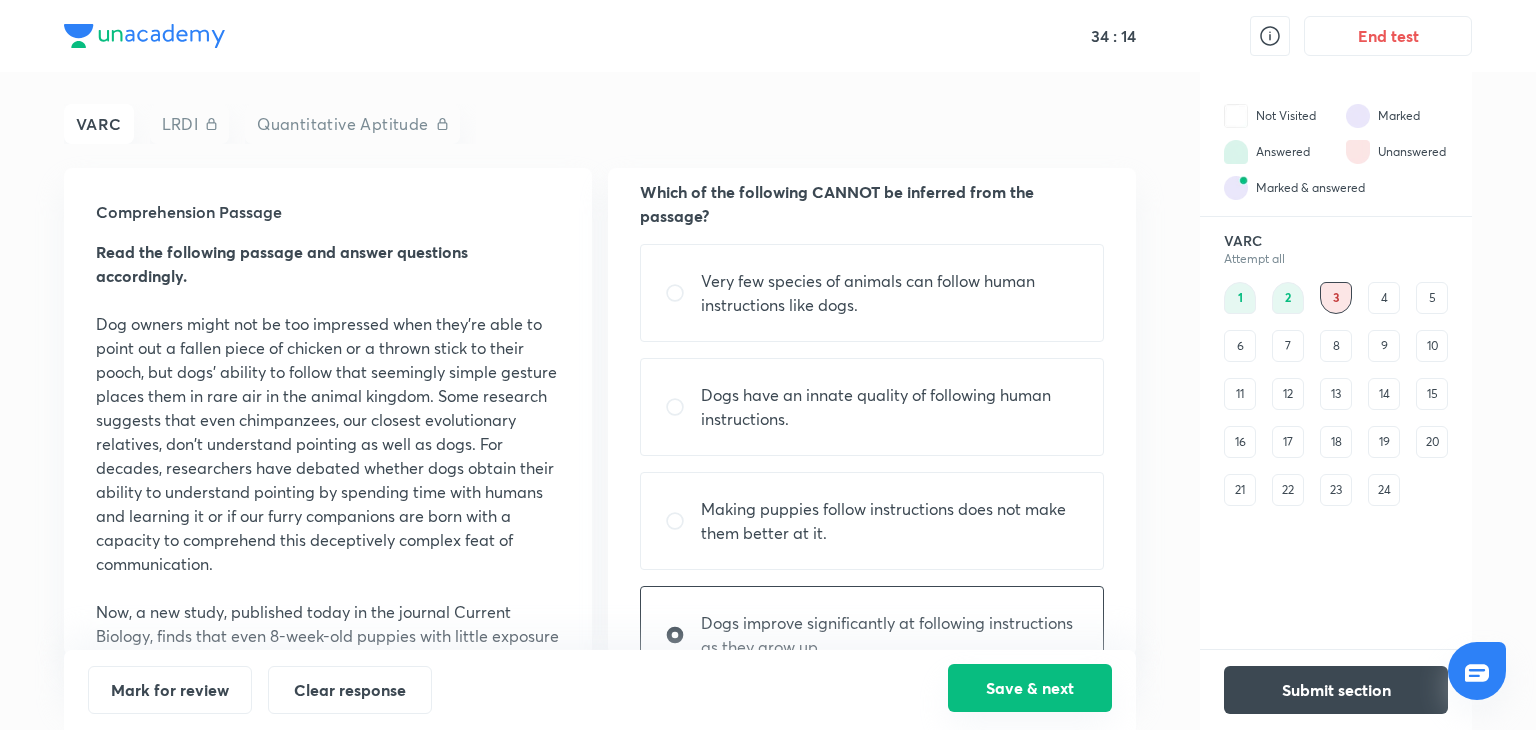 click on "Save & next" at bounding box center (1030, 688) 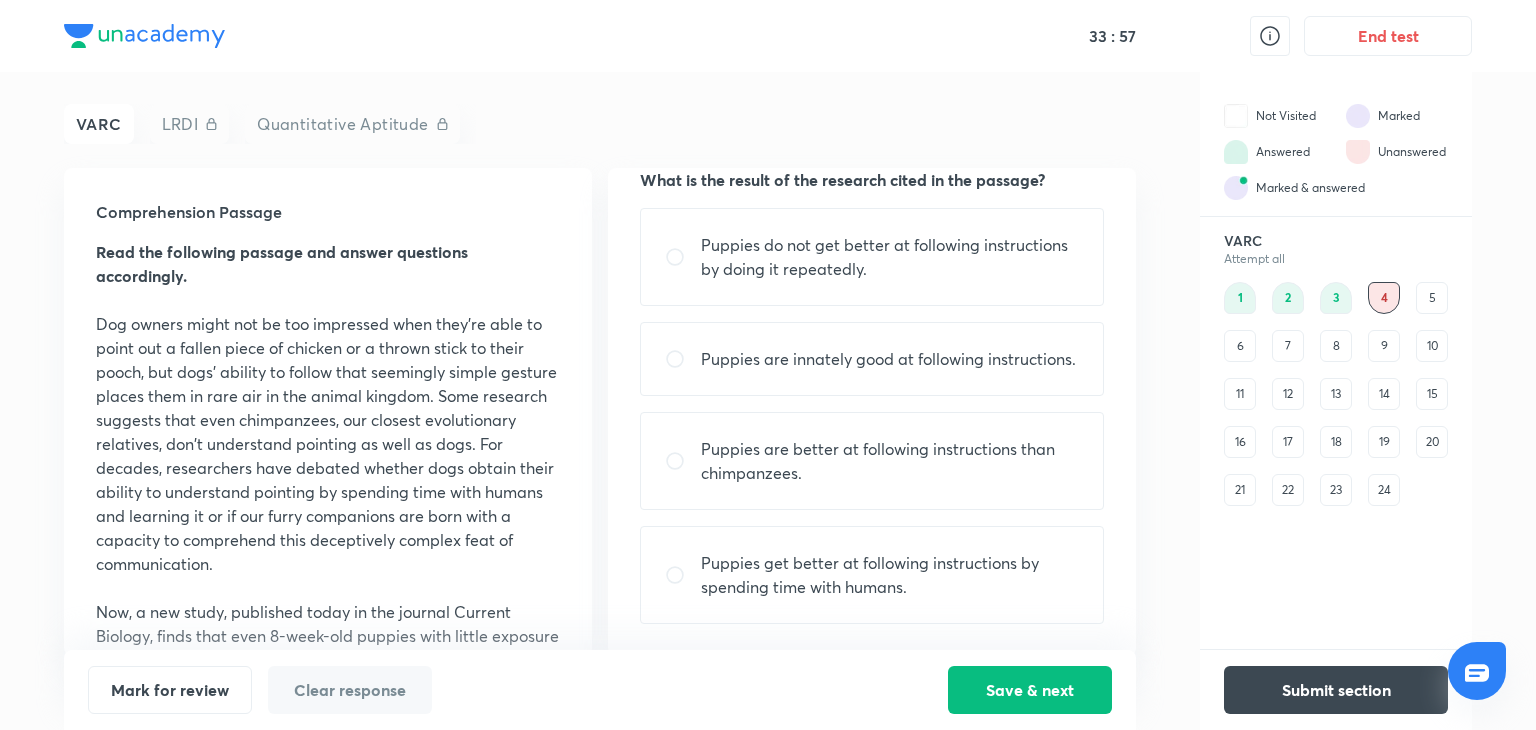 scroll, scrollTop: 81, scrollLeft: 0, axis: vertical 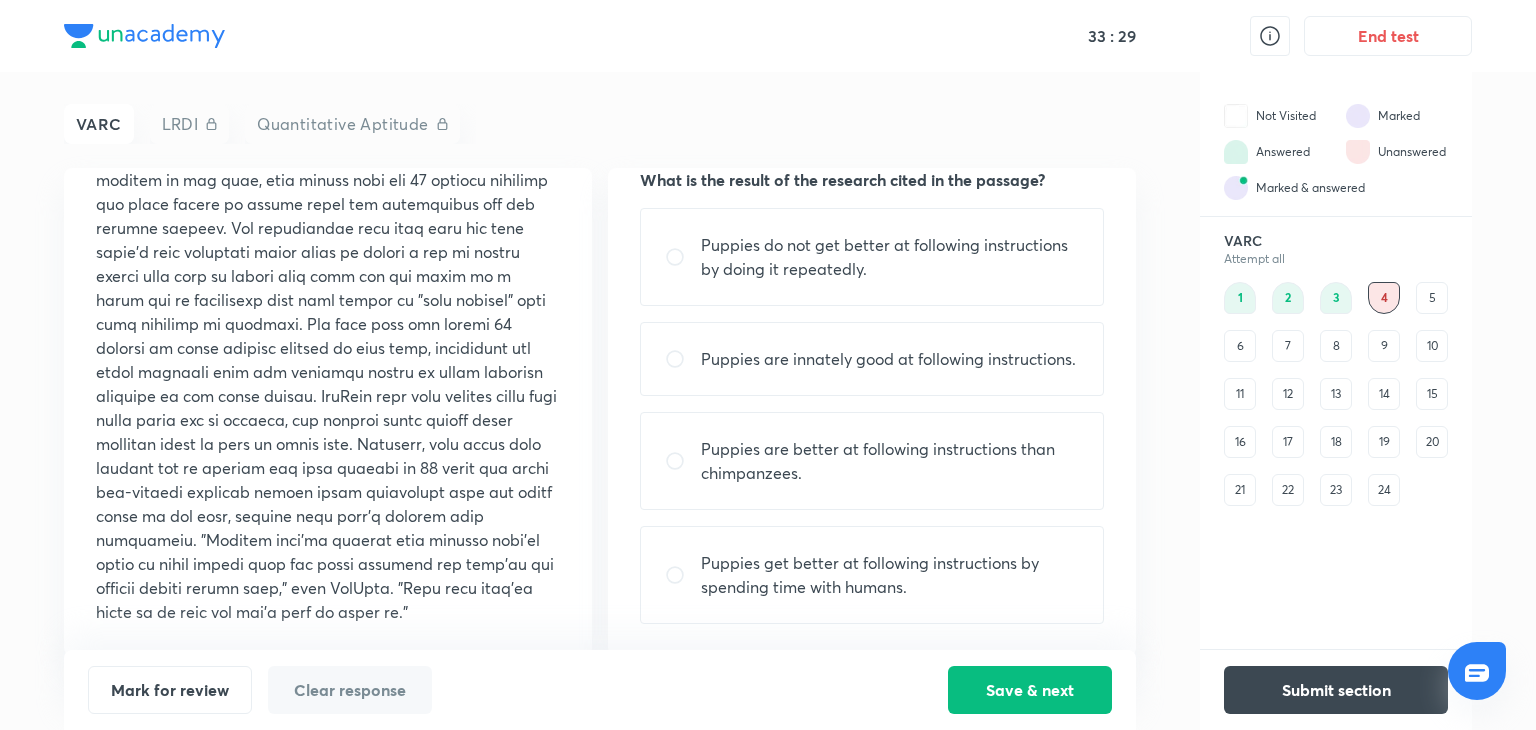 click on "Puppies are innately good at following instructions." at bounding box center (888, 359) 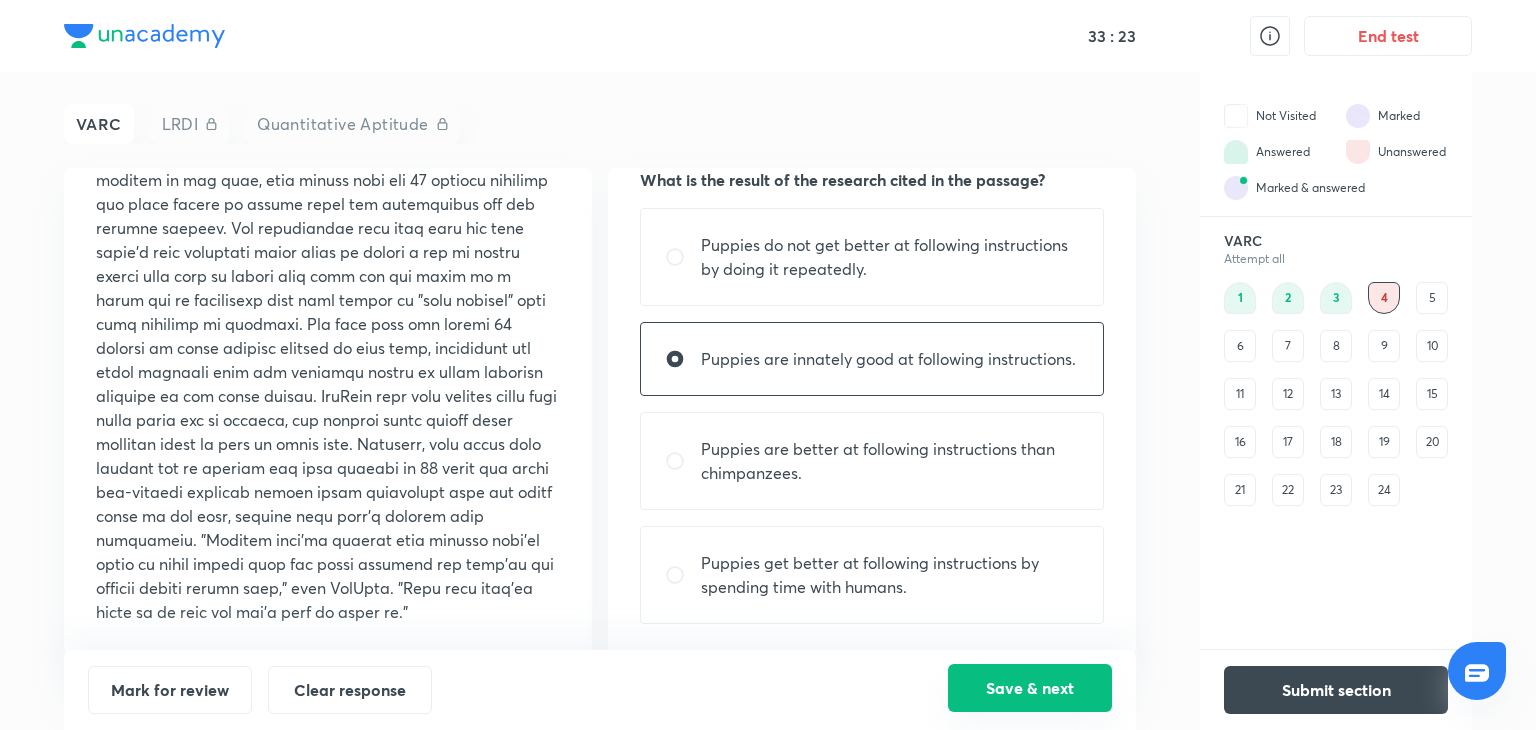 click on "Save & next" at bounding box center [1030, 688] 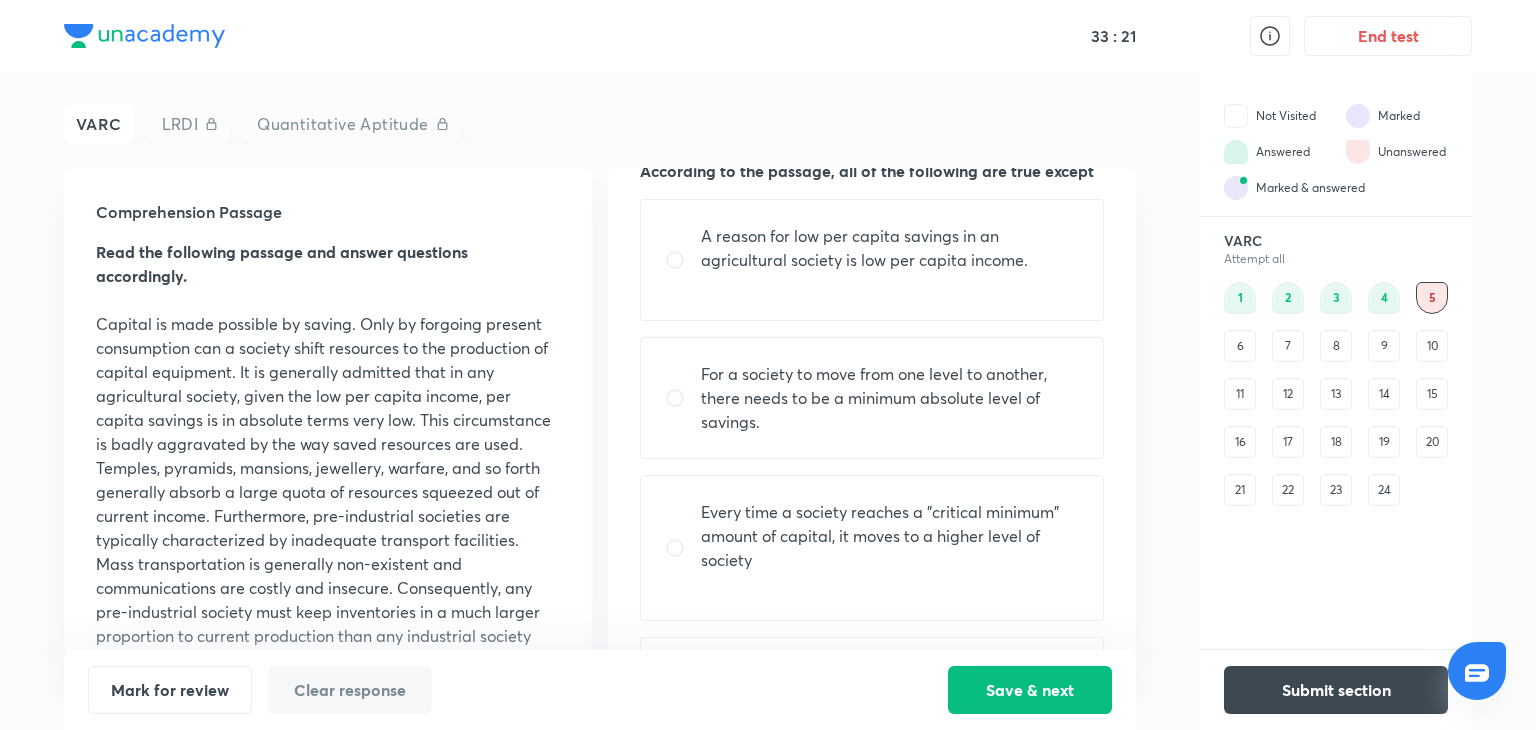 click on "17" at bounding box center (1288, 442) 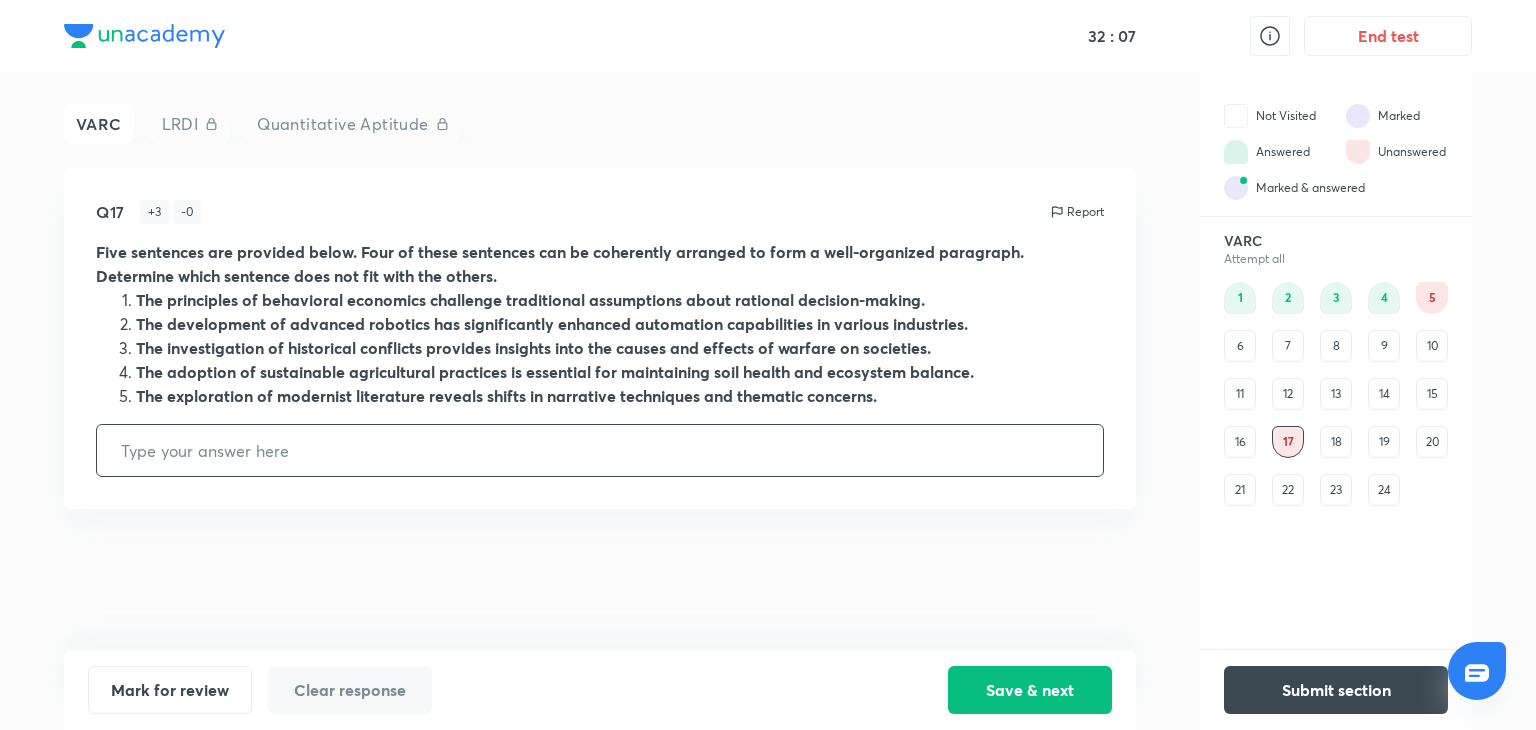 click at bounding box center (600, 450) 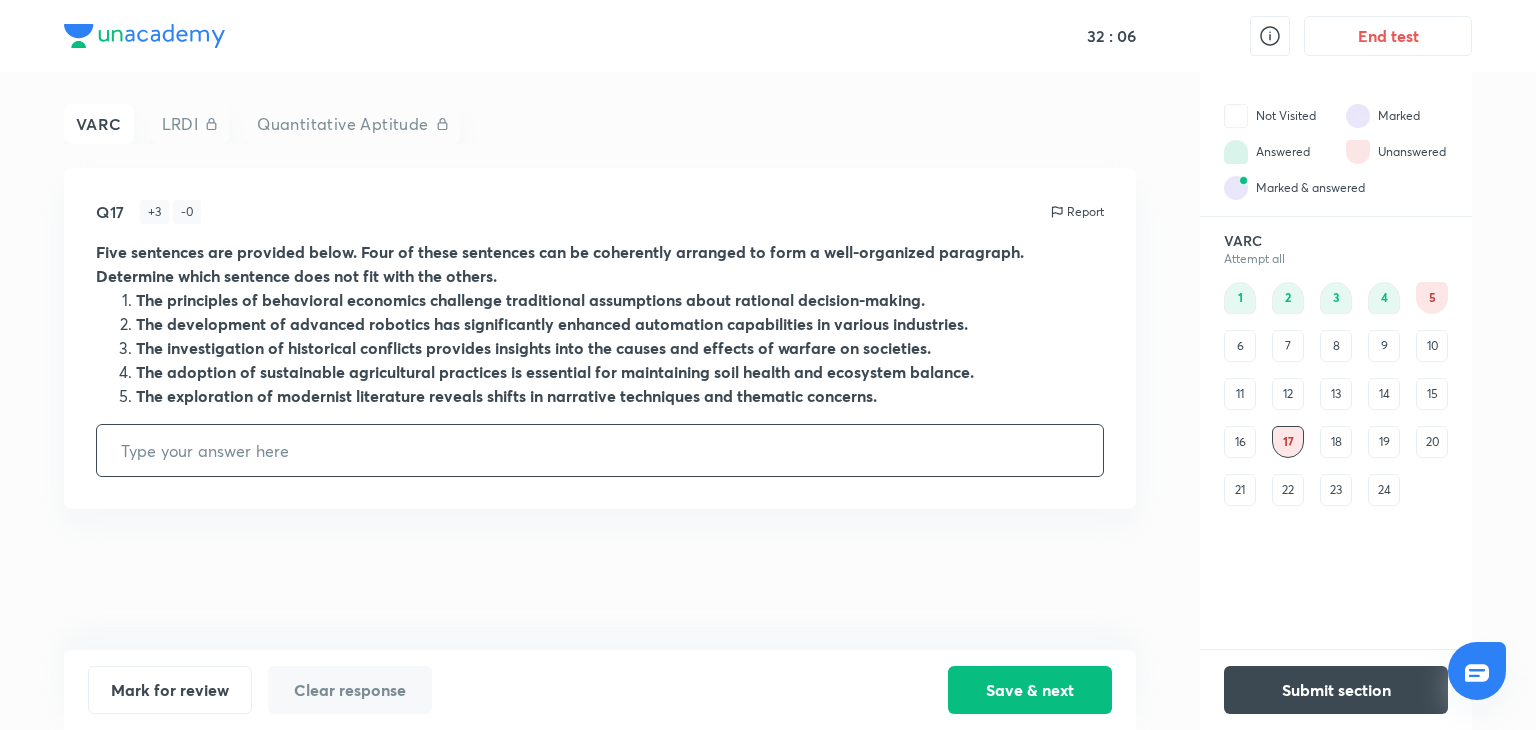 click at bounding box center (600, 450) 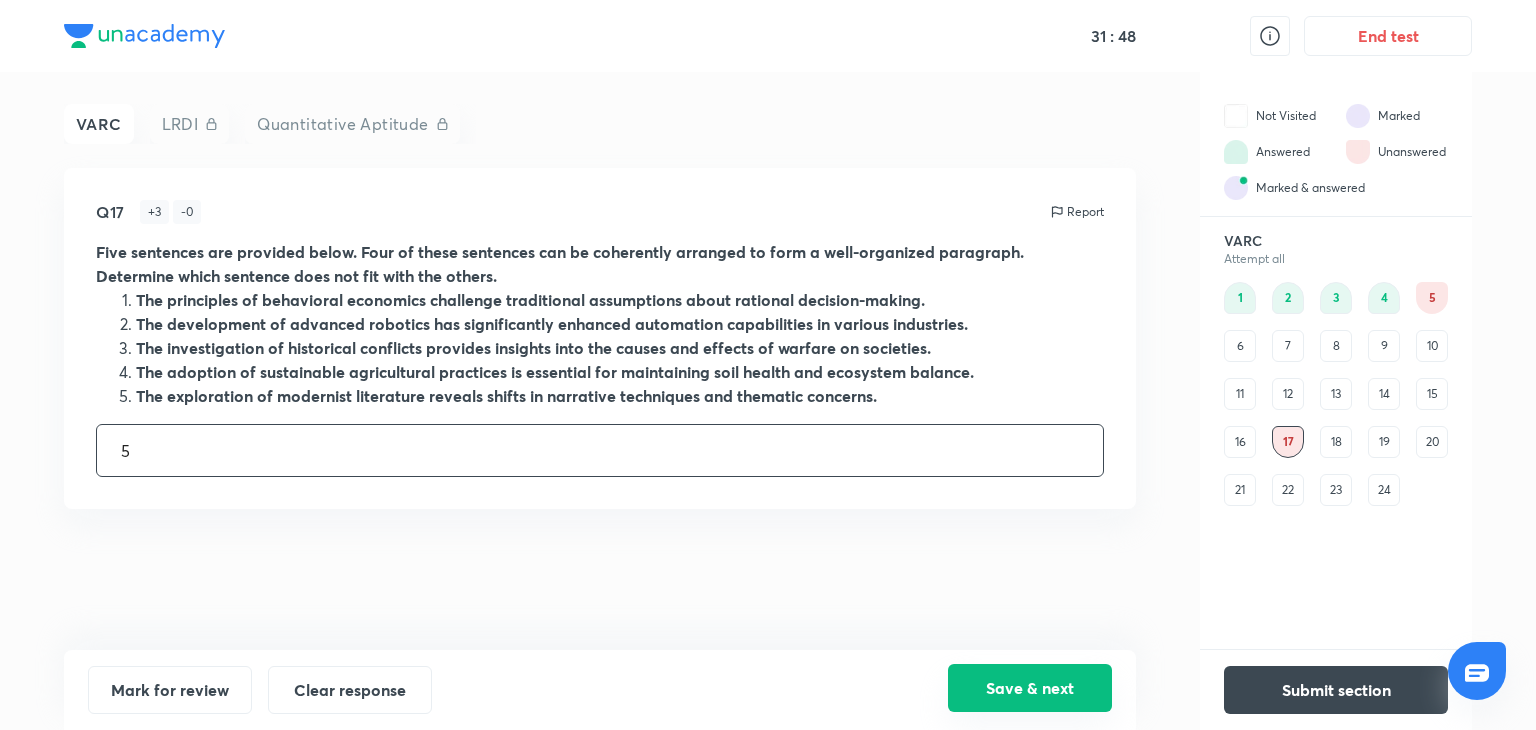 type on "5" 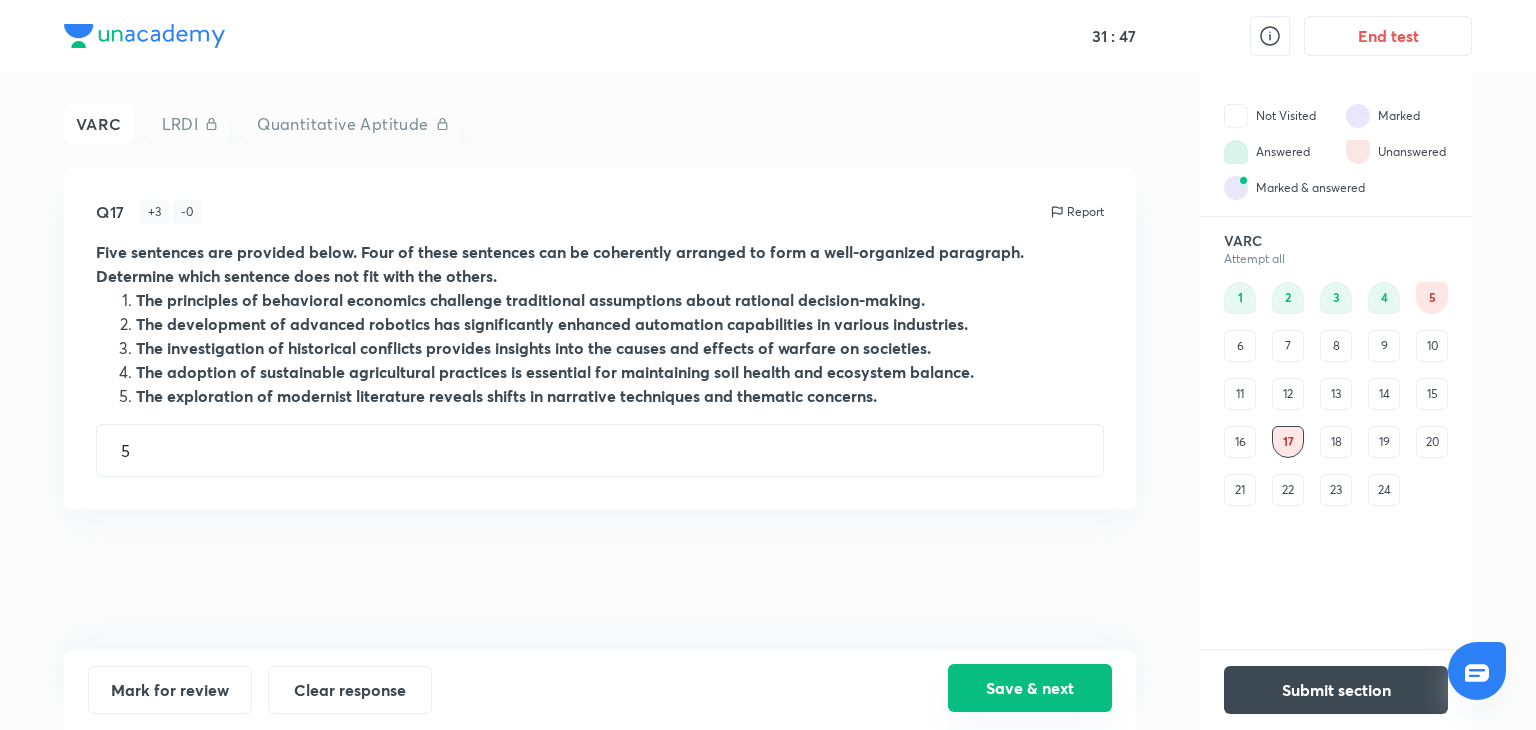 click on "Save & next" at bounding box center [1030, 688] 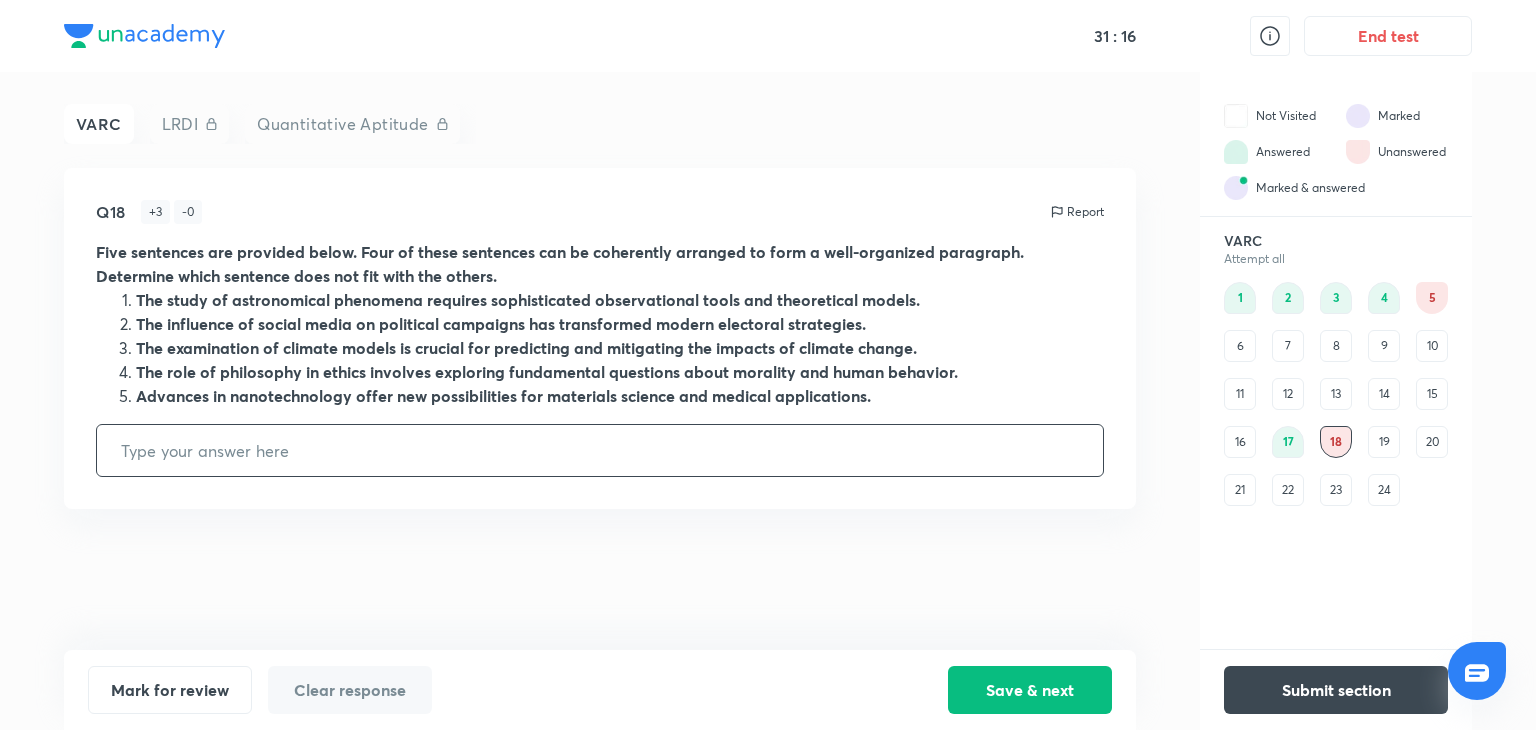 click at bounding box center (600, 450) 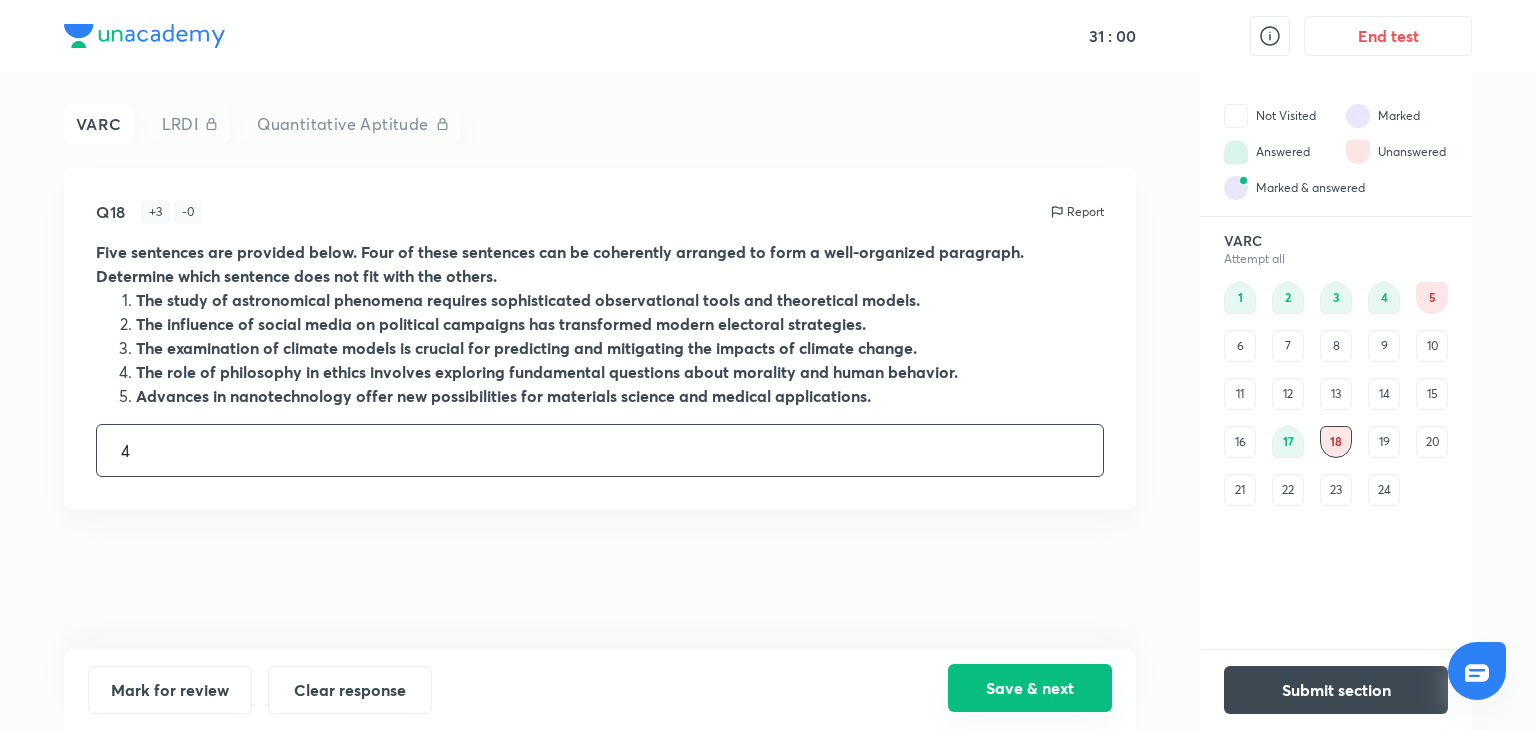 type on "4" 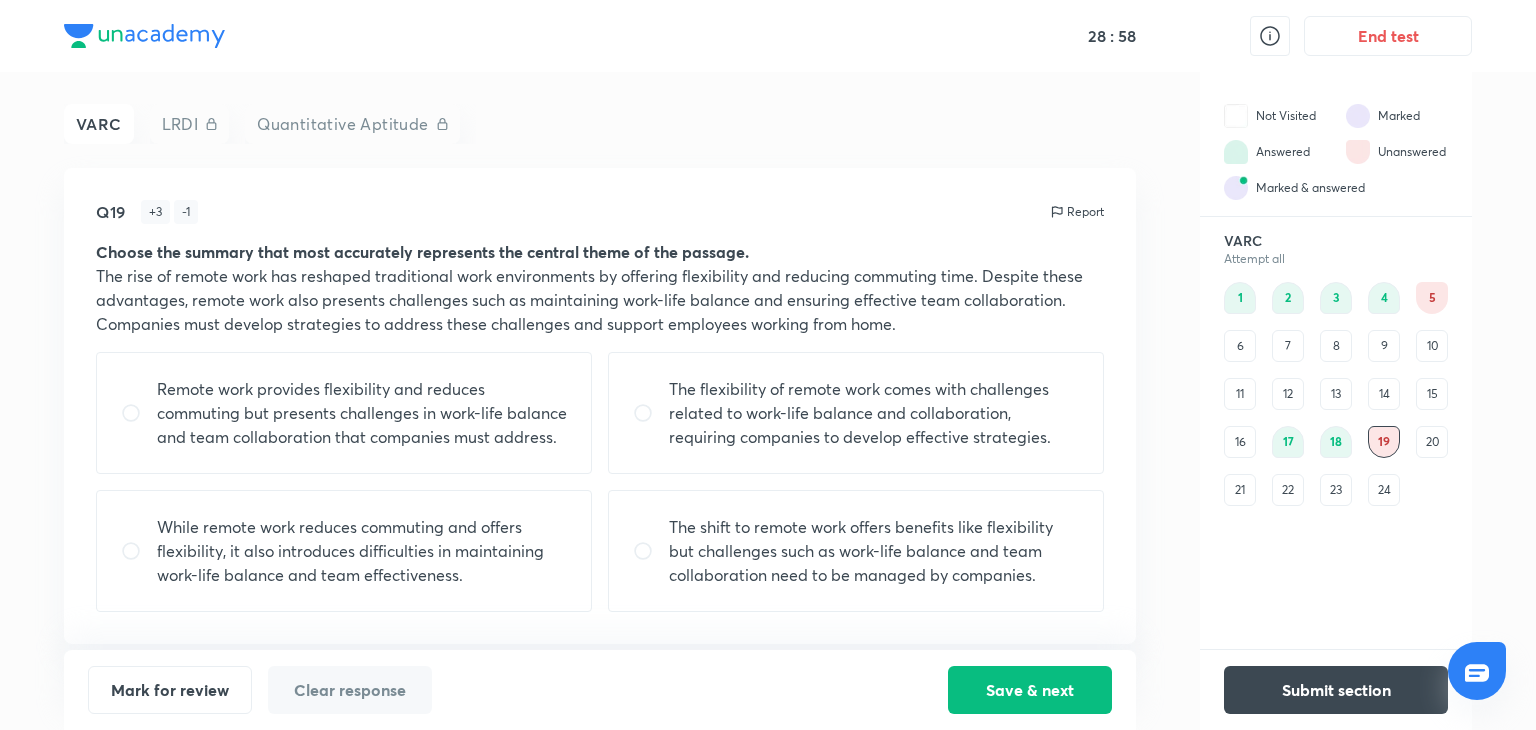 click on "Remote work provides flexibility and reduces commuting but presents challenges in work-life balance and team collaboration that companies must address." at bounding box center [362, 413] 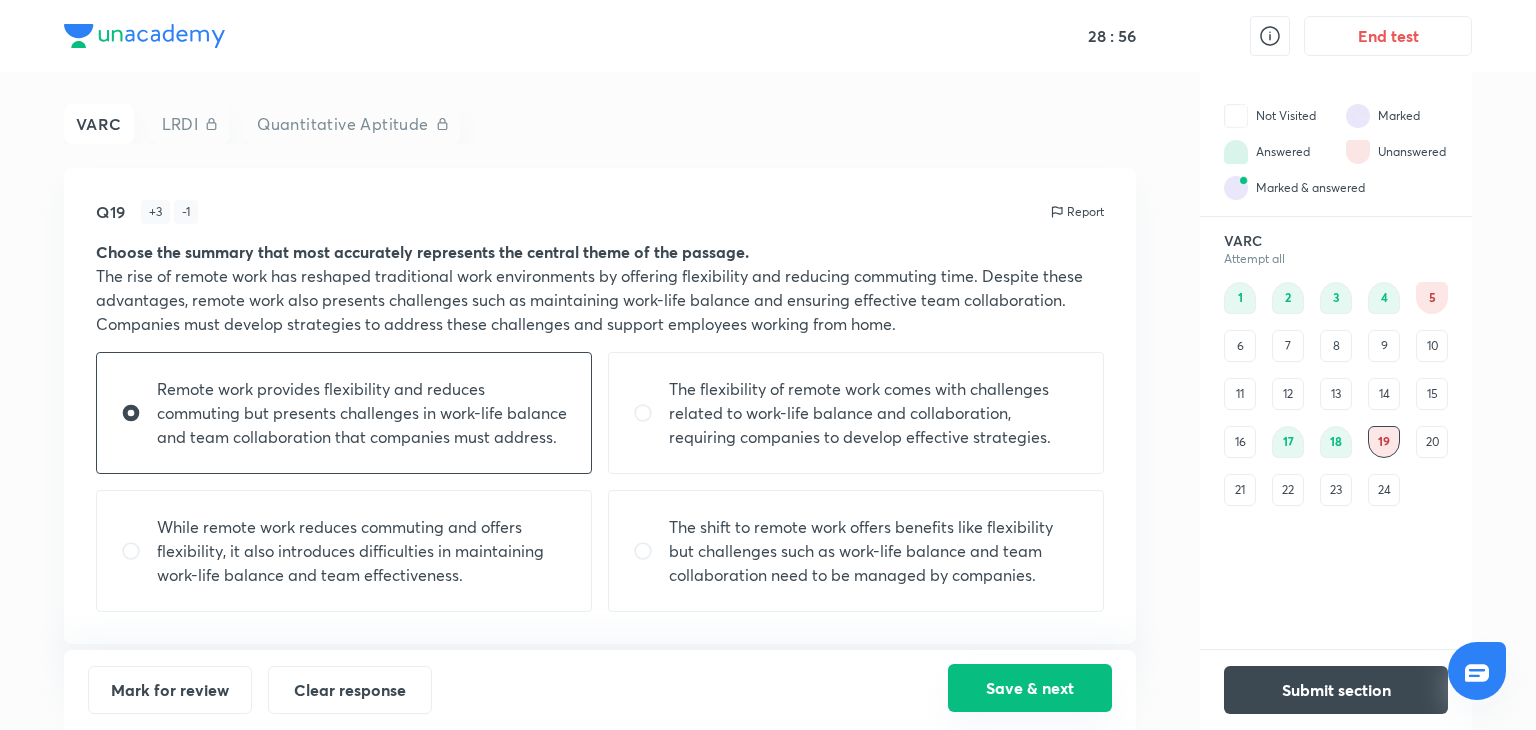 click on "Save & next" at bounding box center (1030, 688) 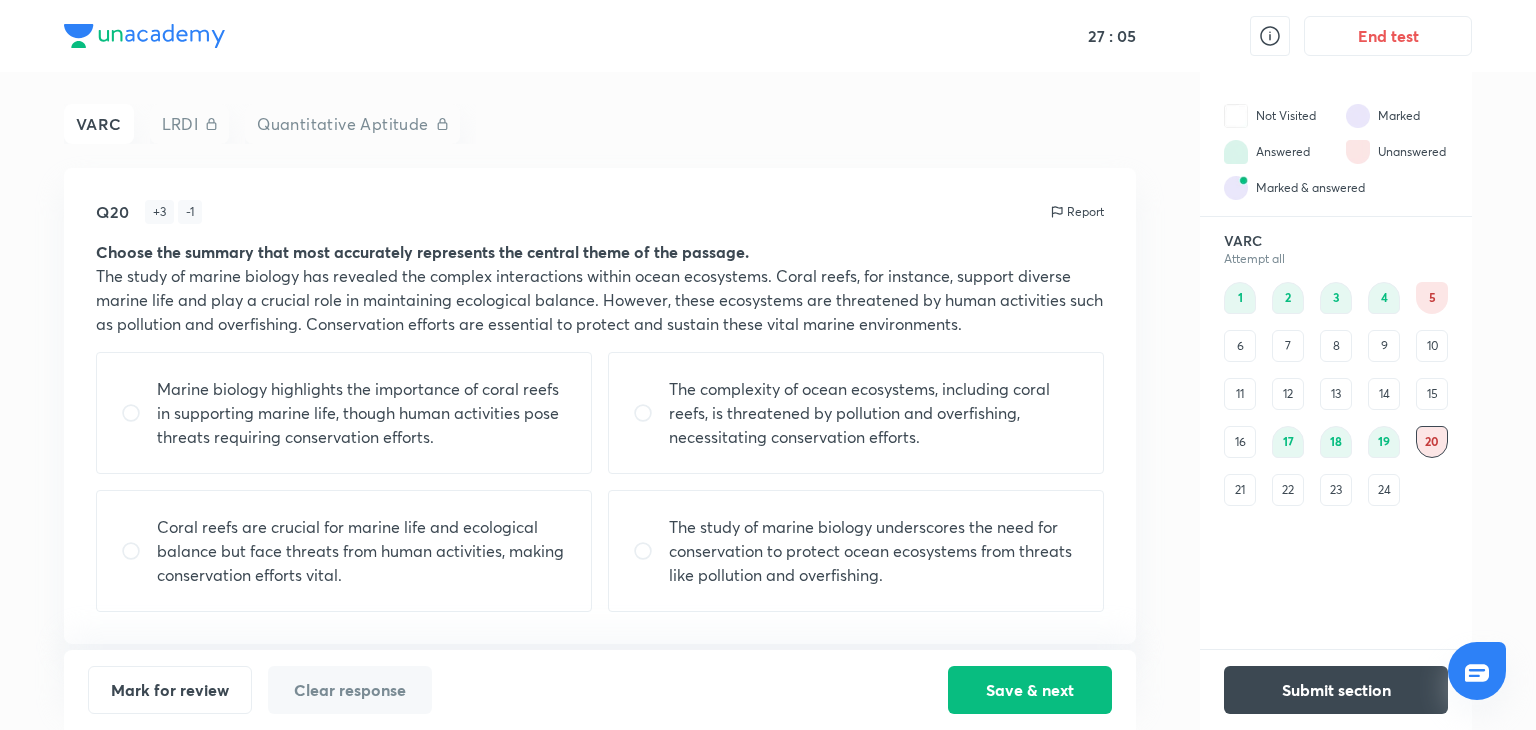 click on "Coral reefs are crucial for marine life and ecological balance but face threats from human activities, making conservation efforts vital." at bounding box center [362, 551] 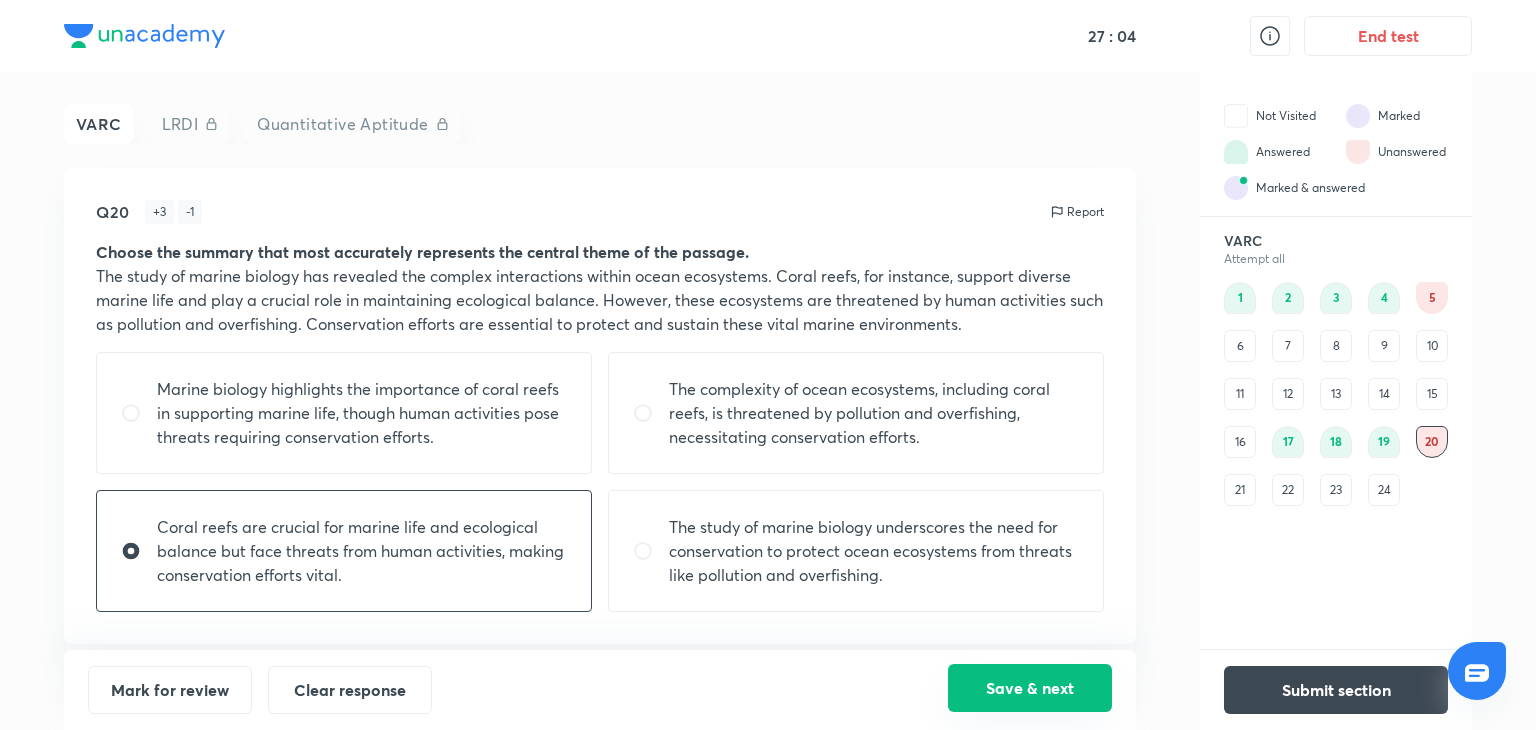 click on "Save & next" at bounding box center (1030, 688) 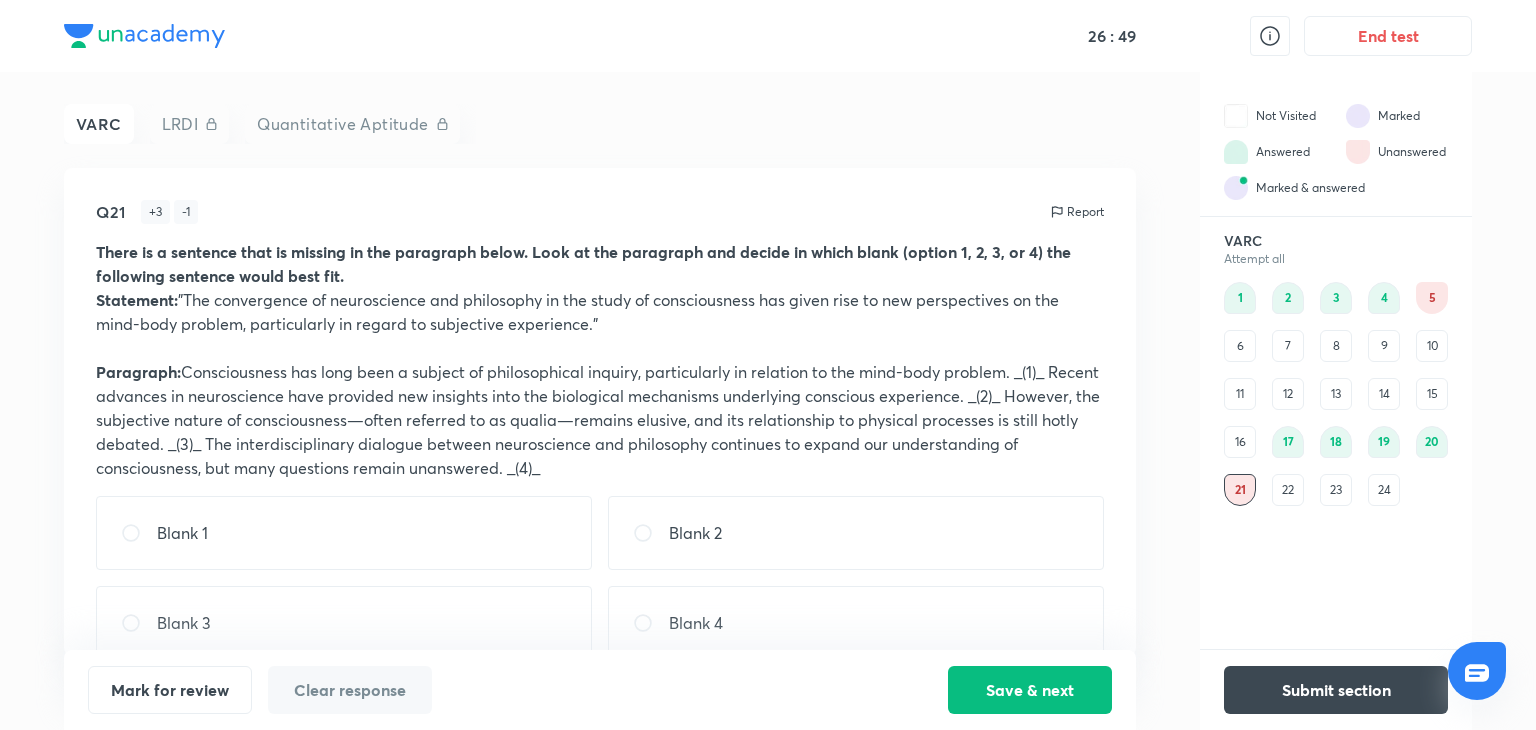 click on "VARC Attempt all 1 2 3 4 5 6 7 8 9 10 11 12 13 14 15 16 17 18 19 20 21 22 23 24" at bounding box center [1336, 444] 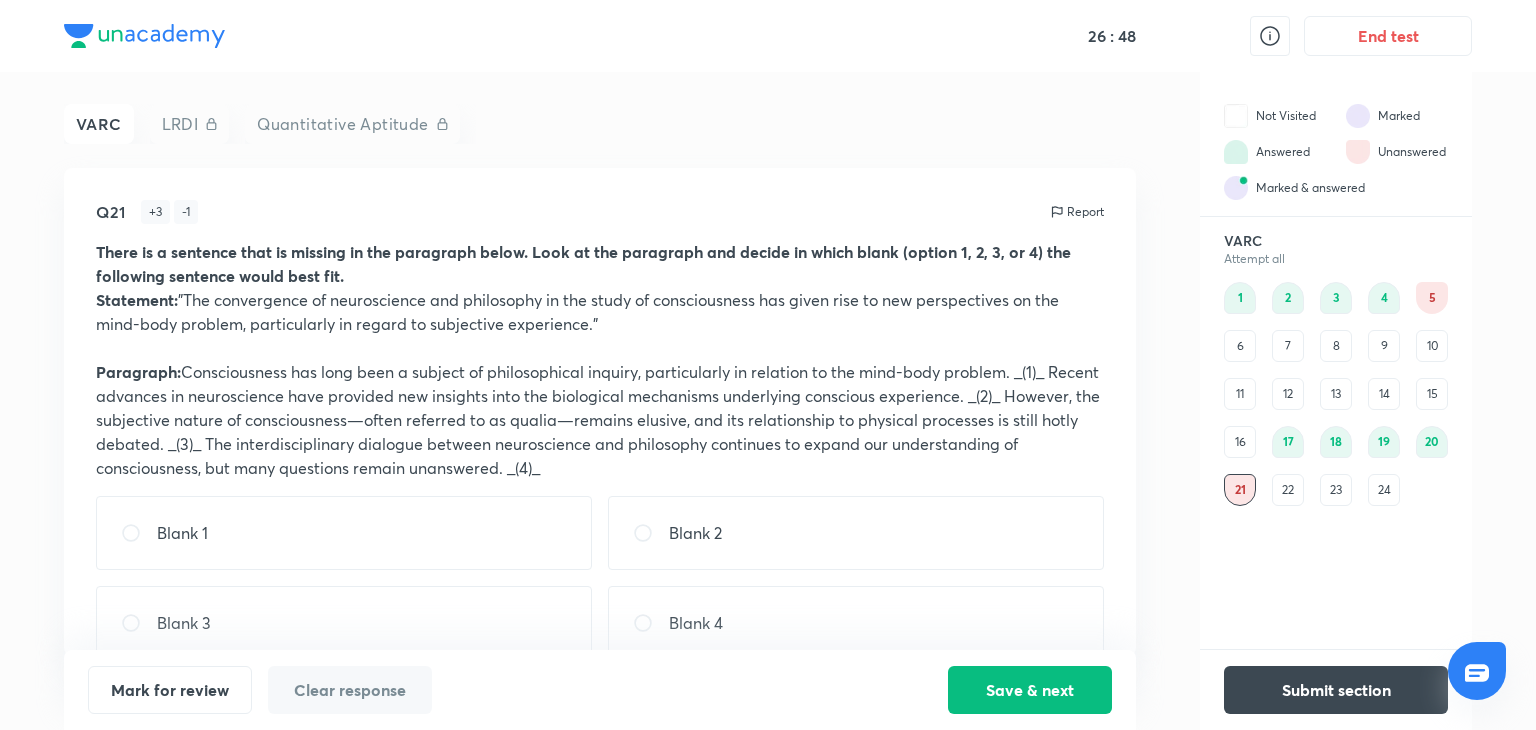 click on "23" at bounding box center (1336, 490) 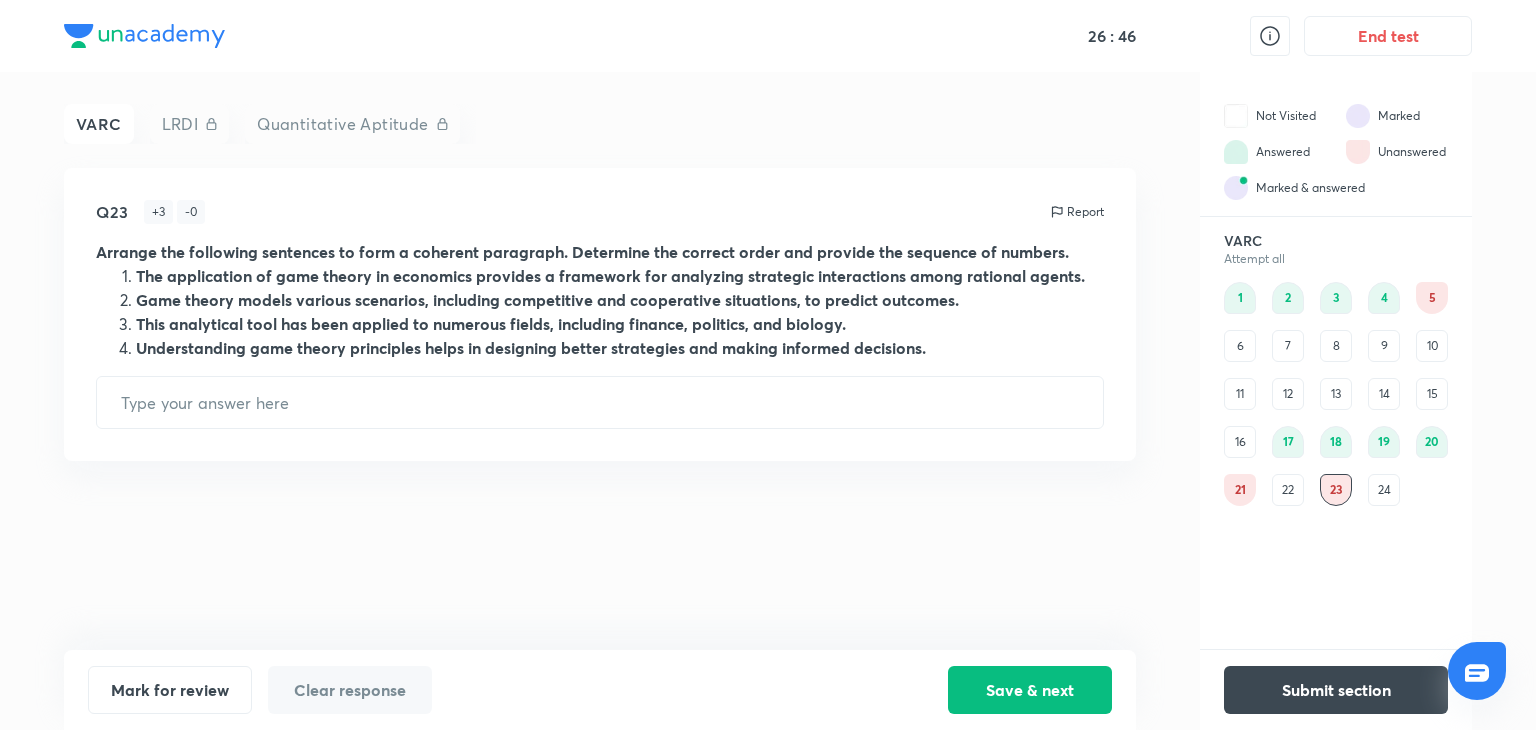 click on "24" at bounding box center (1384, 490) 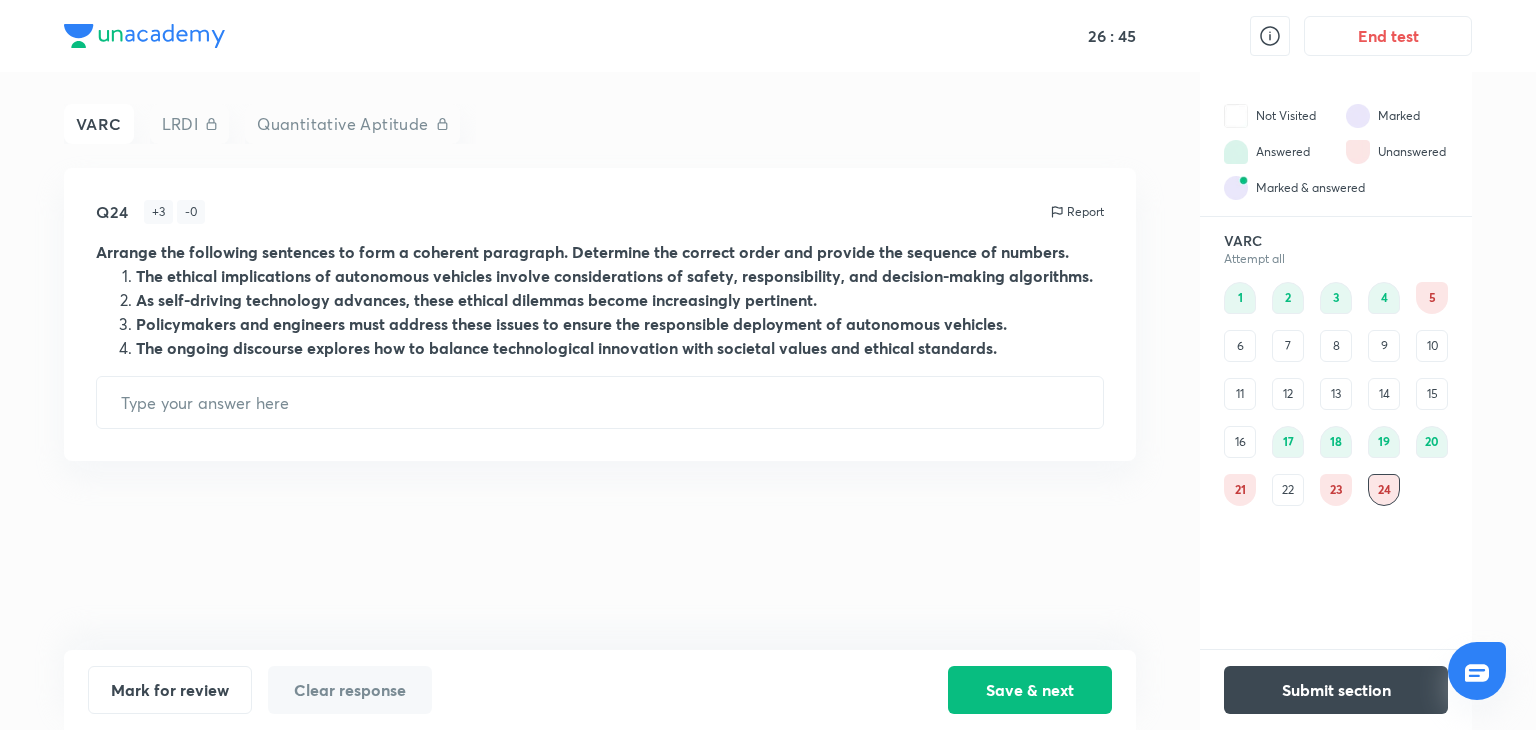 click on "1 2 3 4 5 6 7 8 9 10 11 12 13 14 15 16 17 18 19 20 21 22 23 24" at bounding box center (1336, 394) 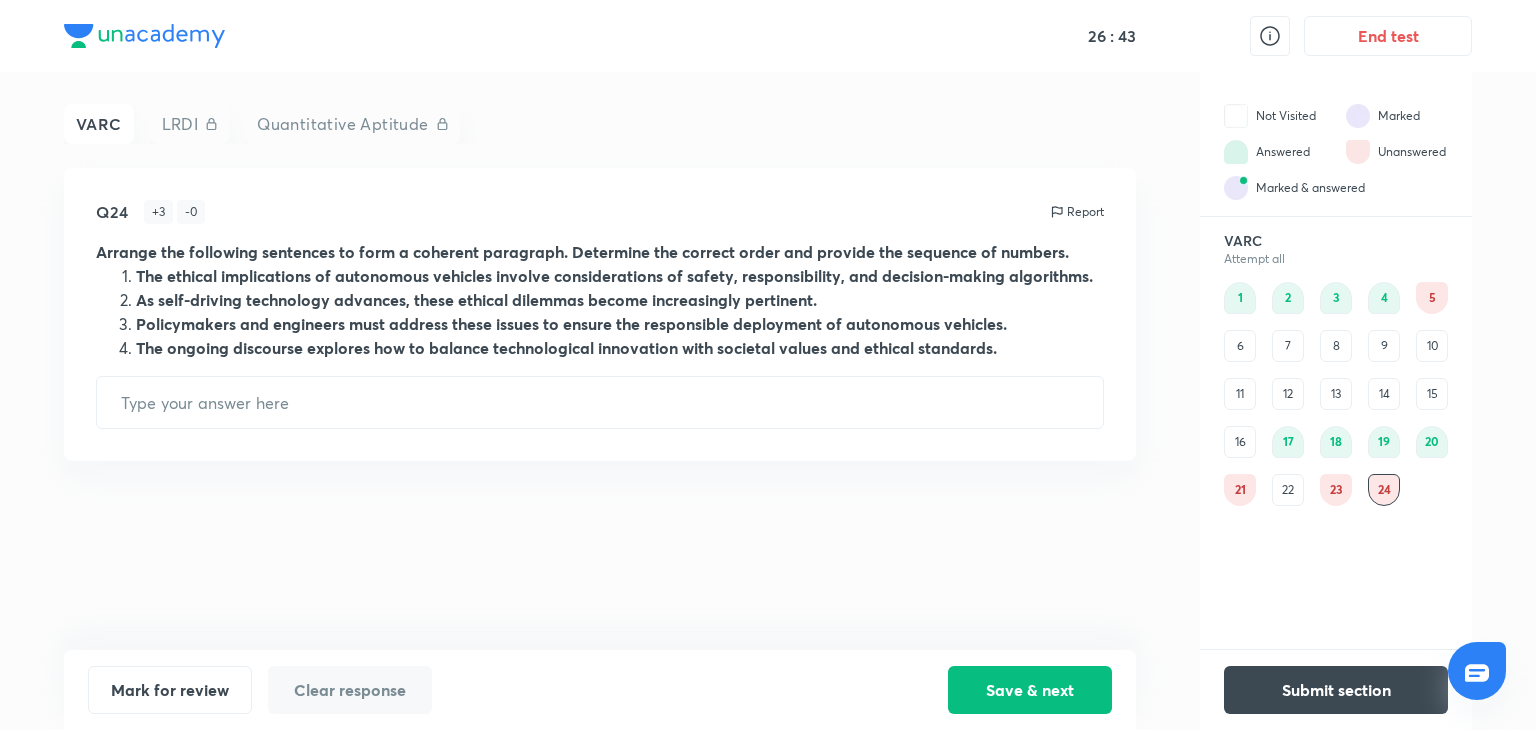 click on "21" at bounding box center (1240, 490) 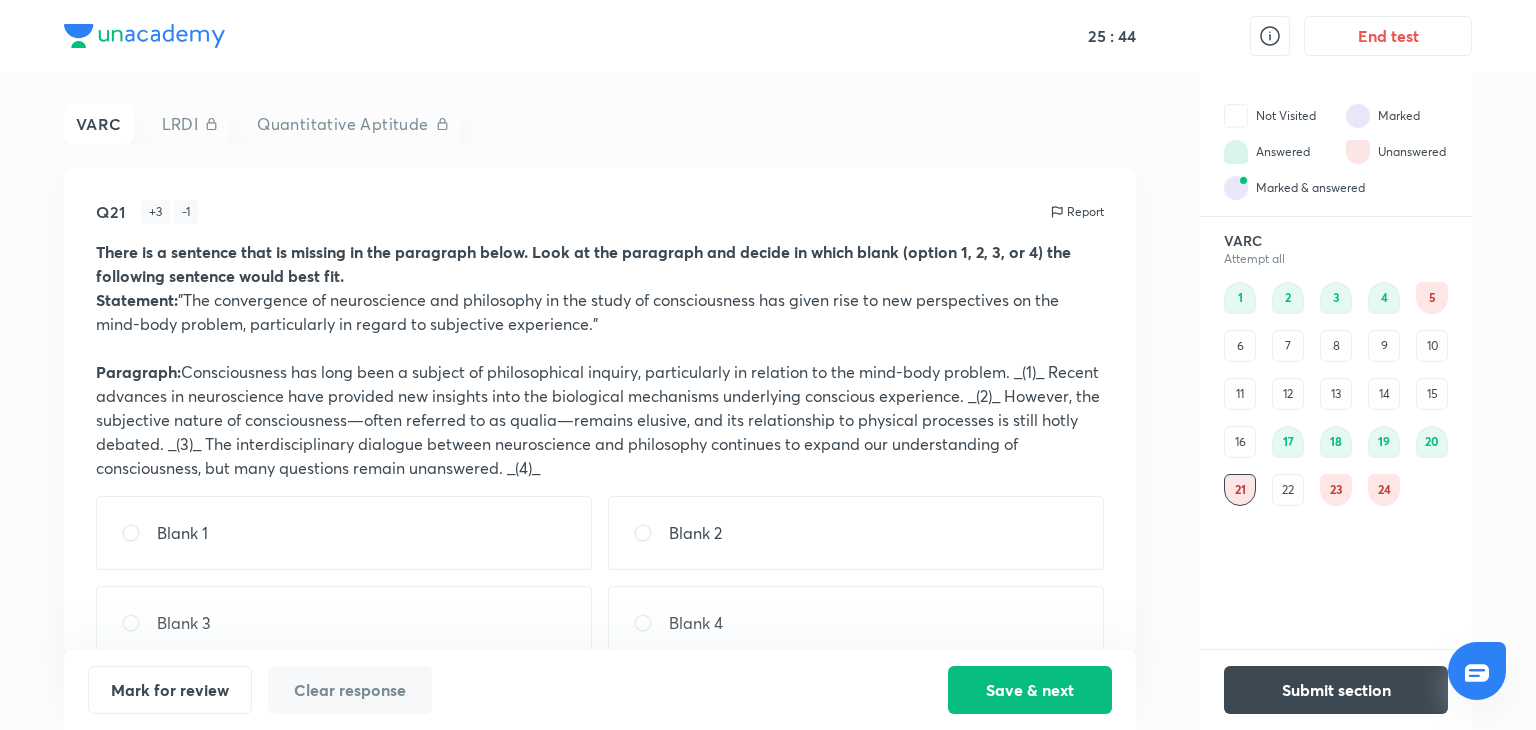 click on "Blank 3" at bounding box center [344, 623] 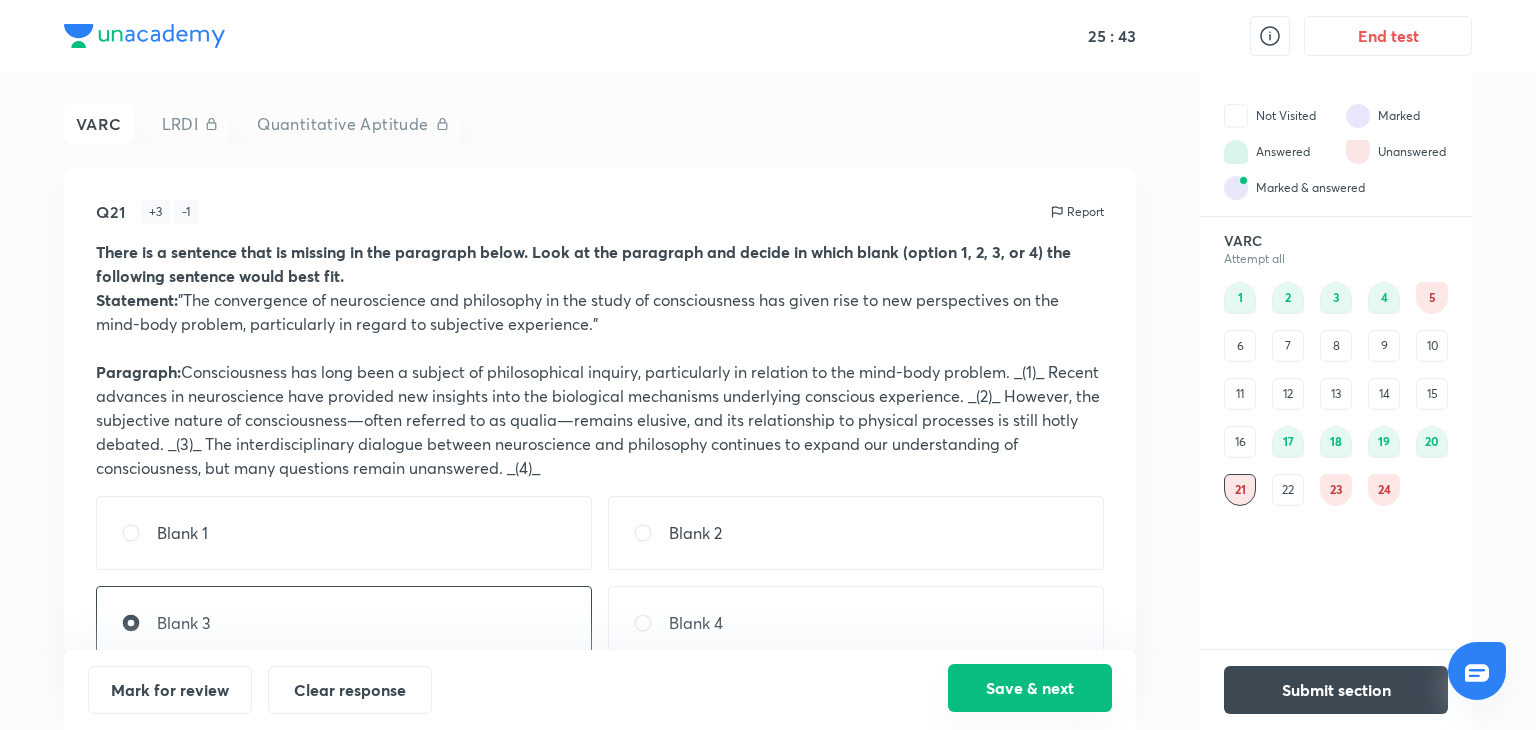click on "Save & next" at bounding box center (1030, 688) 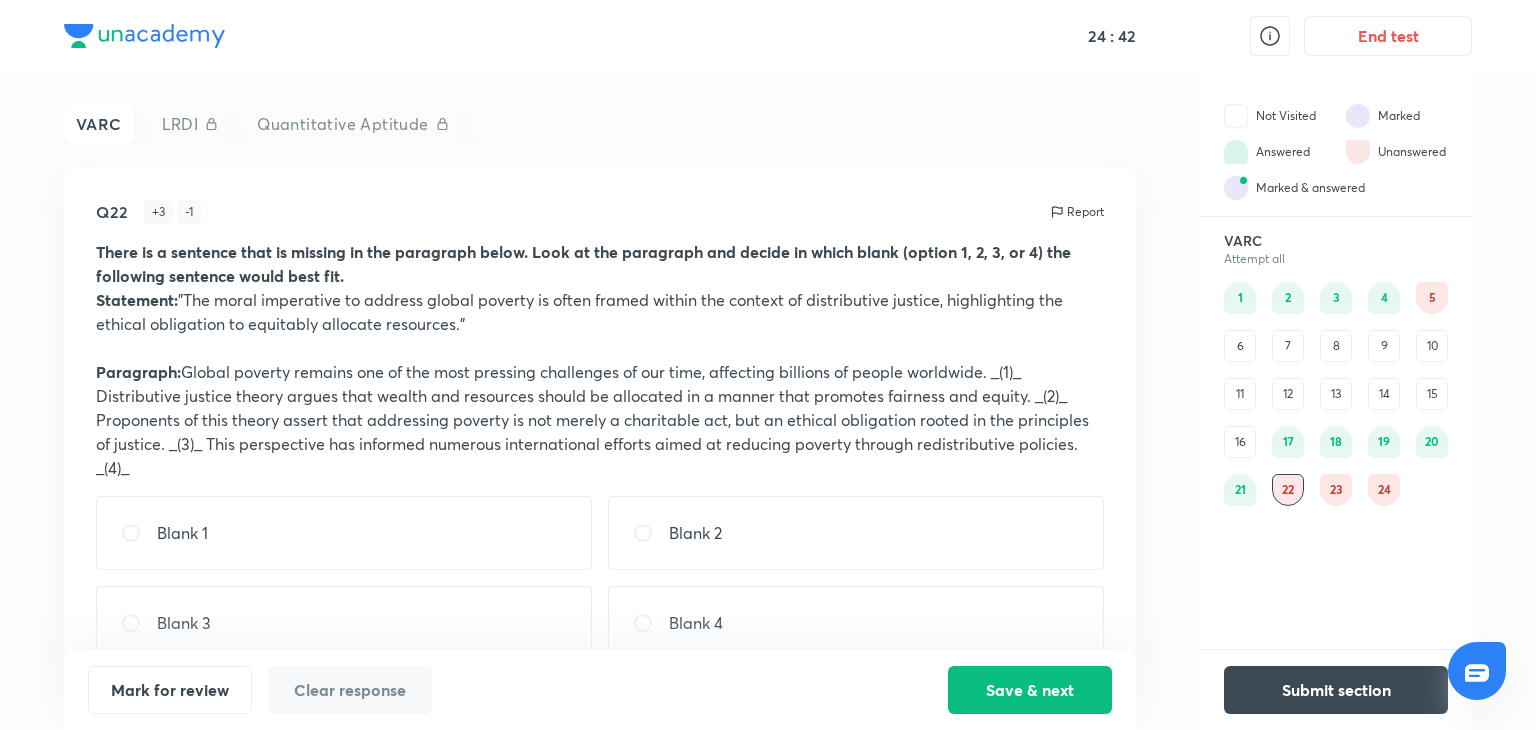 click on "Blank 1" at bounding box center (344, 533) 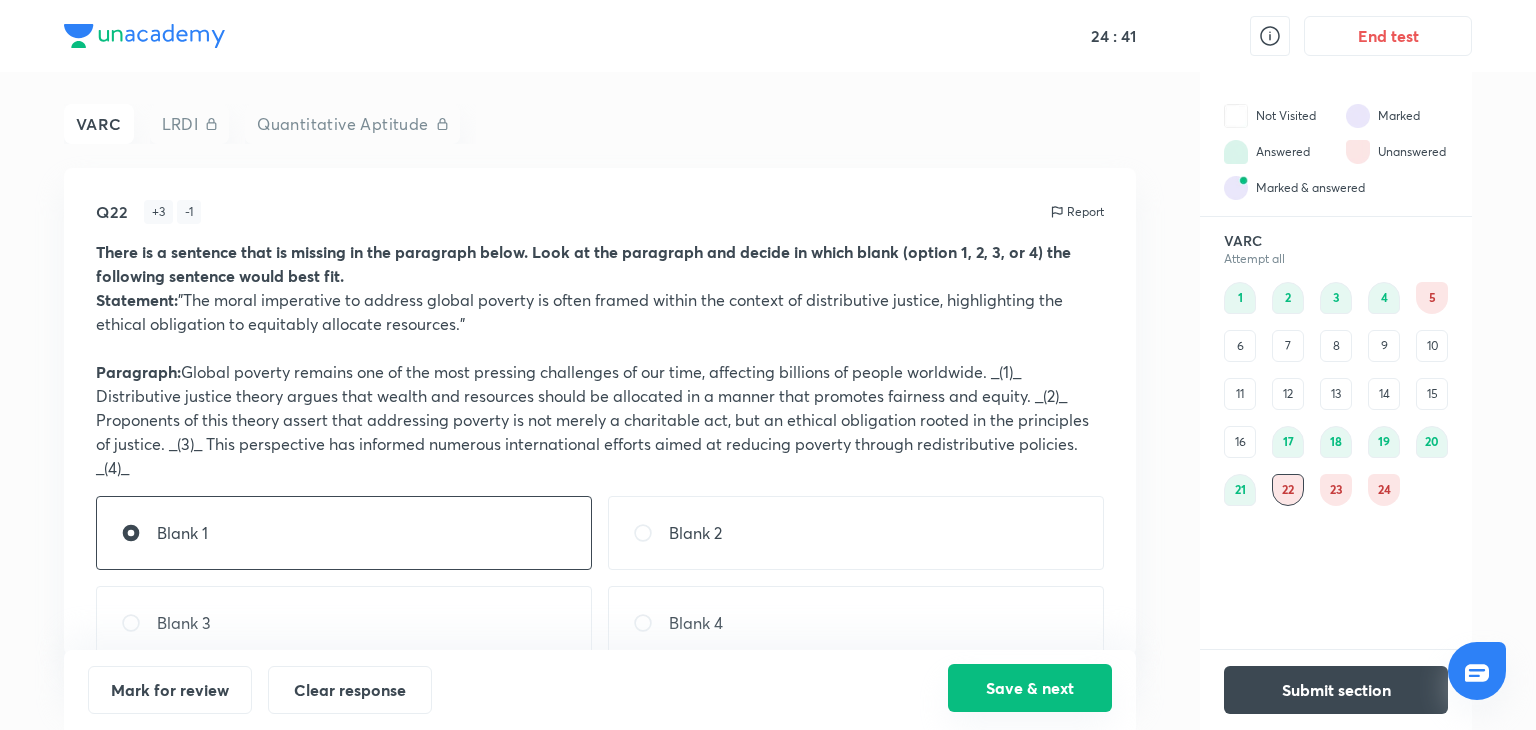 click on "Save & next" at bounding box center (1030, 688) 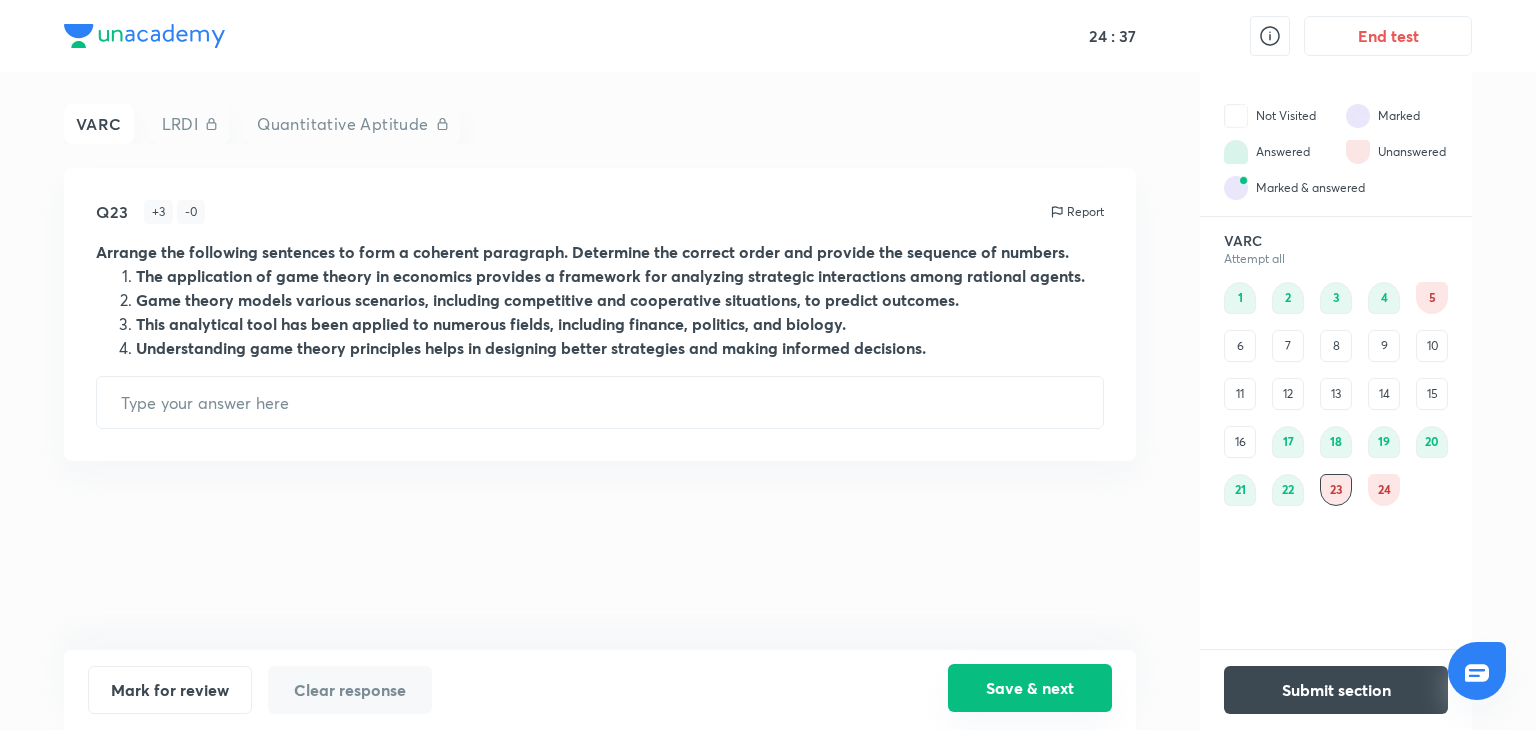 click on "Save & next" at bounding box center [1030, 688] 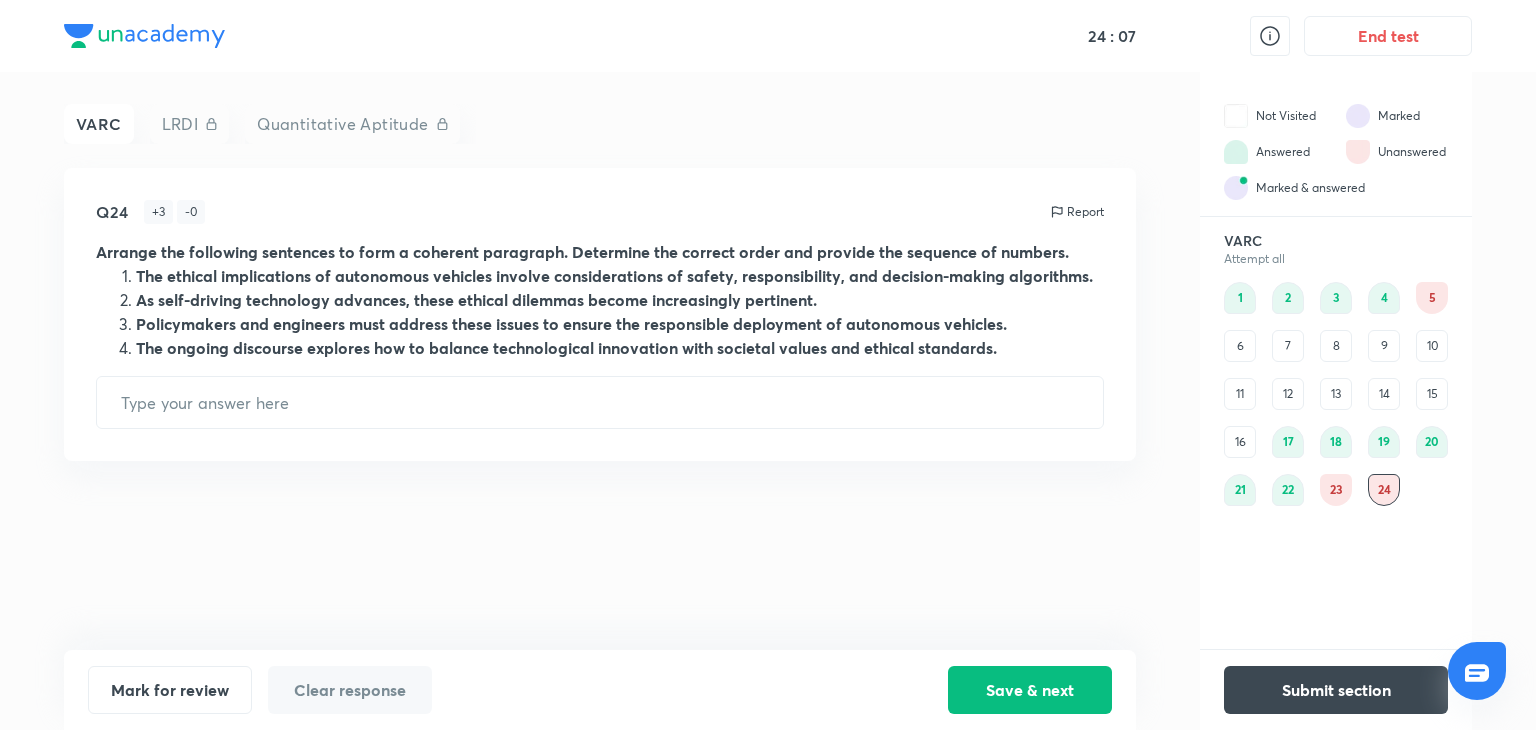 click on "6" at bounding box center (1240, 346) 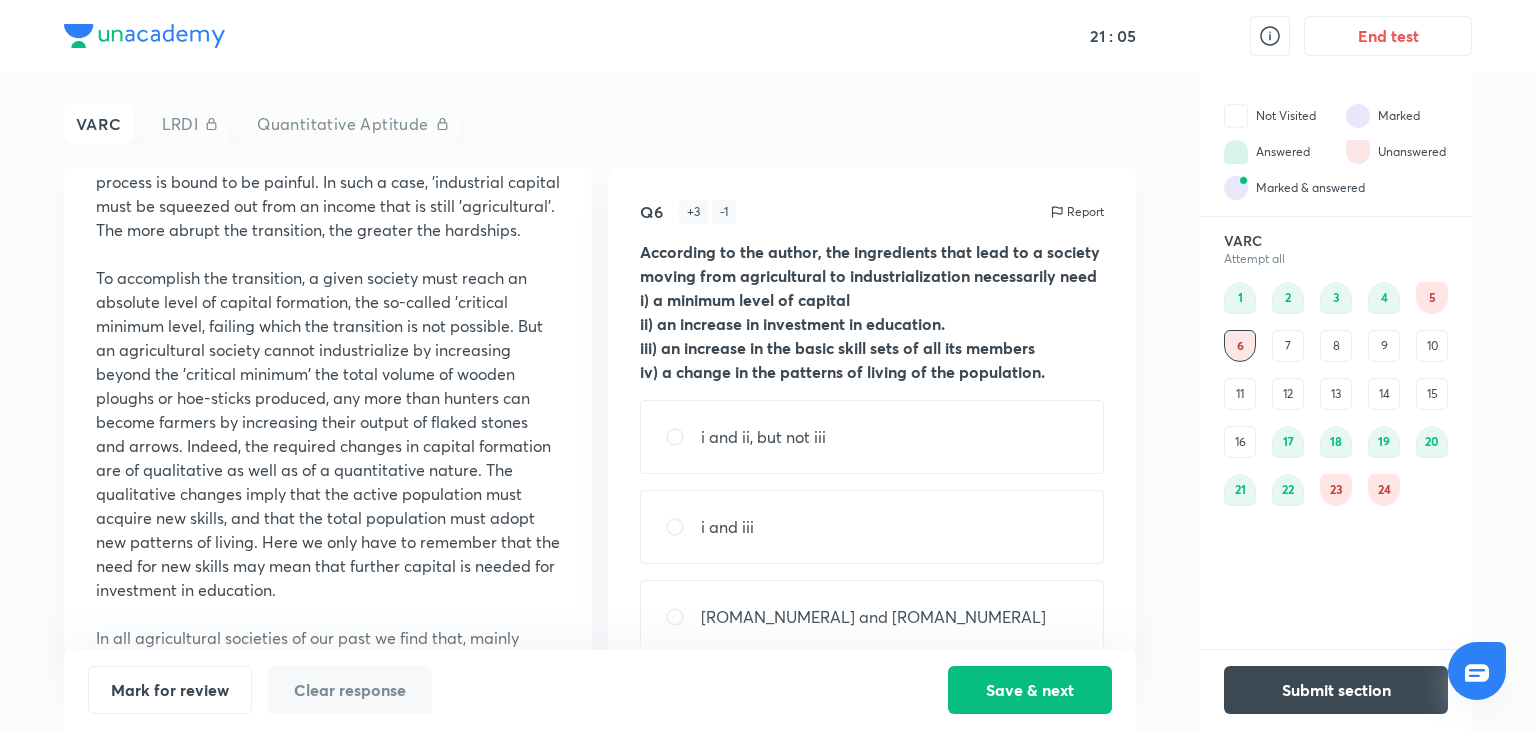 scroll, scrollTop: 884, scrollLeft: 0, axis: vertical 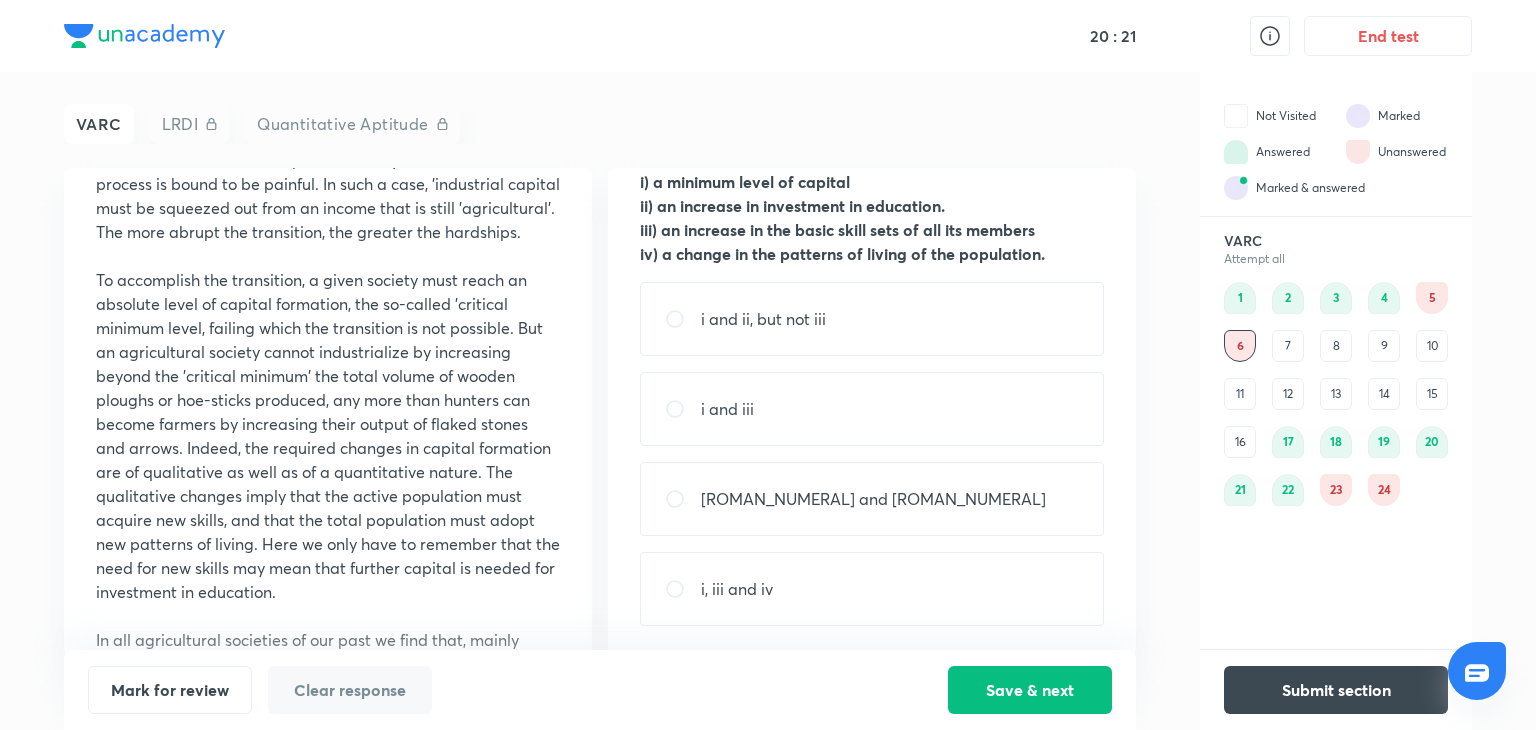 click on "i, iii and iv" at bounding box center (872, 589) 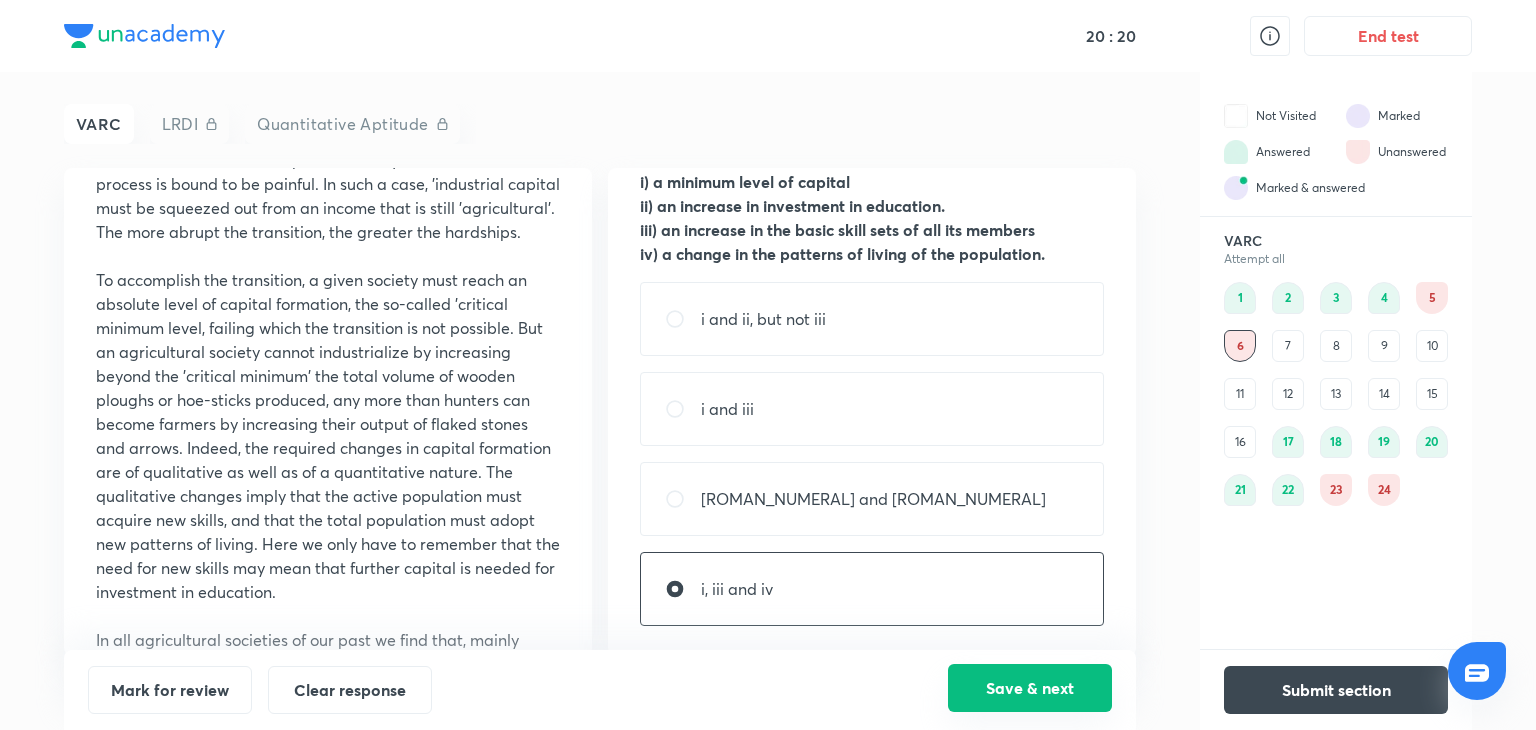click on "Save & next" at bounding box center [1030, 688] 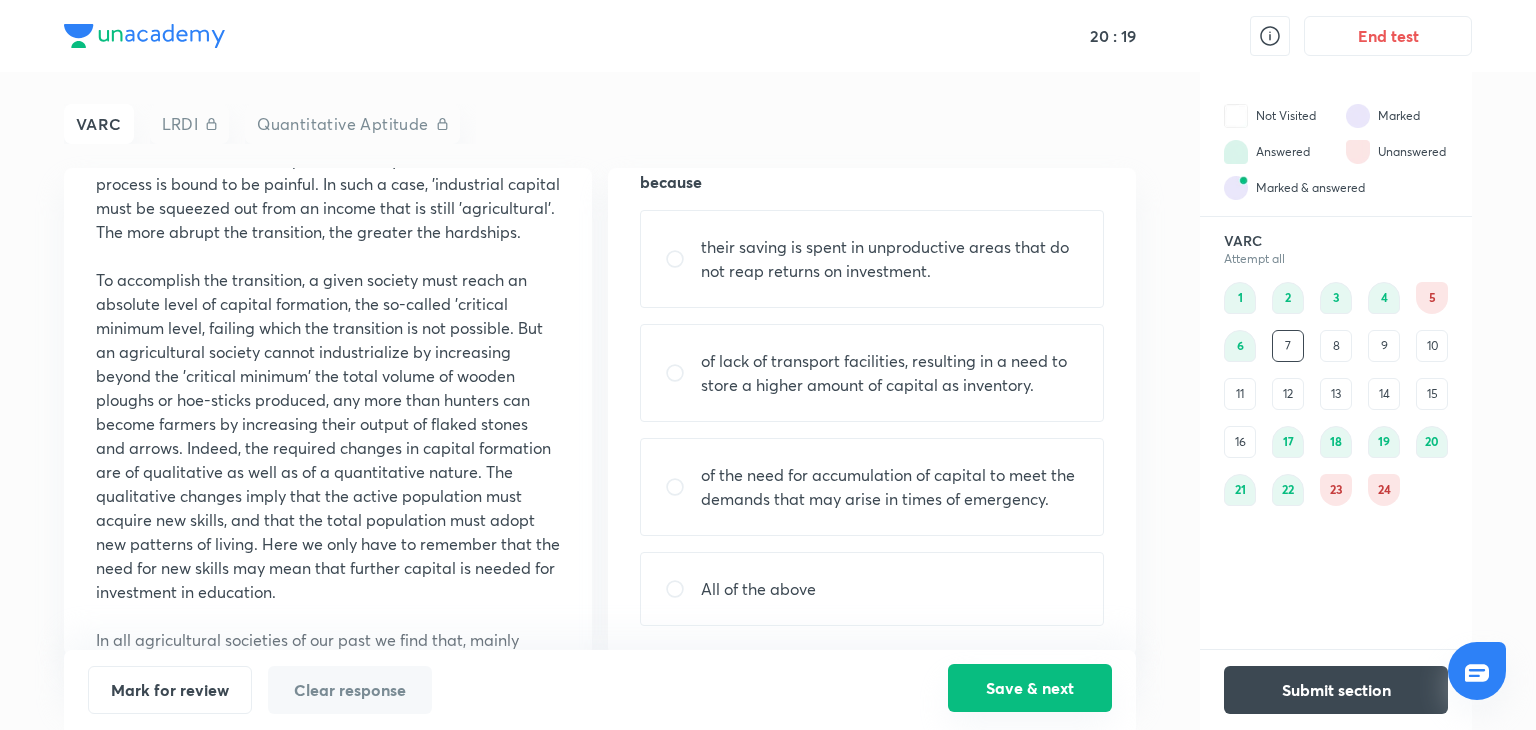 scroll, scrollTop: 0, scrollLeft: 0, axis: both 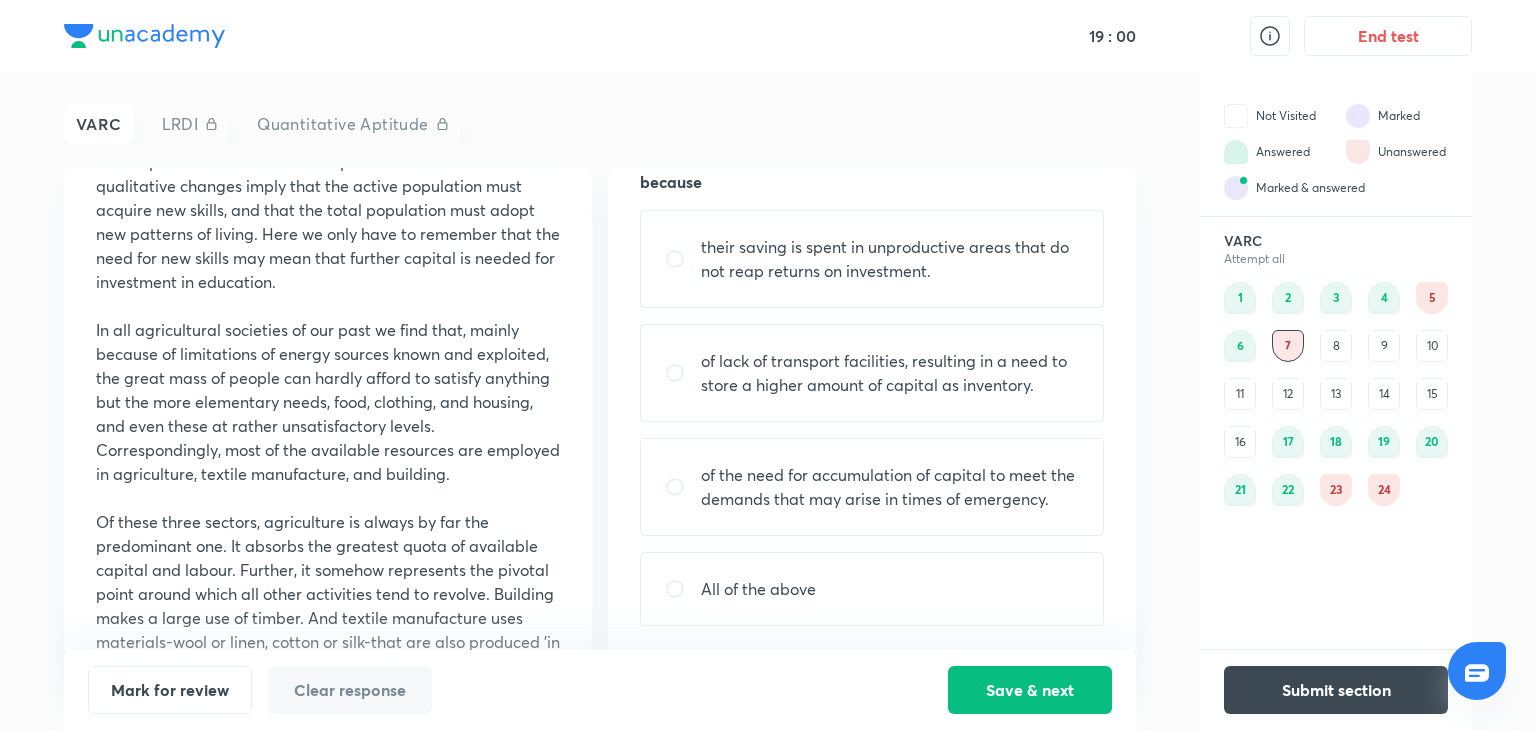 click on "All of the above" at bounding box center [758, 589] 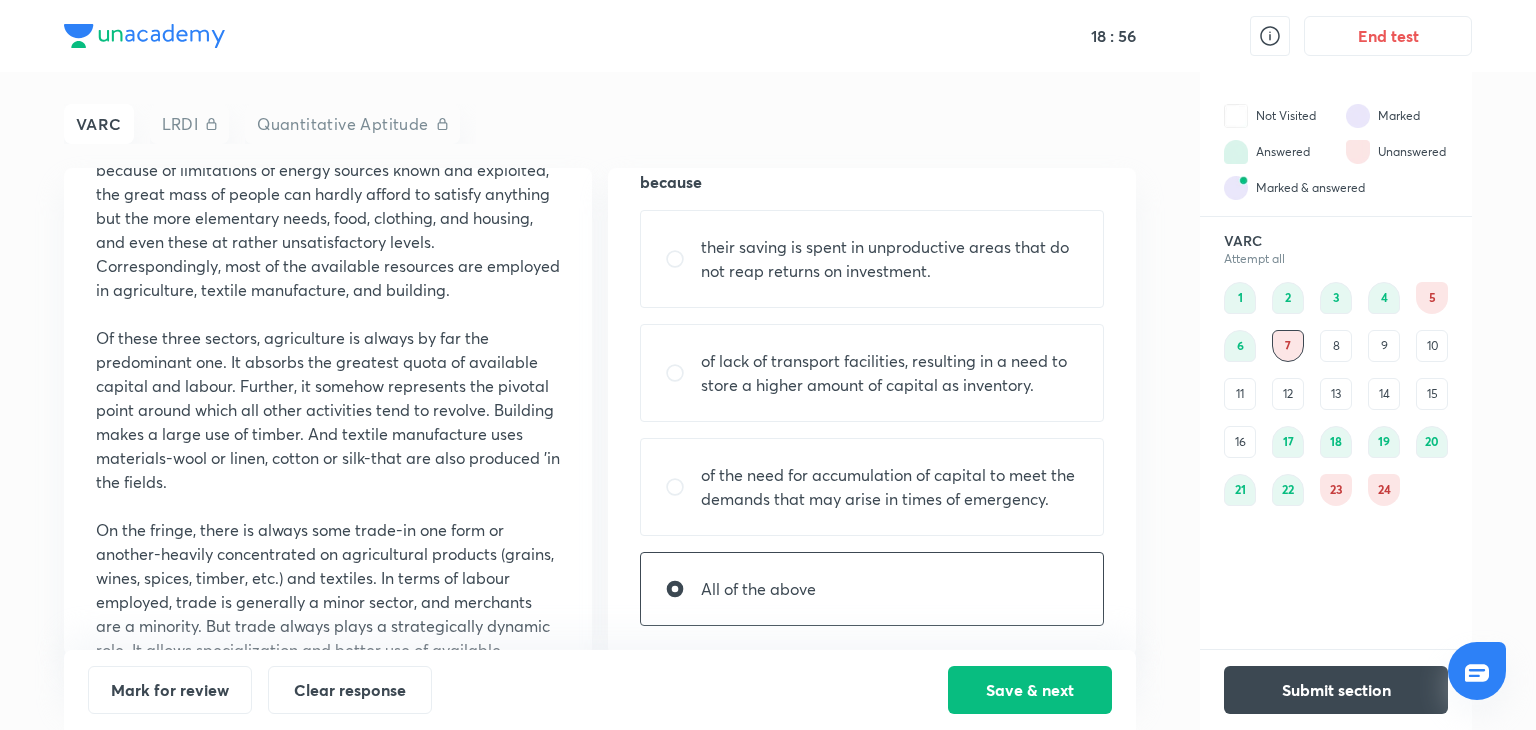 scroll, scrollTop: 1379, scrollLeft: 0, axis: vertical 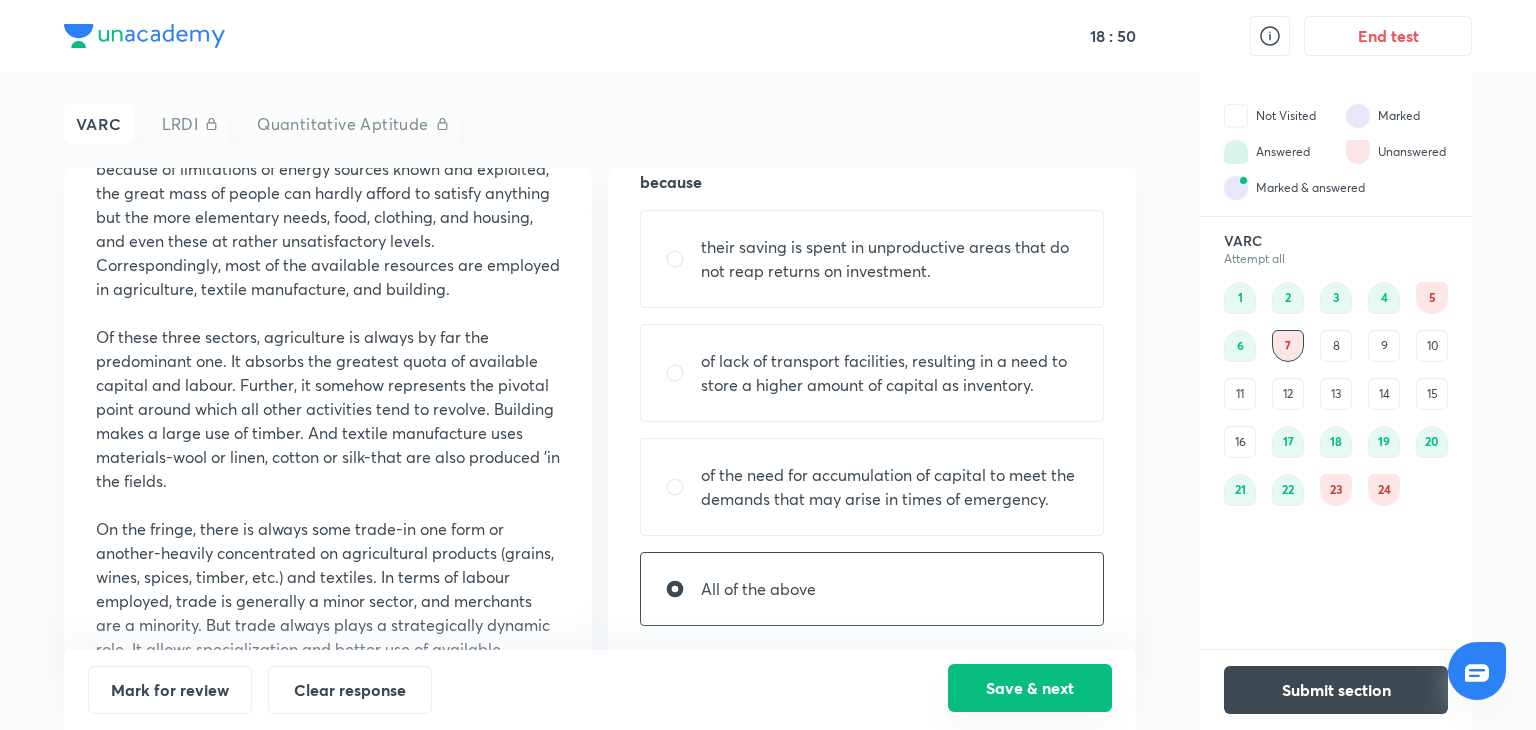 click on "Save & next" at bounding box center (1030, 688) 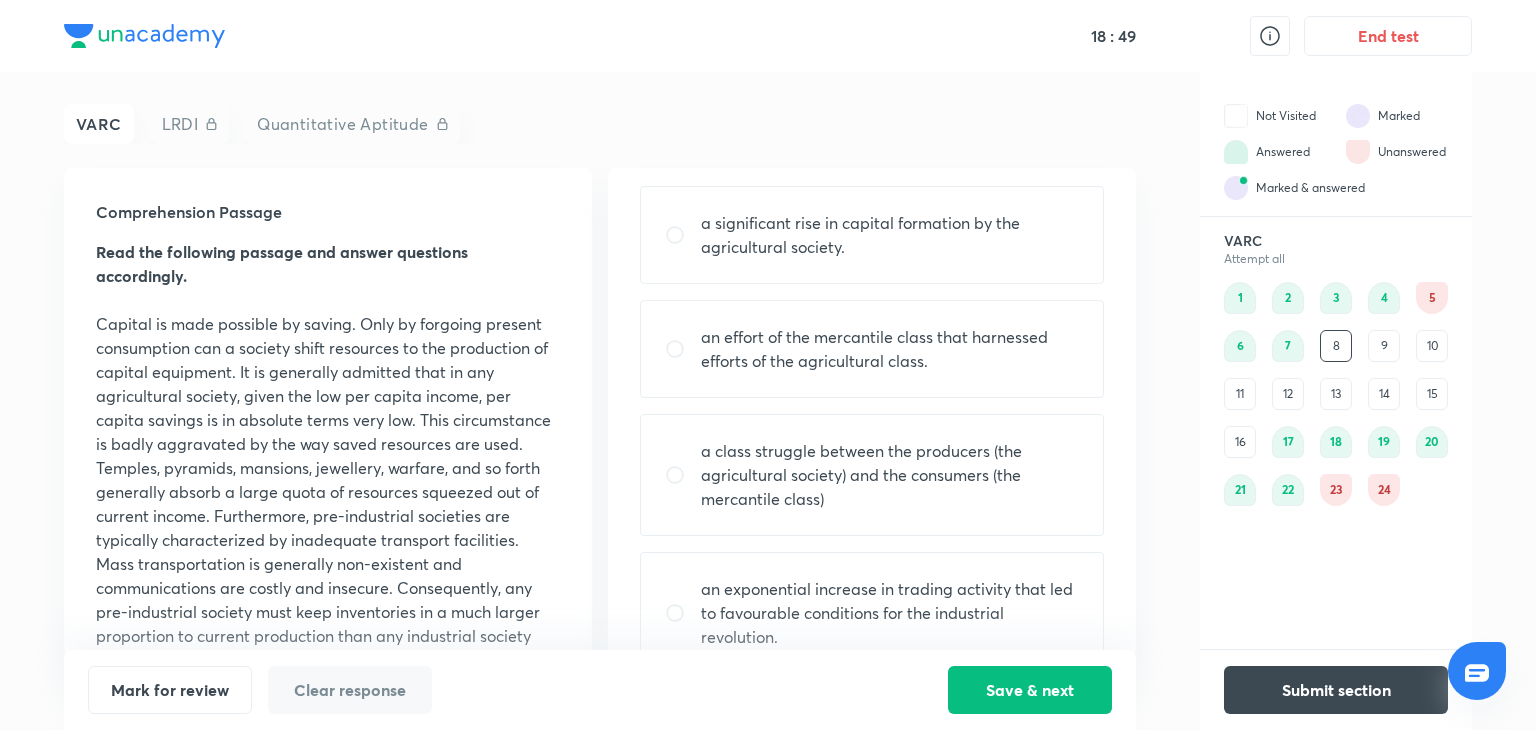 scroll, scrollTop: 0, scrollLeft: 0, axis: both 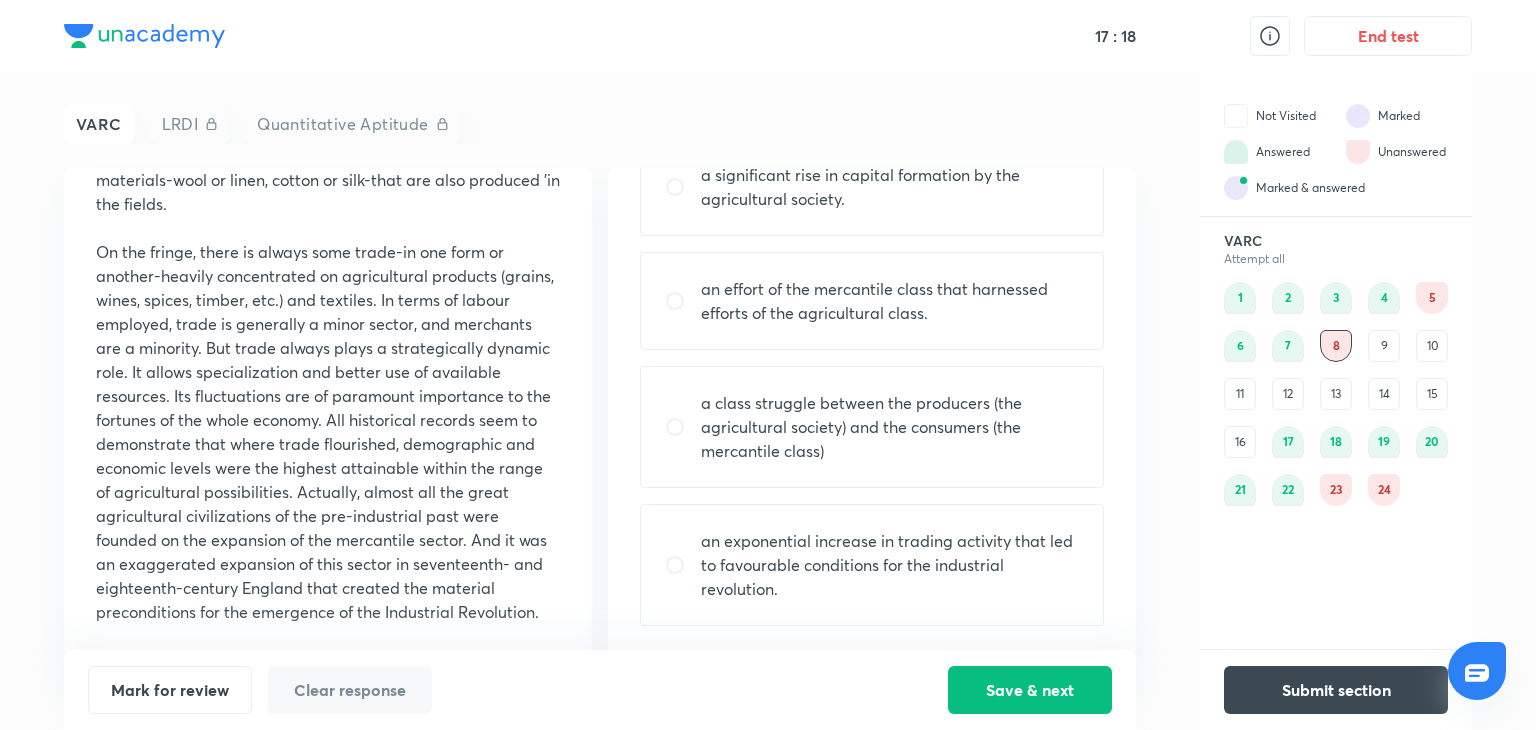 click on "an exponential increase in trading activity that led to favourable conditions for the industrial revolution." at bounding box center [890, 565] 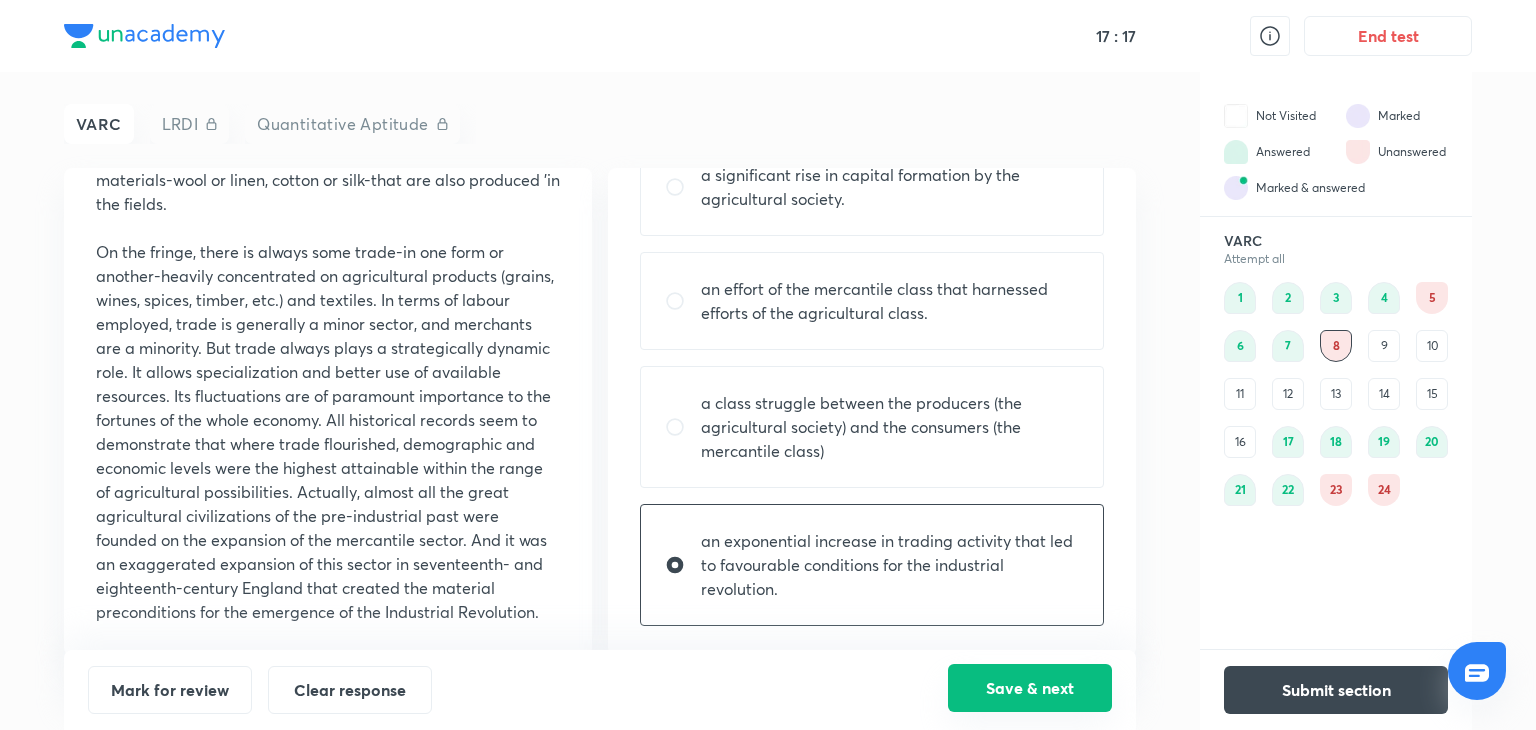 click on "Save & next" at bounding box center [1030, 688] 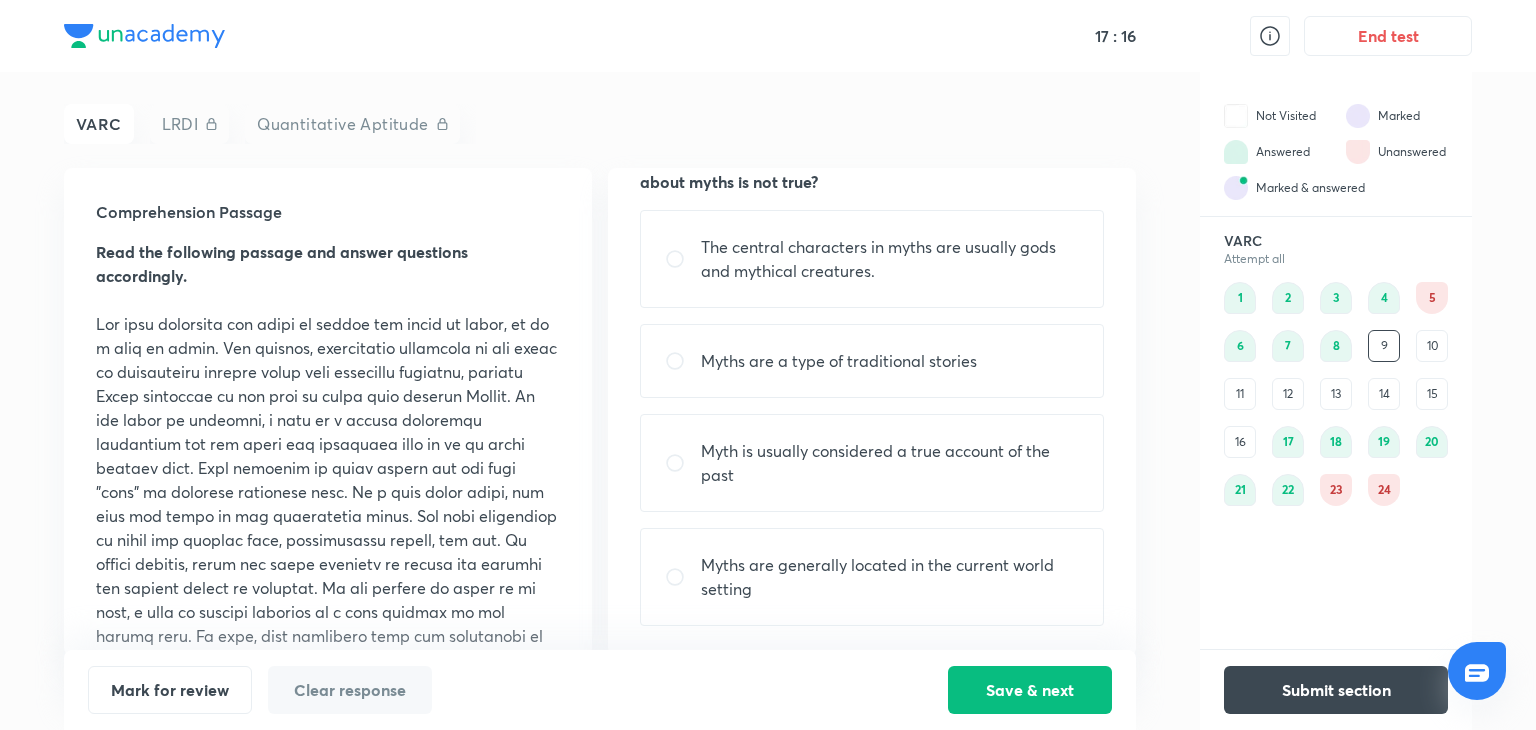 scroll, scrollTop: 0, scrollLeft: 0, axis: both 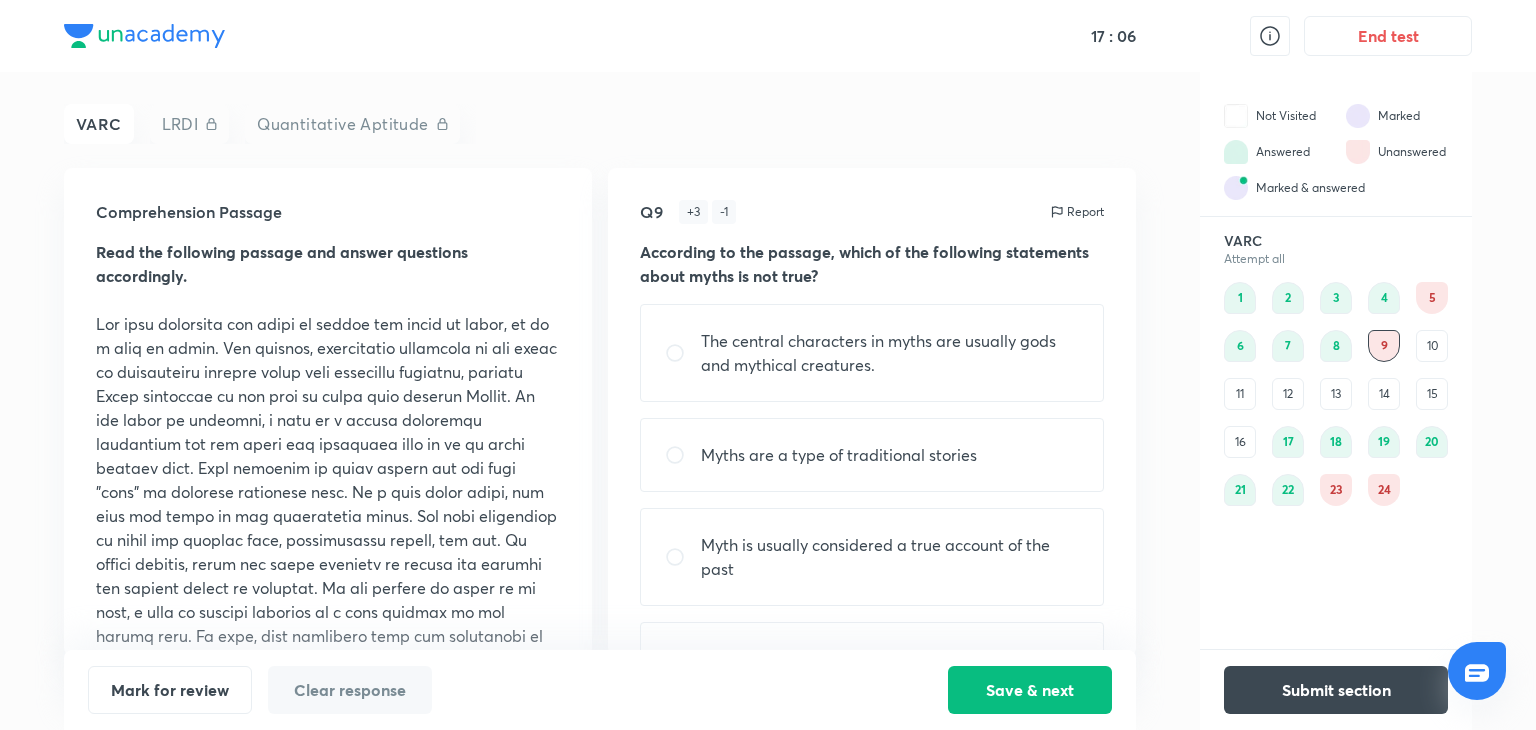 click on "5" at bounding box center (1432, 298) 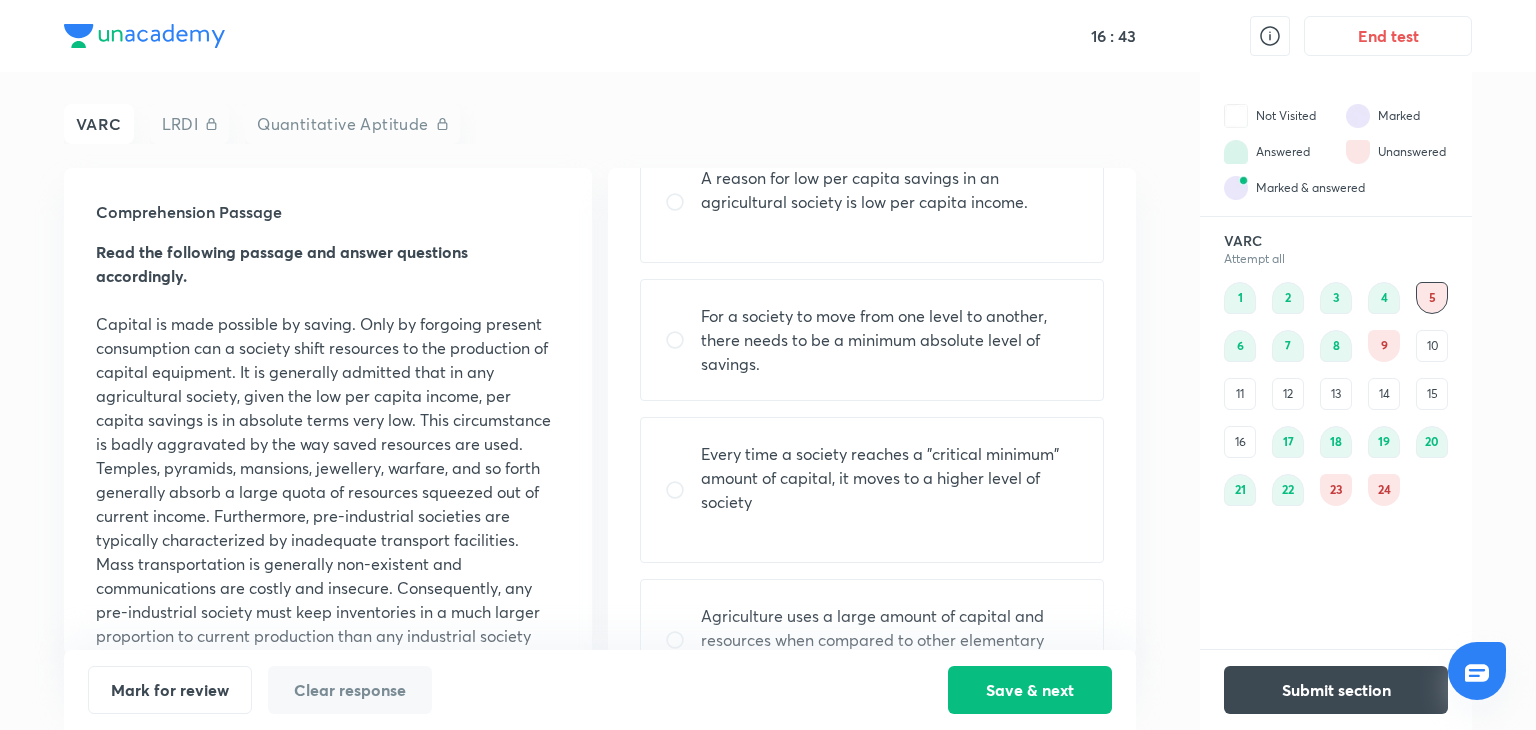 scroll, scrollTop: 214, scrollLeft: 0, axis: vertical 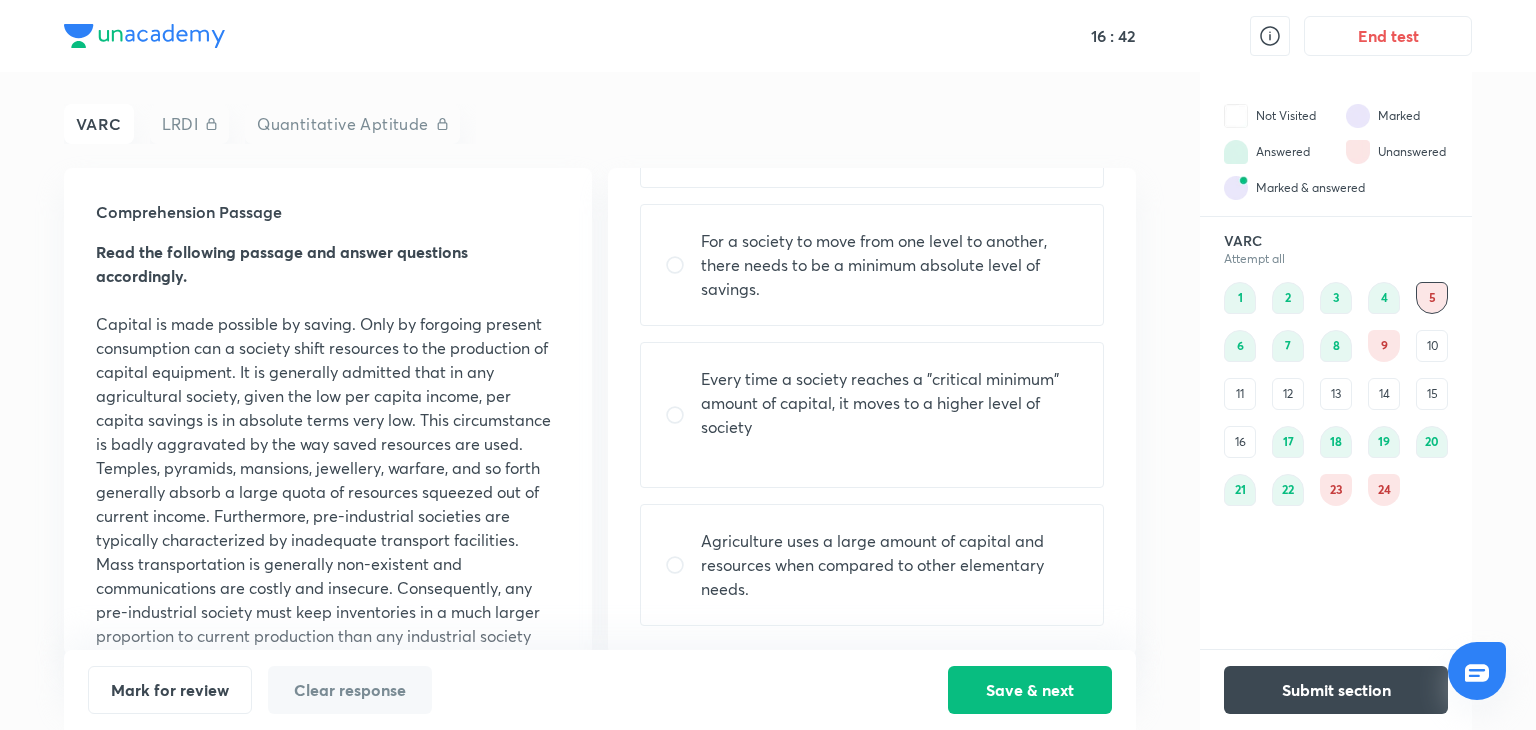 click on "Every time a society reaches a "critical minimum" amount of capital, it moves to a higher level of society" at bounding box center [890, 403] 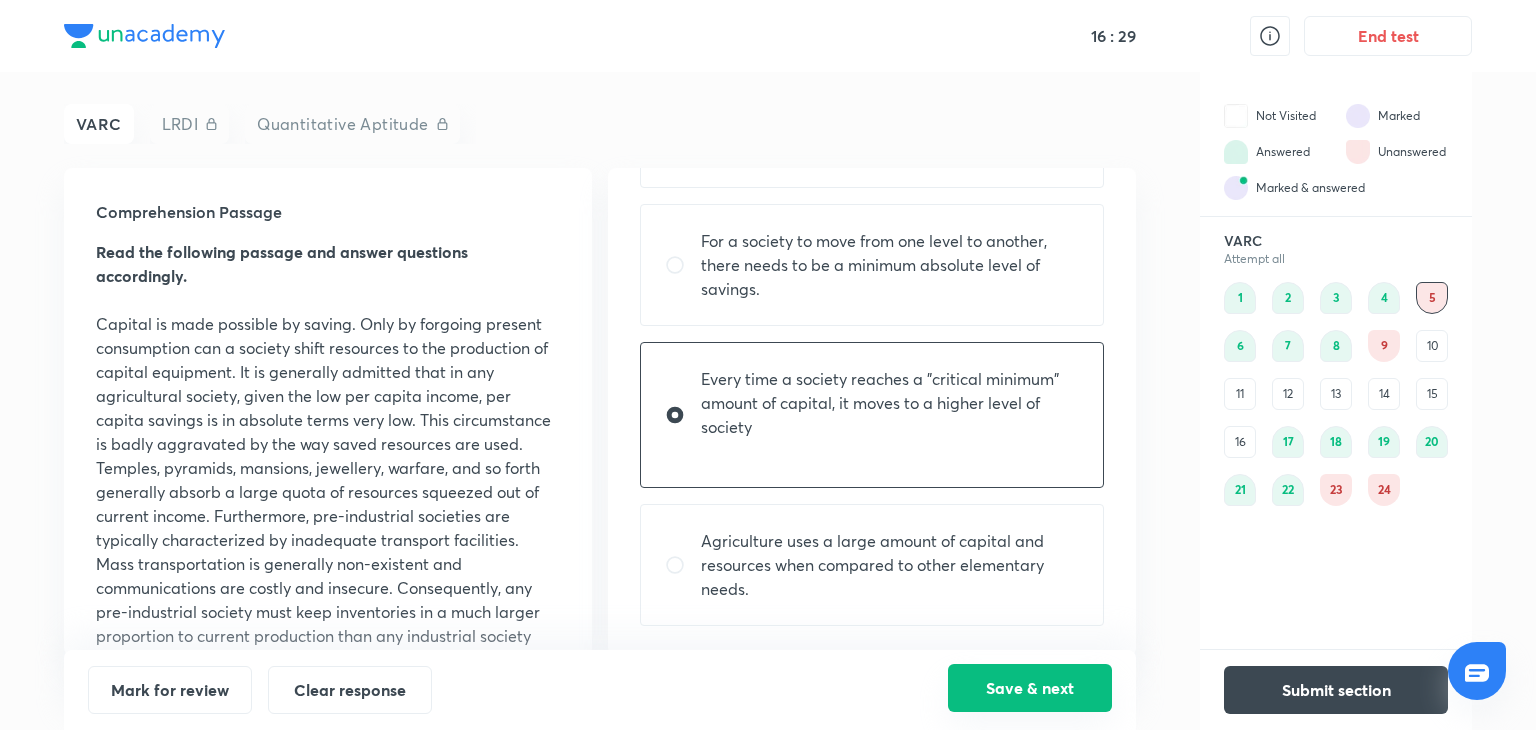 click on "Save & next" at bounding box center [1030, 688] 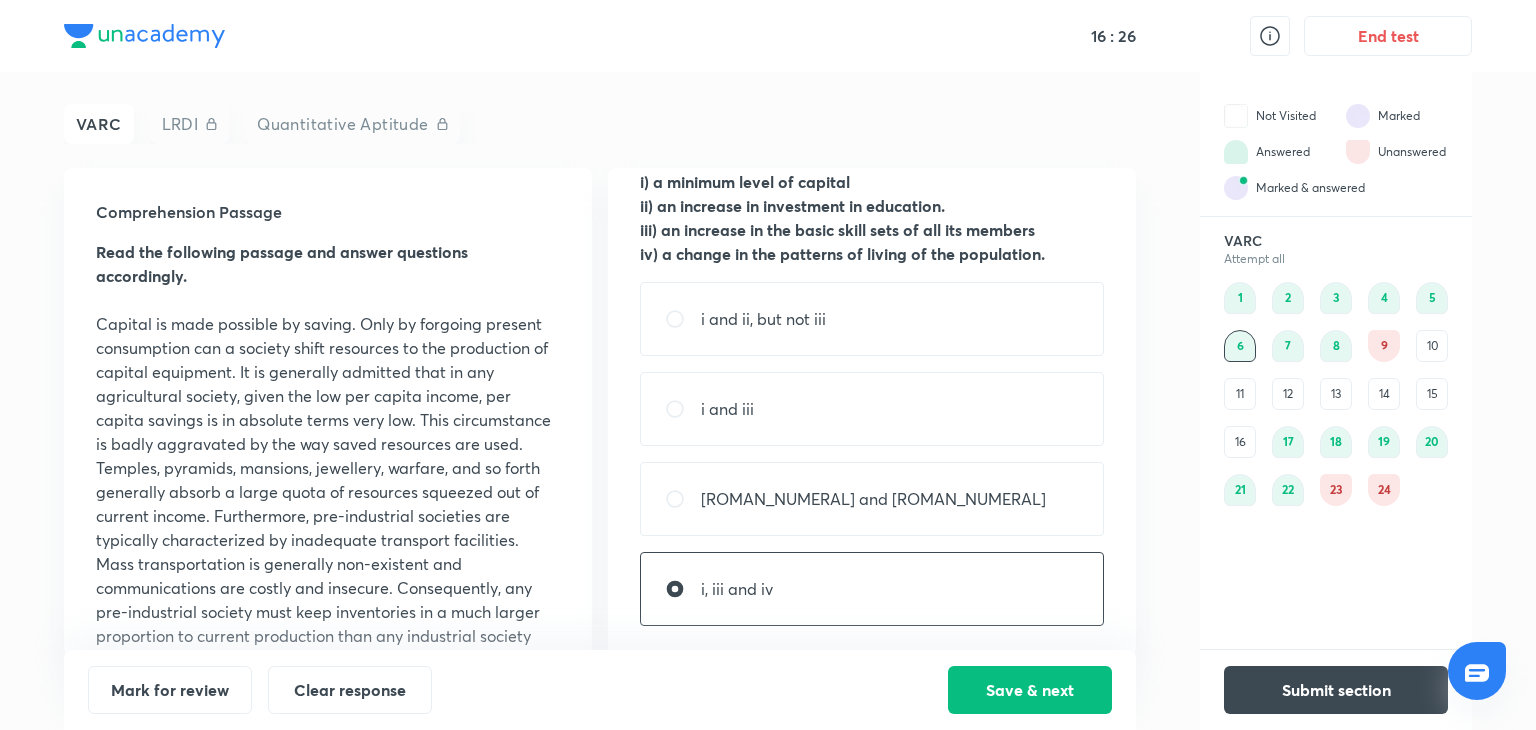 click on "9" at bounding box center (1384, 346) 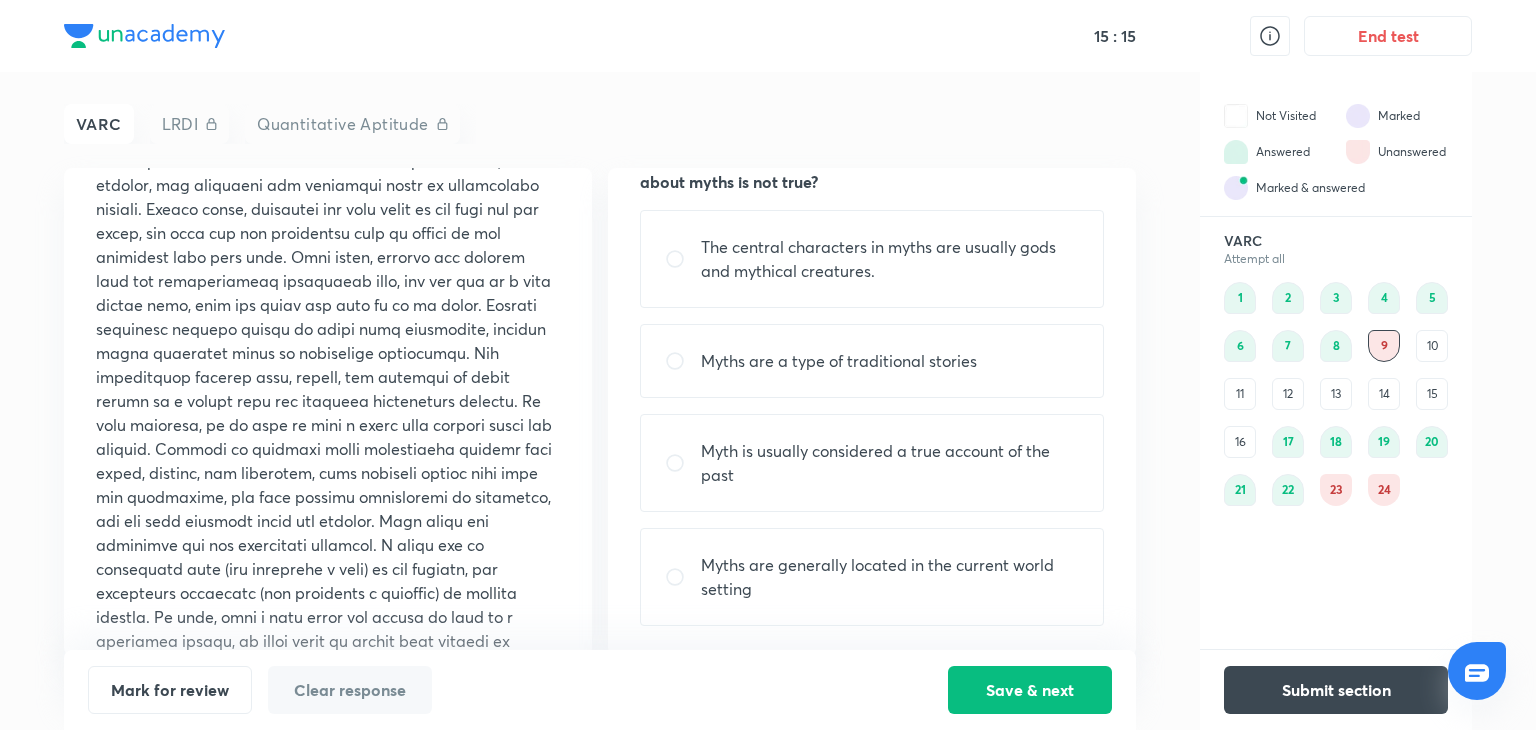 scroll, scrollTop: 644, scrollLeft: 0, axis: vertical 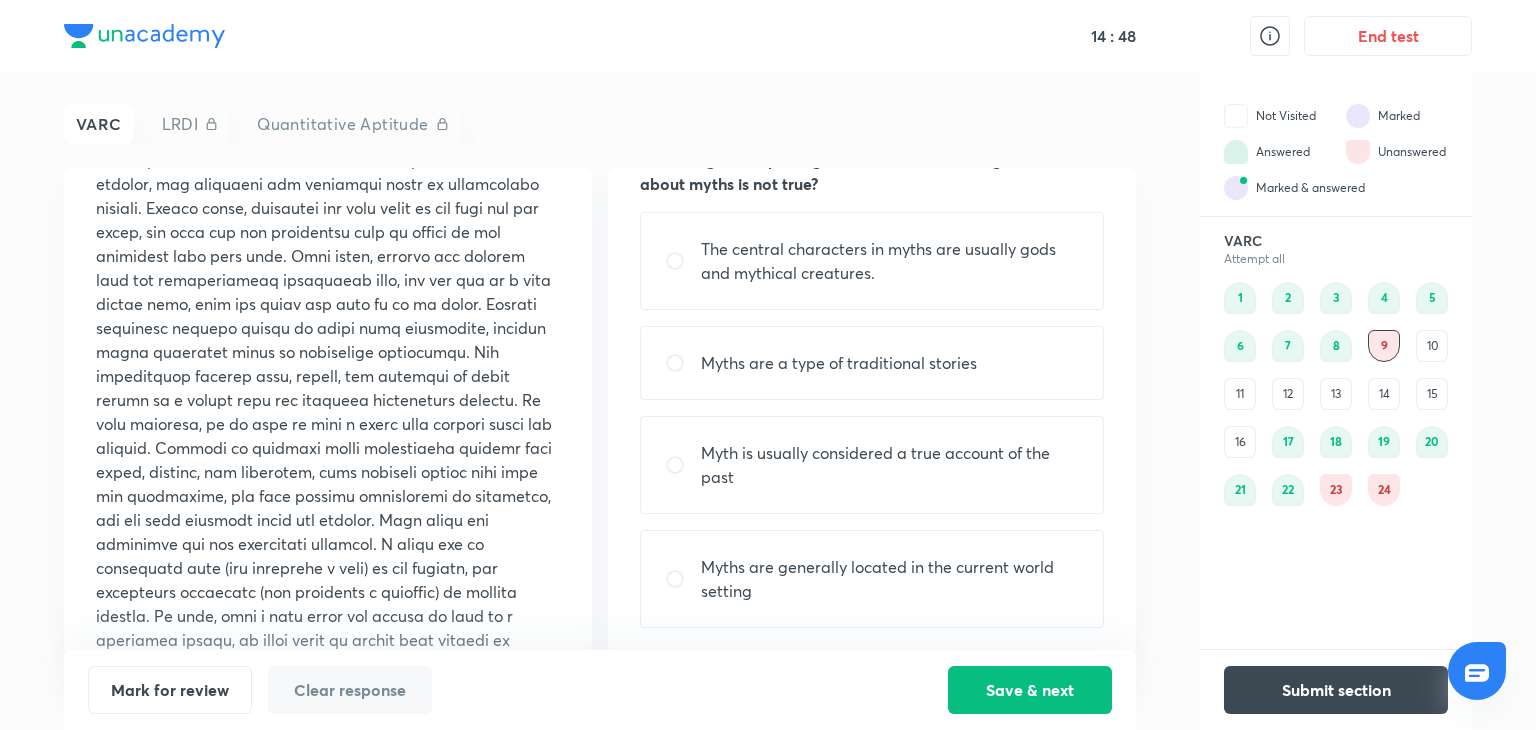 click on "Myths are generally located in the current world setting" at bounding box center (890, 579) 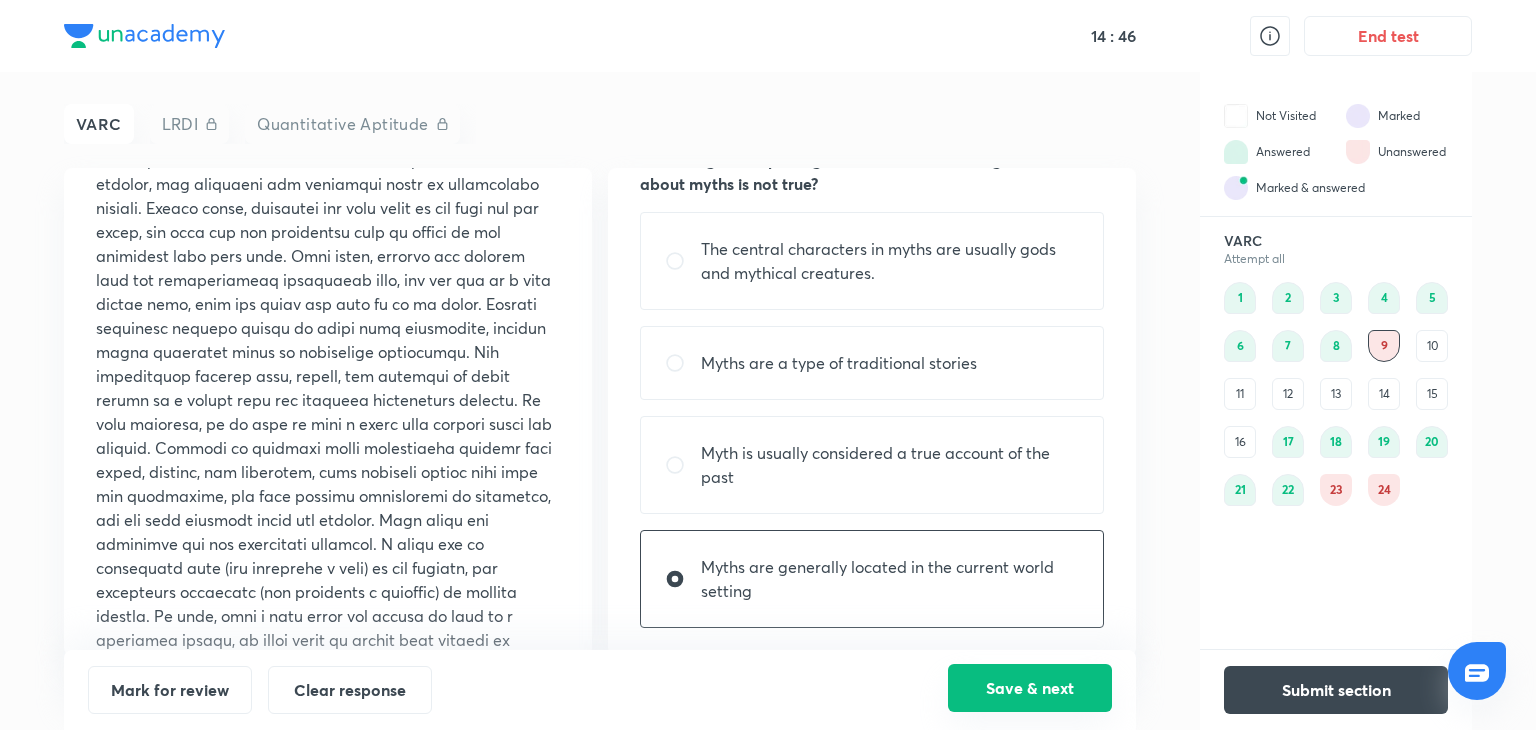 click on "Save & next" at bounding box center [1030, 688] 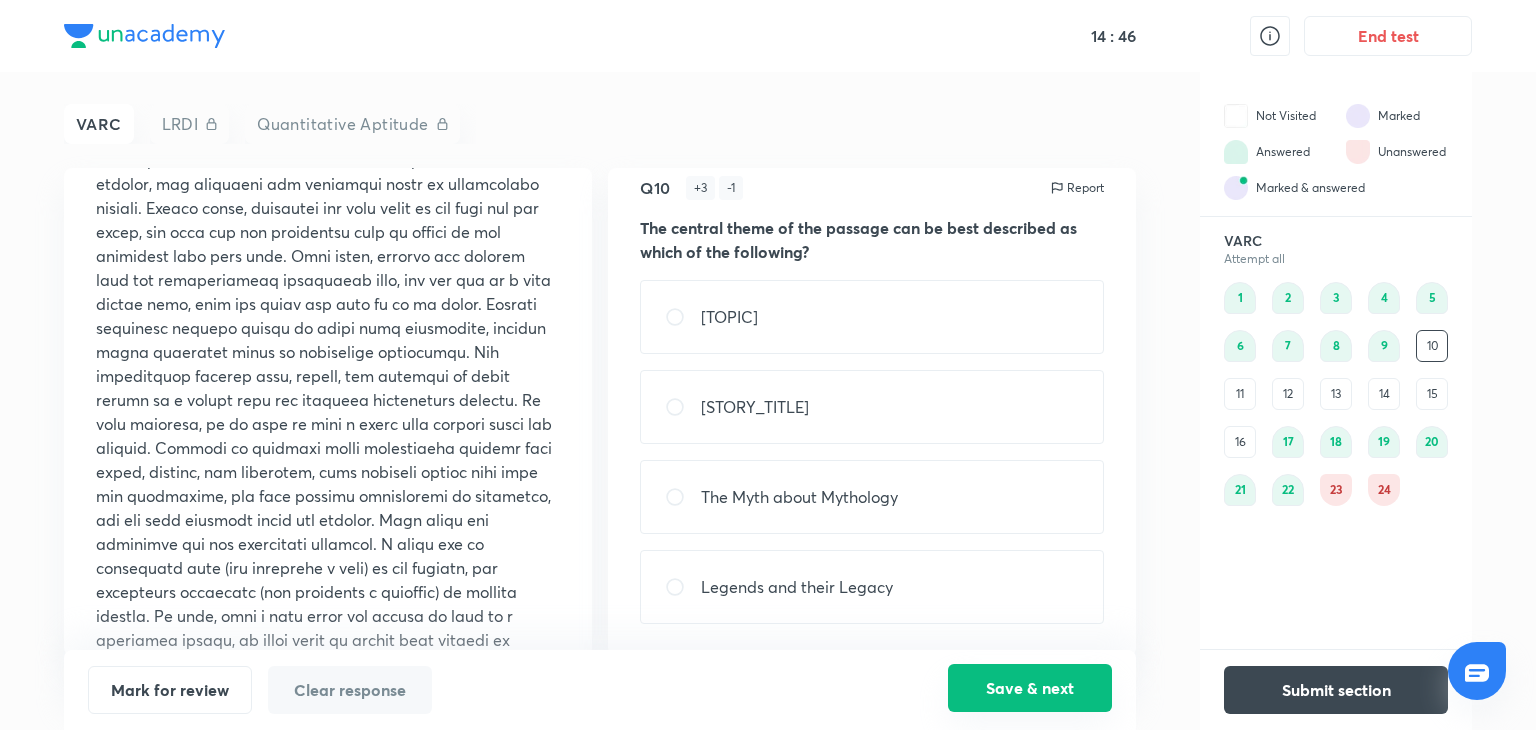 scroll, scrollTop: 0, scrollLeft: 0, axis: both 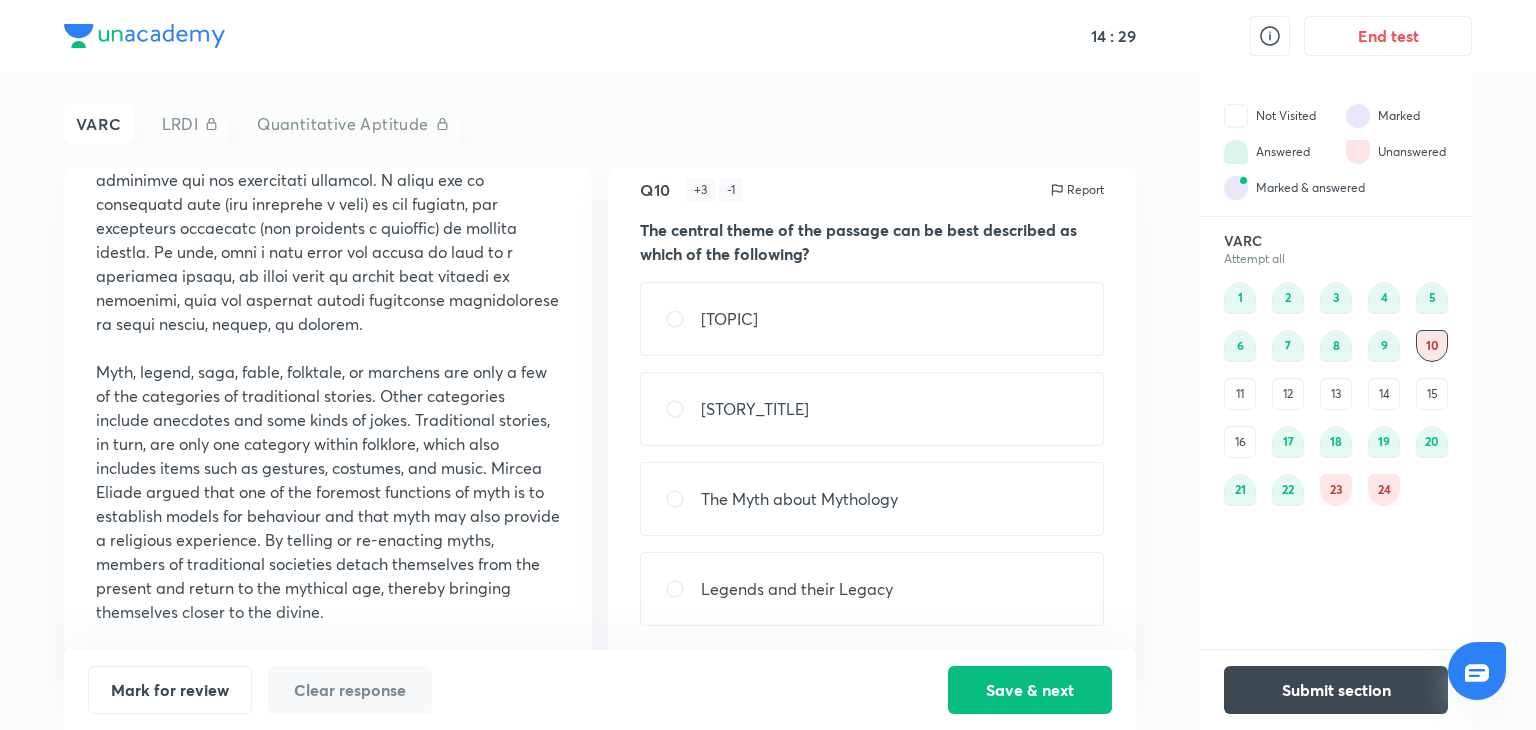 click on "The Saga of Different Stories" at bounding box center [755, 409] 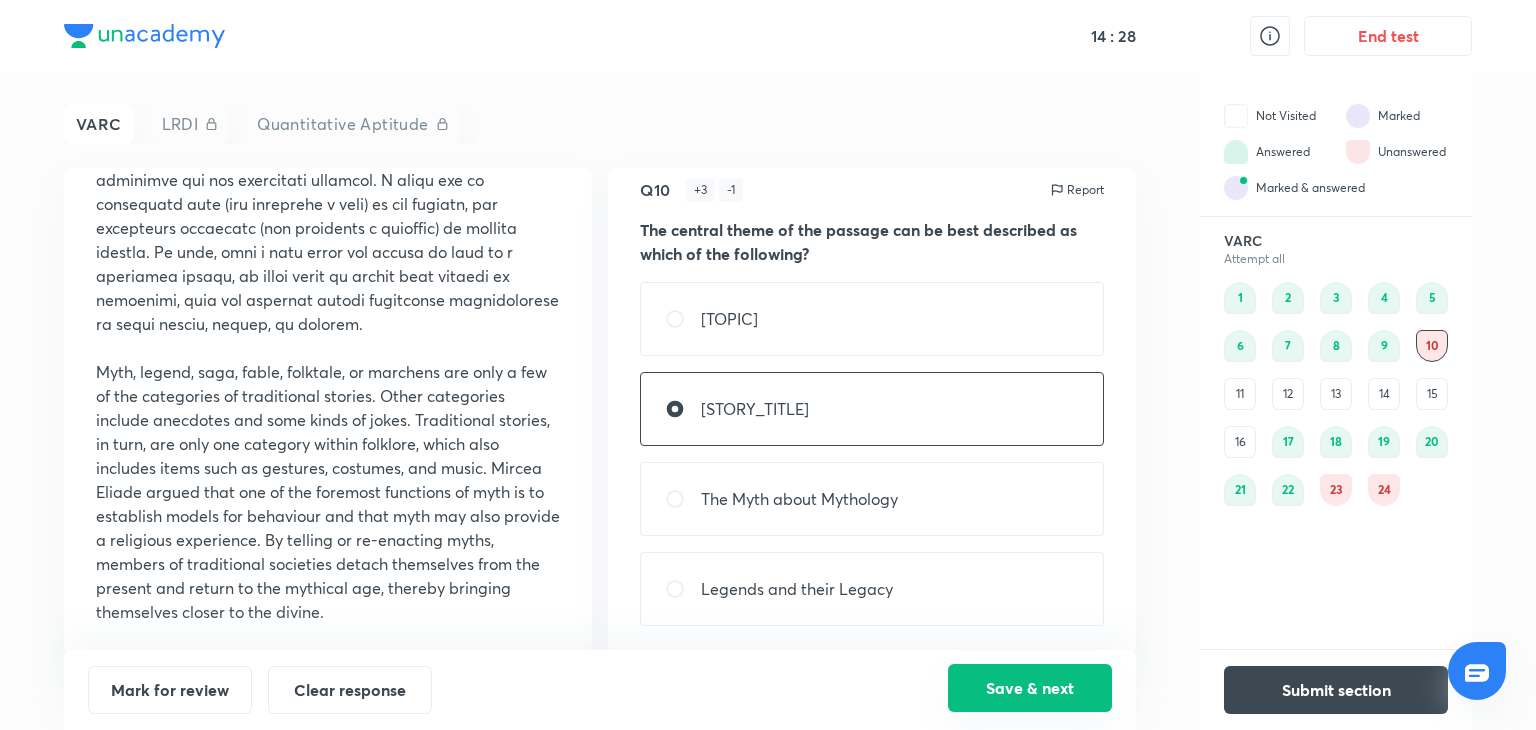 click on "Save & next" at bounding box center (1030, 688) 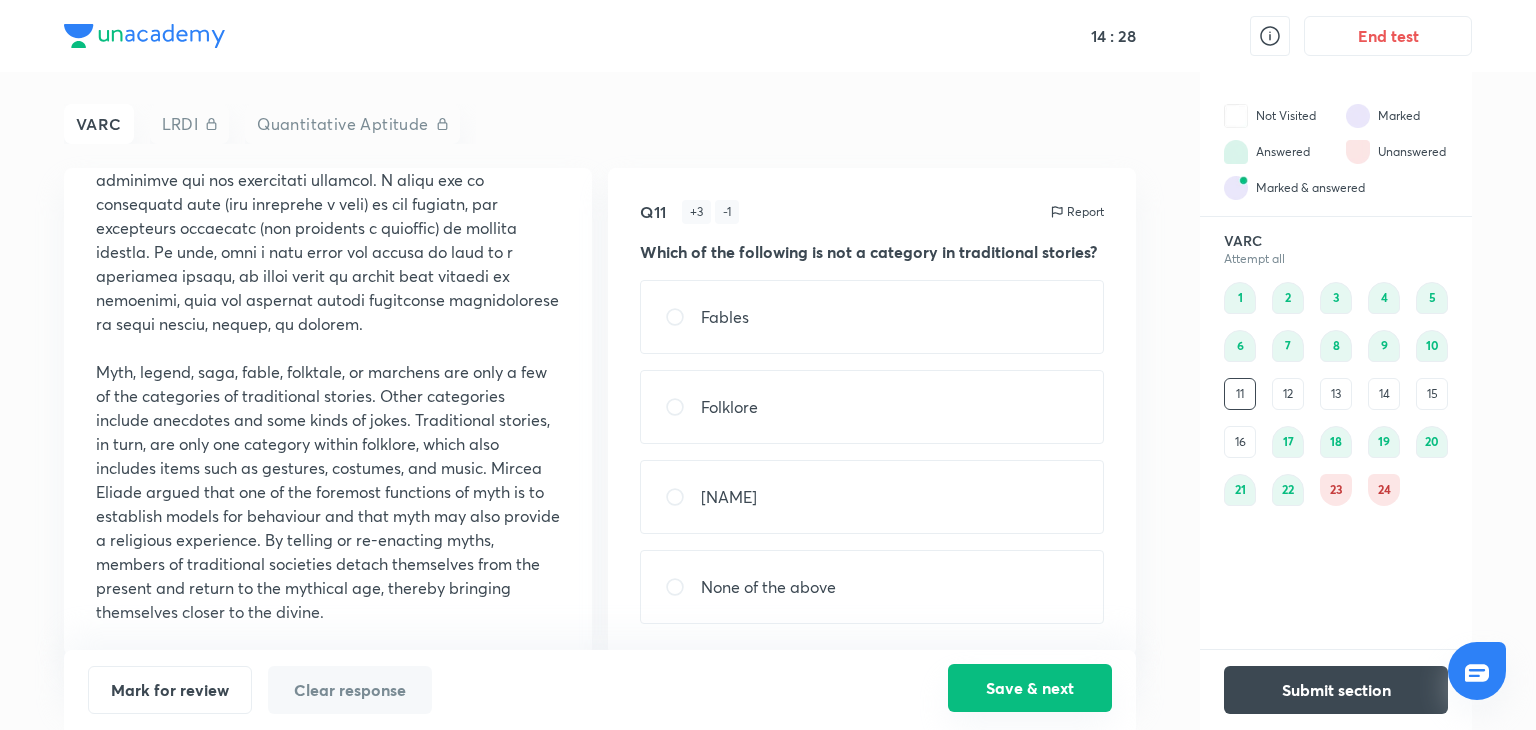 scroll, scrollTop: 0, scrollLeft: 0, axis: both 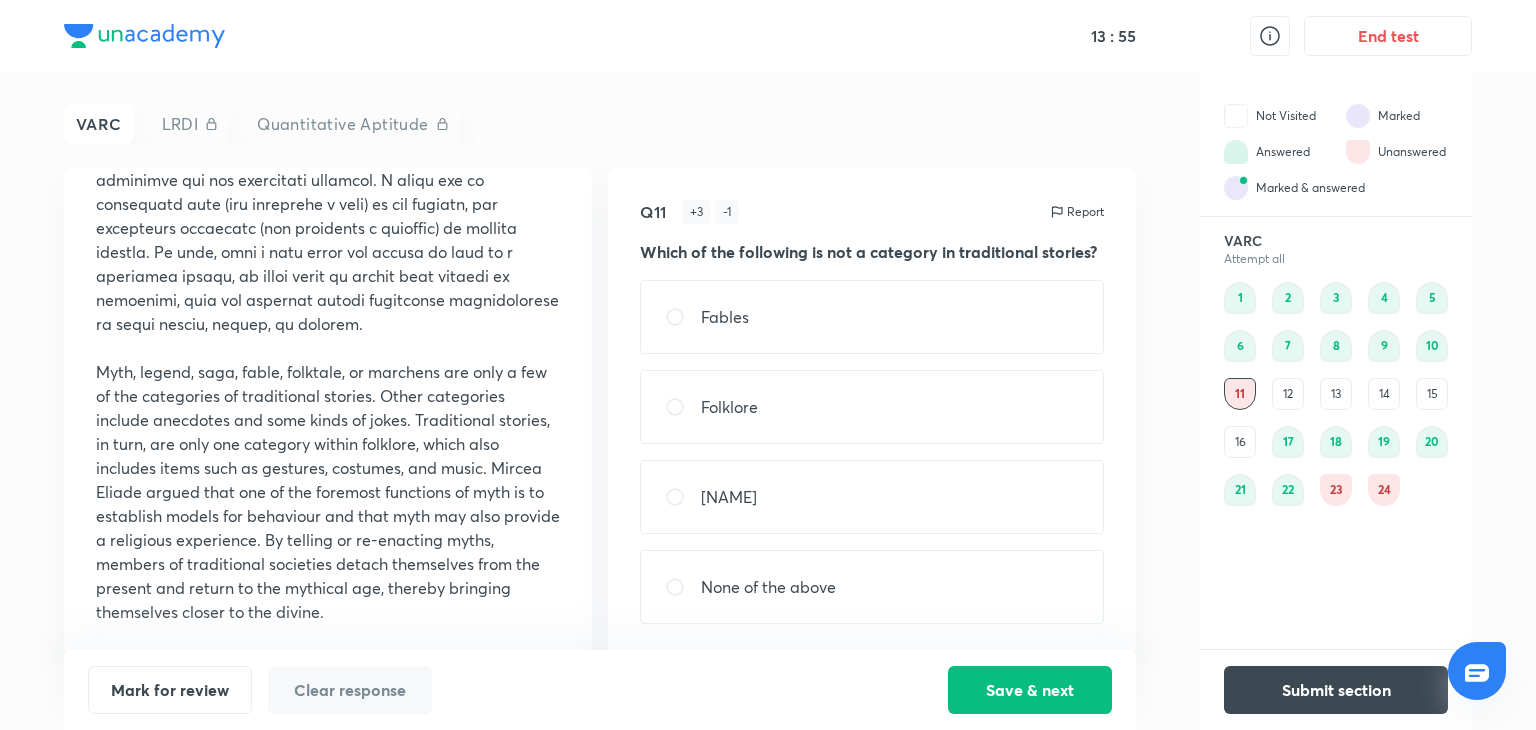 click on "None of the above" at bounding box center (872, 587) 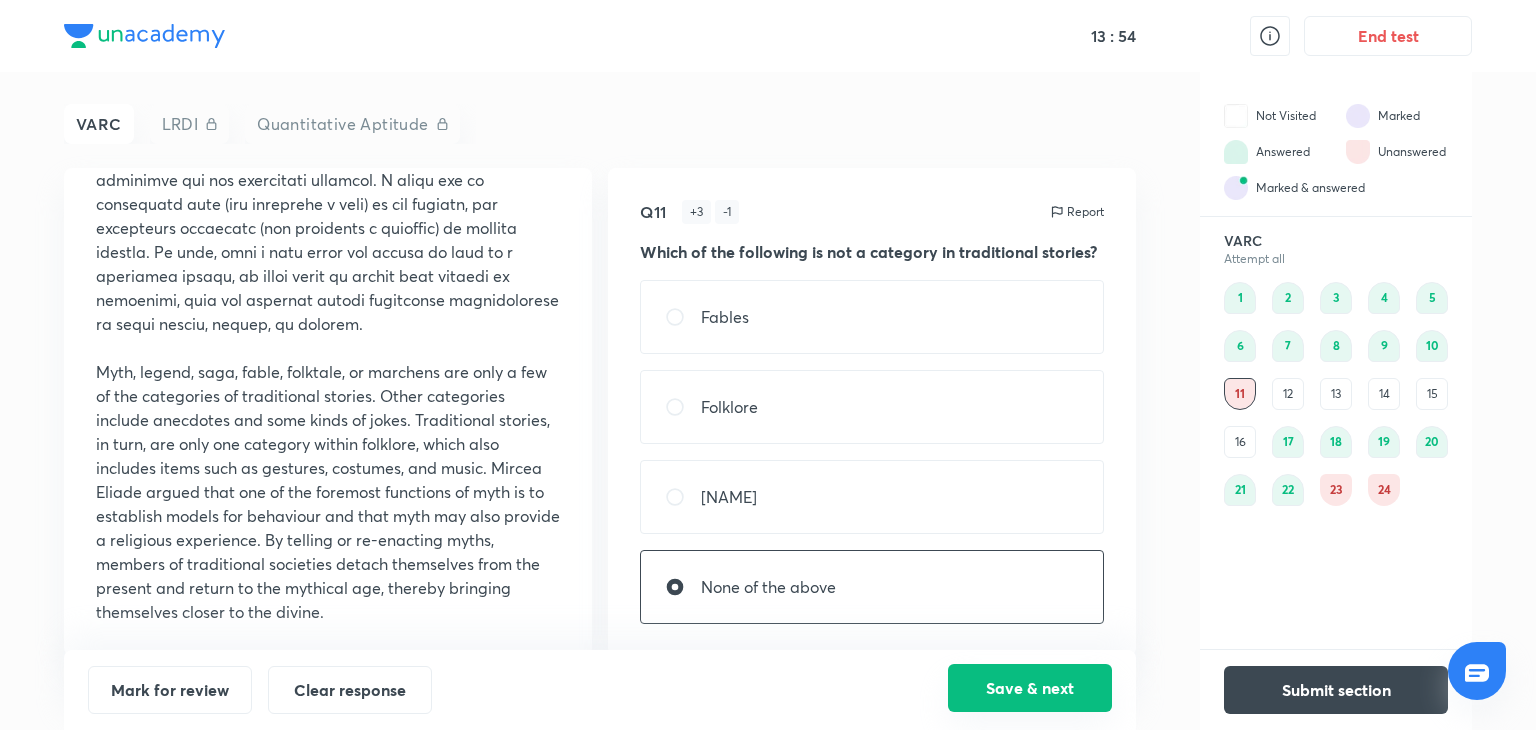 click on "Save & next" at bounding box center (1030, 688) 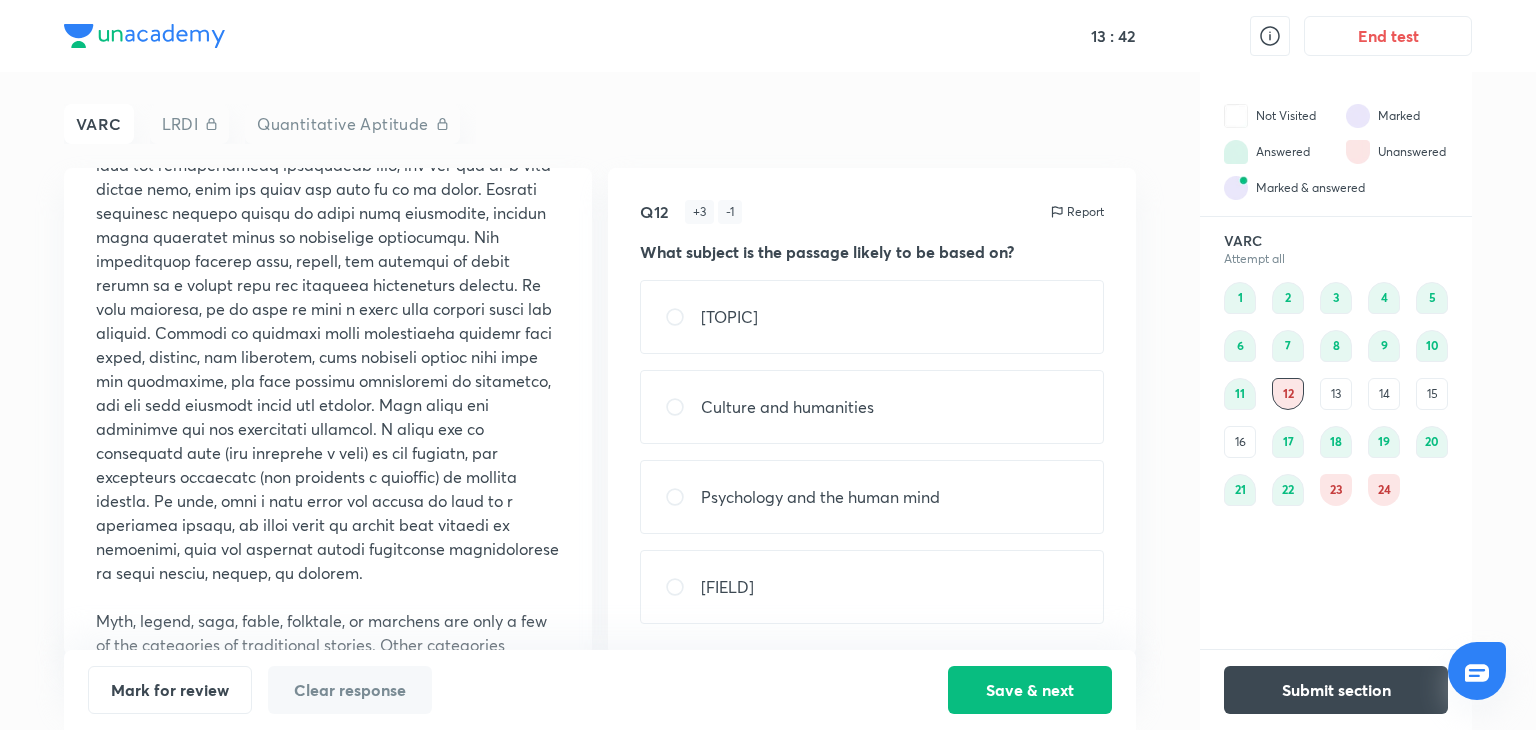 scroll, scrollTop: 1032, scrollLeft: 0, axis: vertical 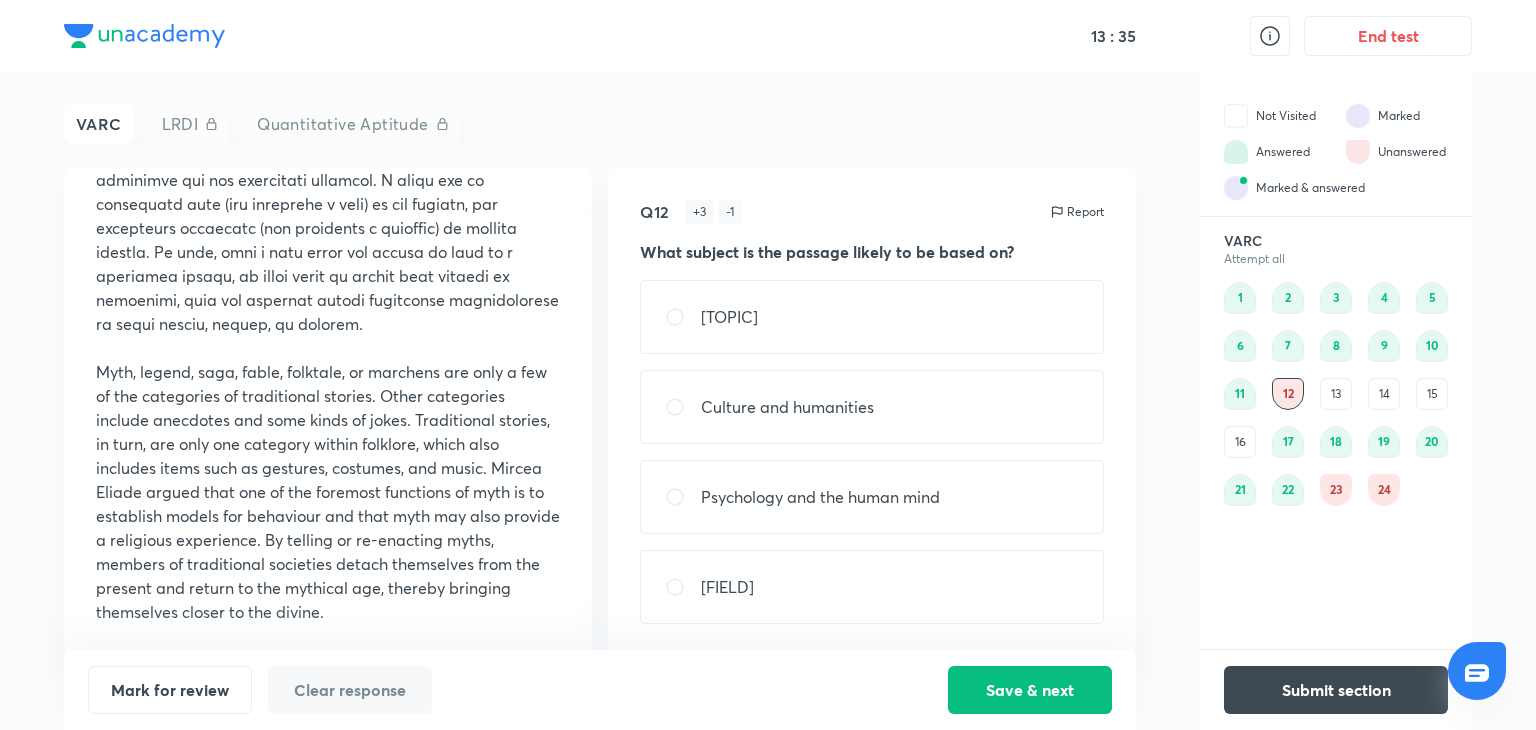 click on "Culture and humanities" at bounding box center [787, 407] 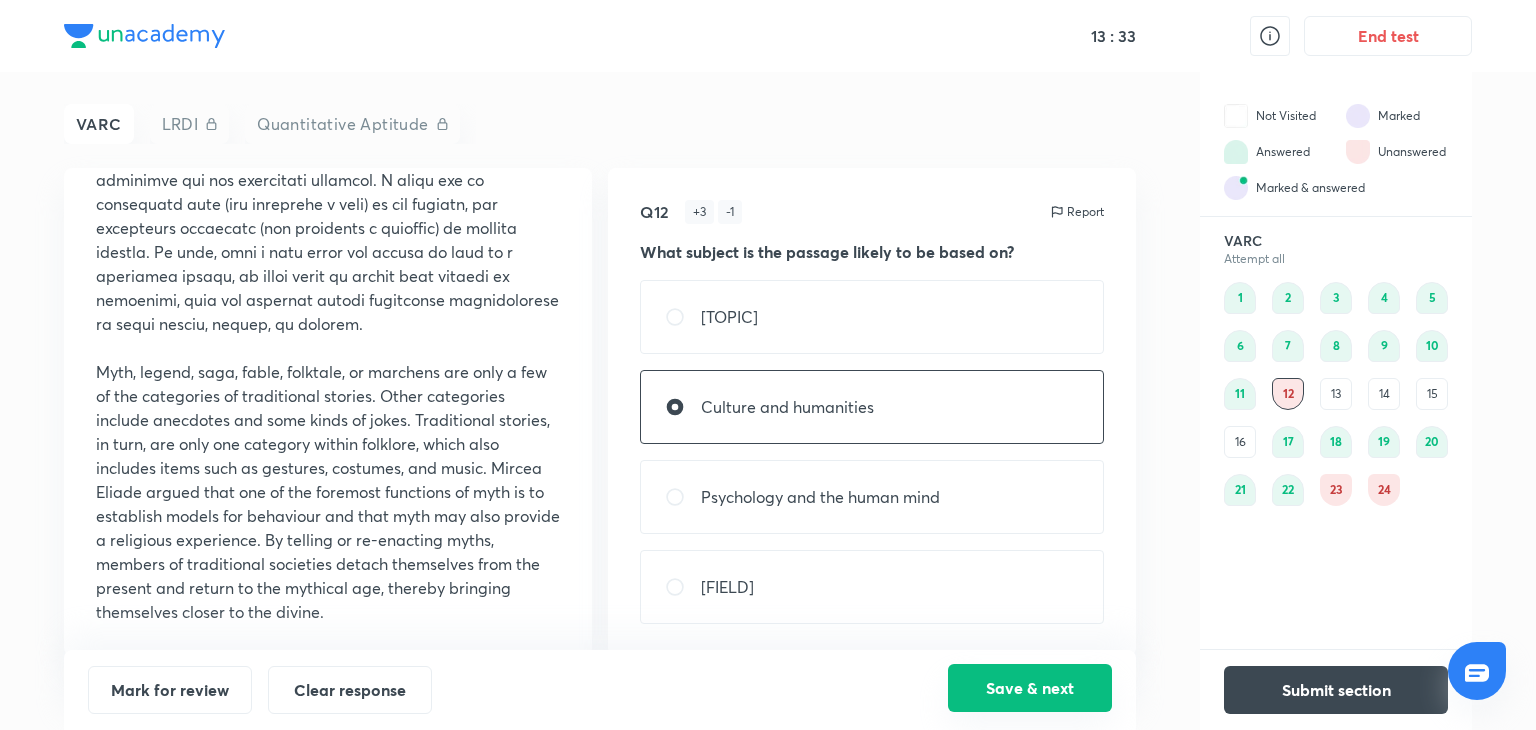 click on "Save & next" at bounding box center [1030, 688] 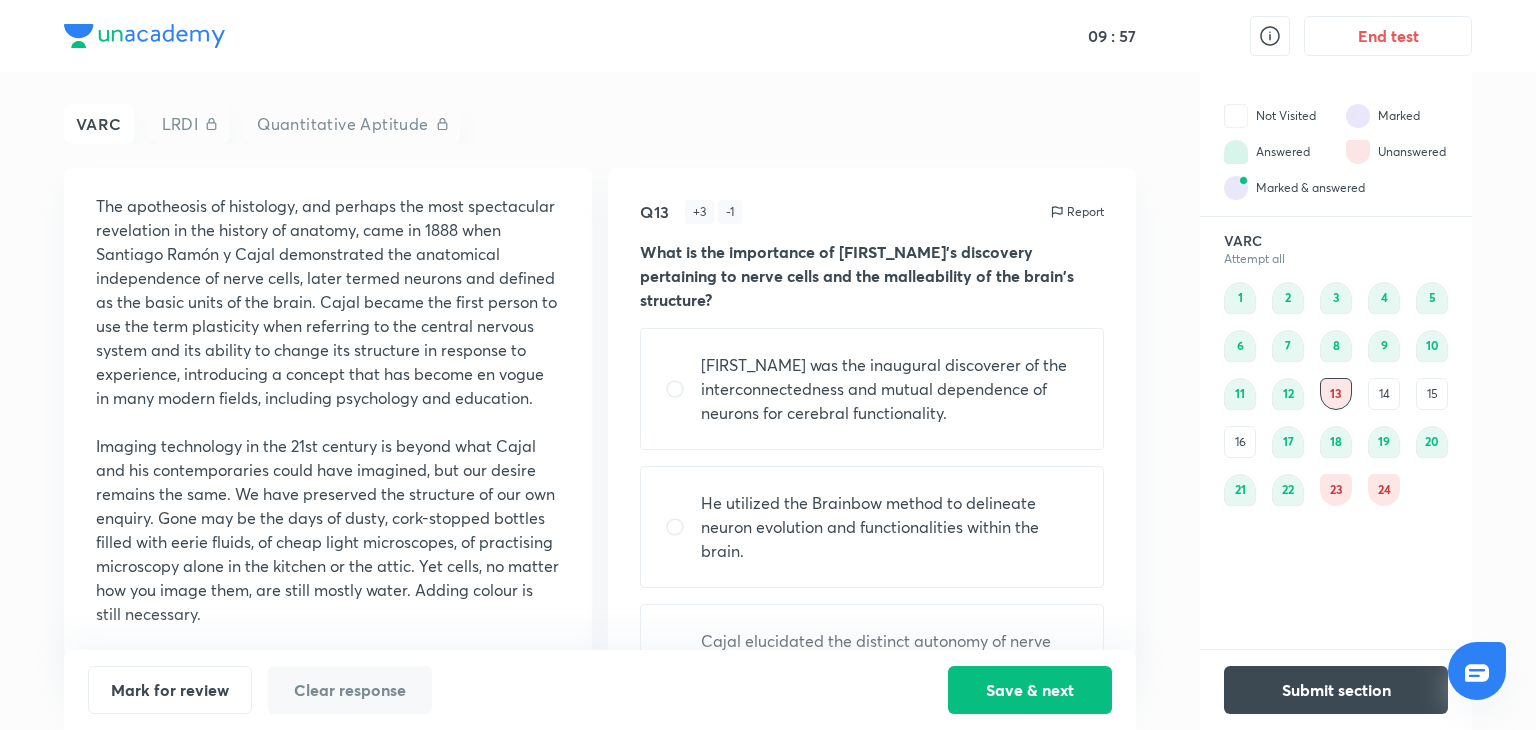 scroll, scrollTop: 0, scrollLeft: 0, axis: both 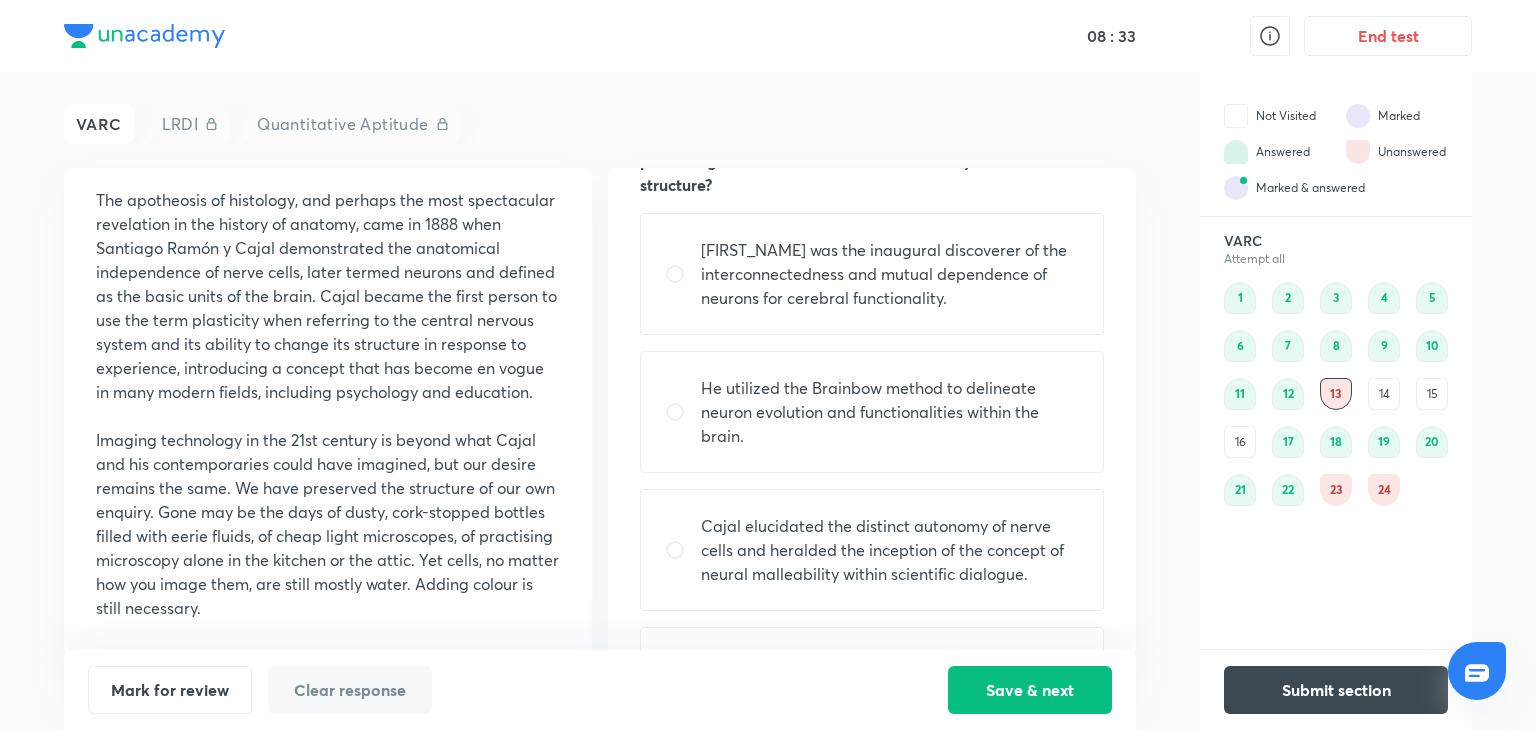 click on "Cajal elucidated the distinct autonomy of nerve cells and heralded the inception of the concept of neural malleability within scientific dialogue." at bounding box center (890, 550) 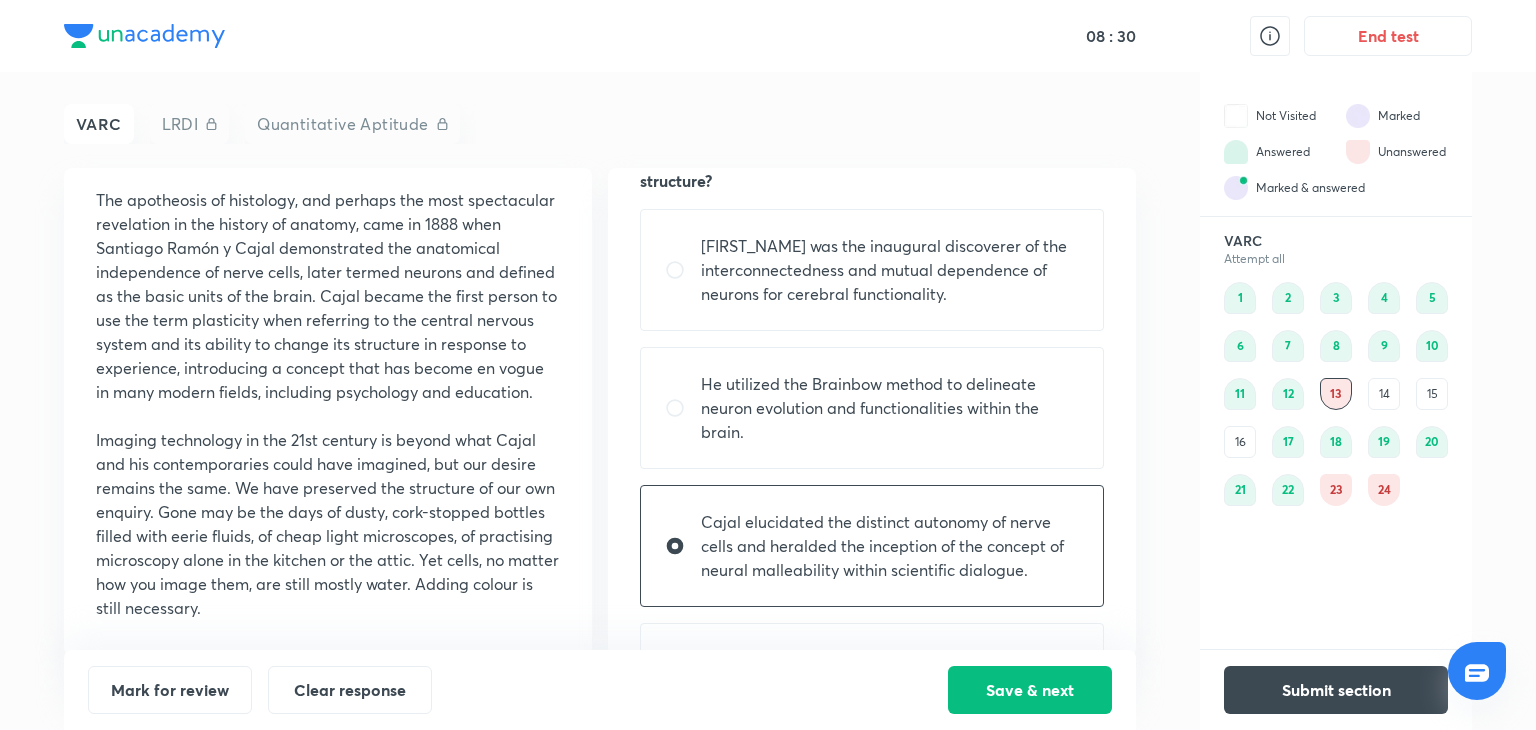 scroll, scrollTop: 127, scrollLeft: 0, axis: vertical 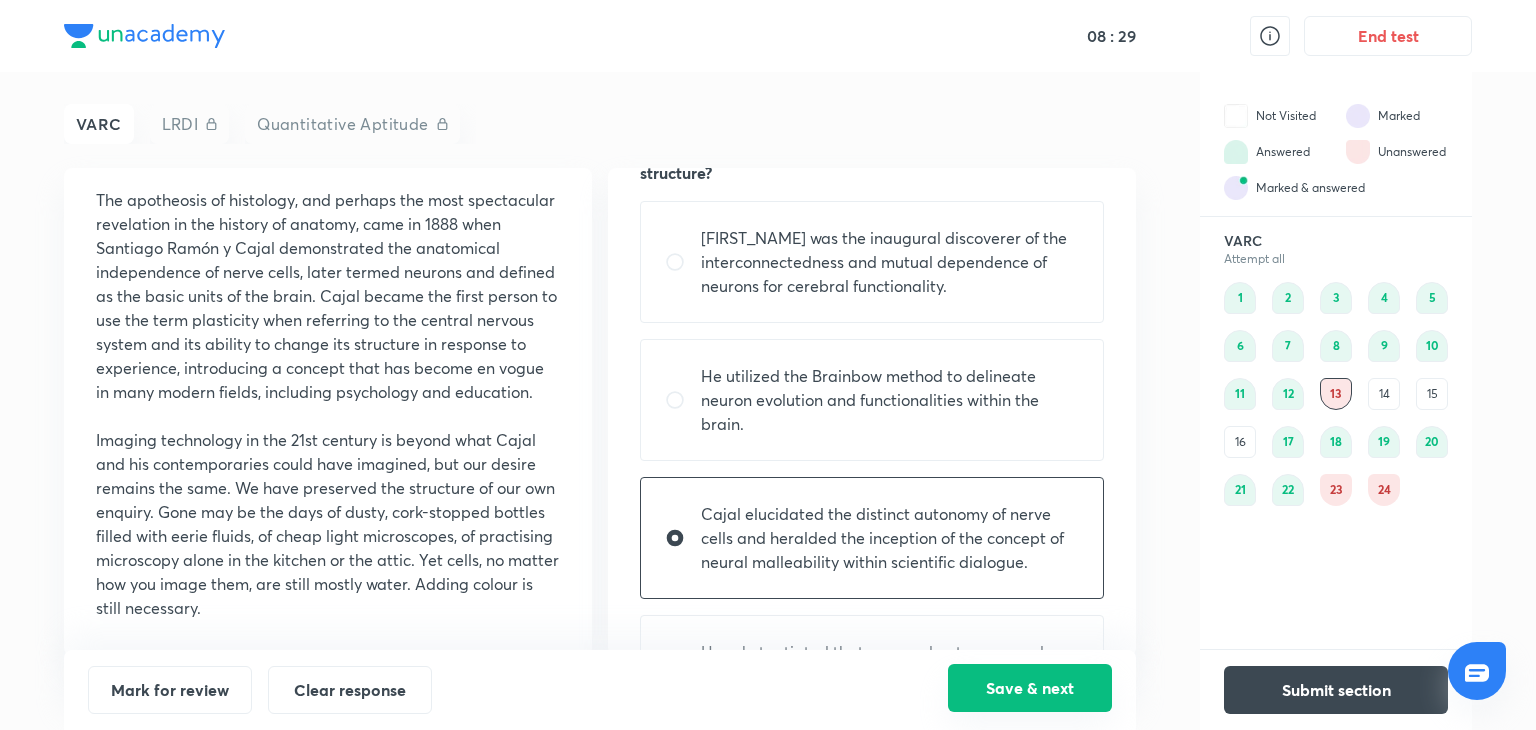 click on "Save & next" at bounding box center [1030, 688] 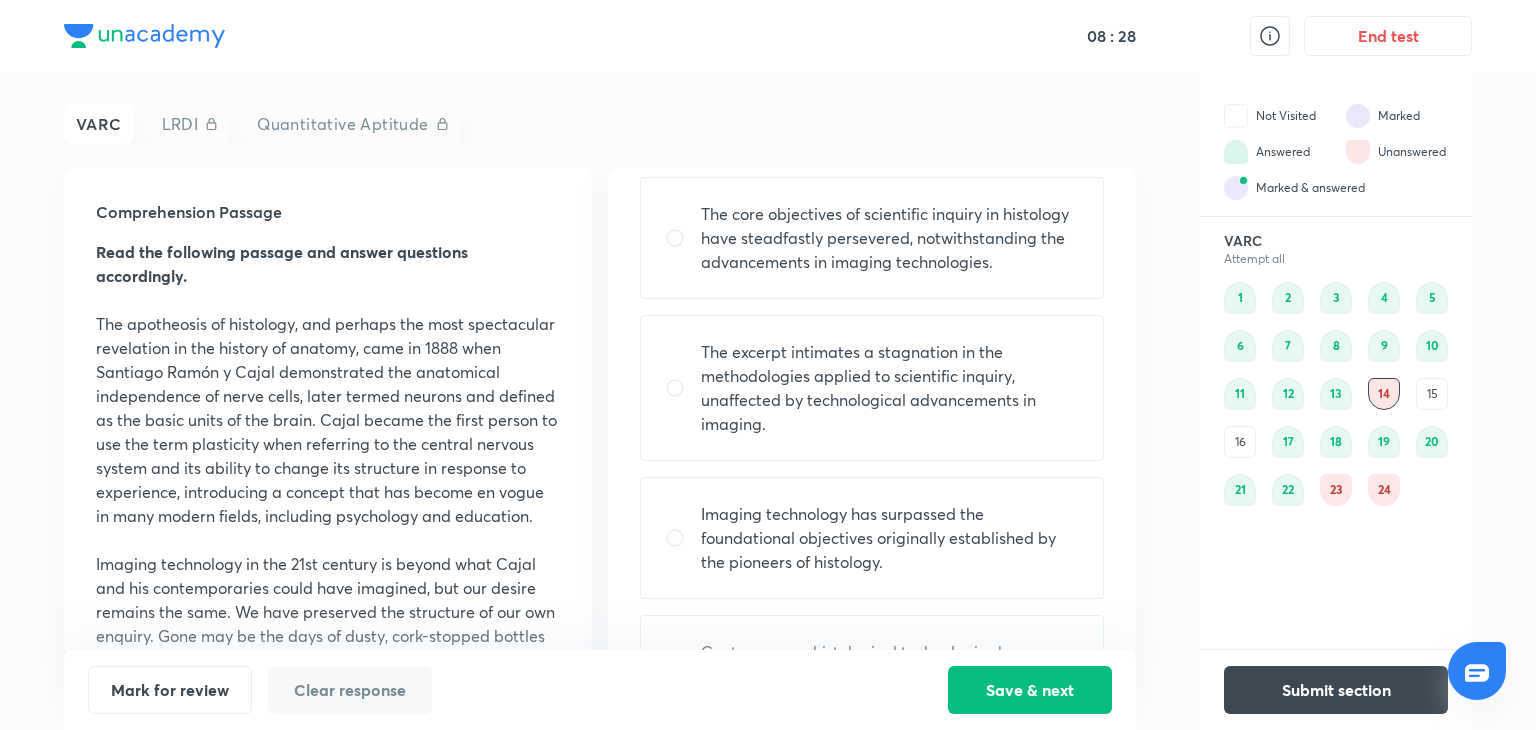 scroll, scrollTop: 0, scrollLeft: 0, axis: both 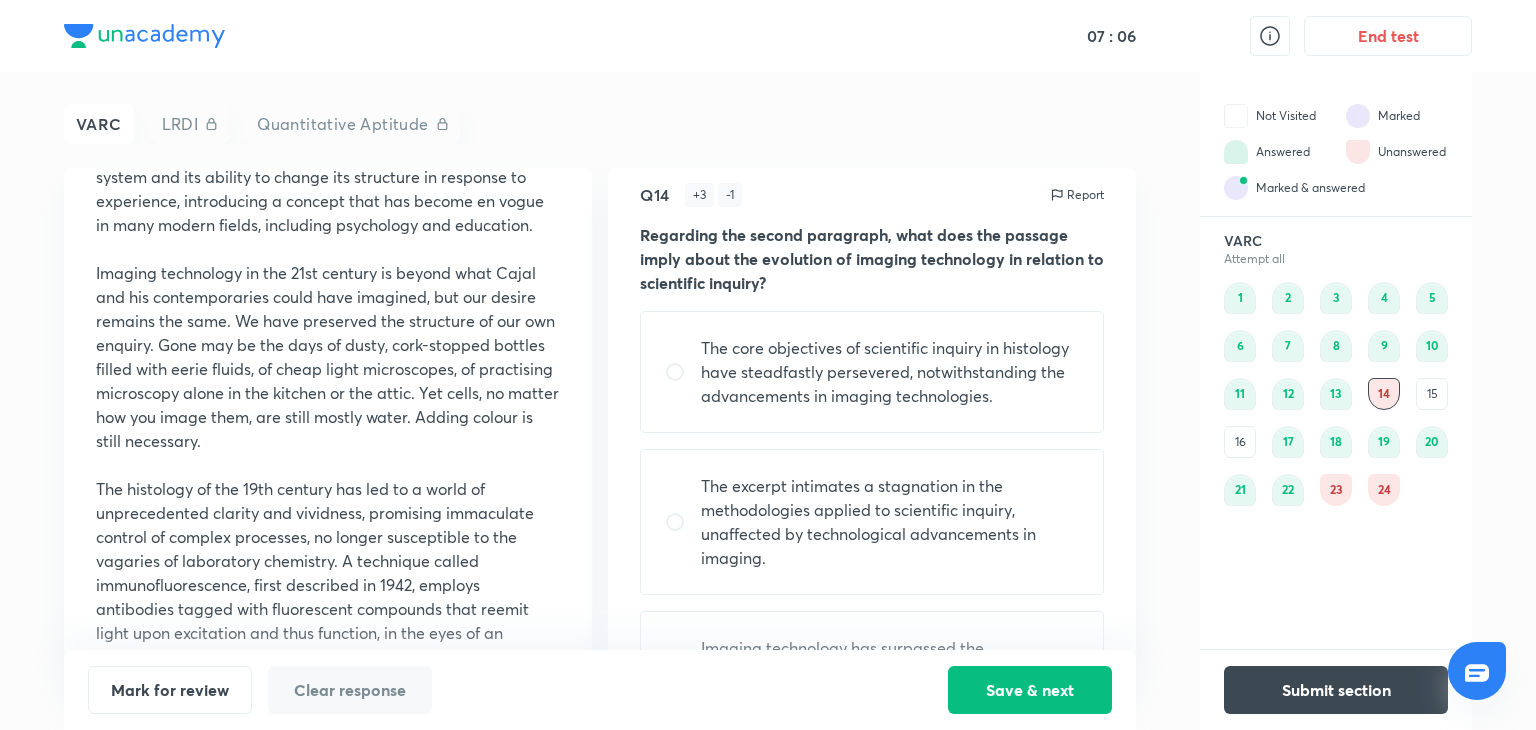 click on "The excerpt intimates a stagnation in the methodologies applied to scientific inquiry, unaffected by technological advancements in imaging." at bounding box center [890, 522] 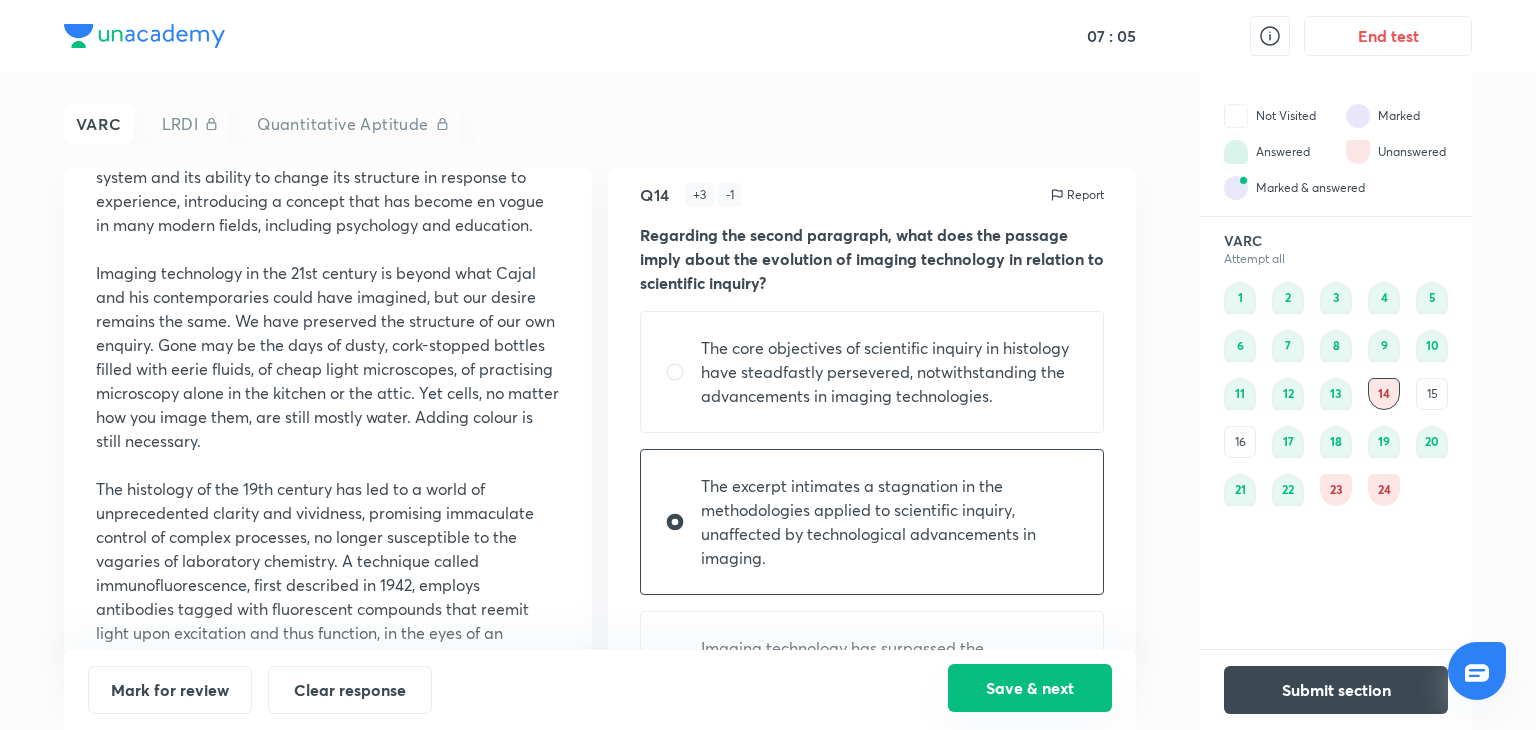 click on "Save & next" at bounding box center [1030, 688] 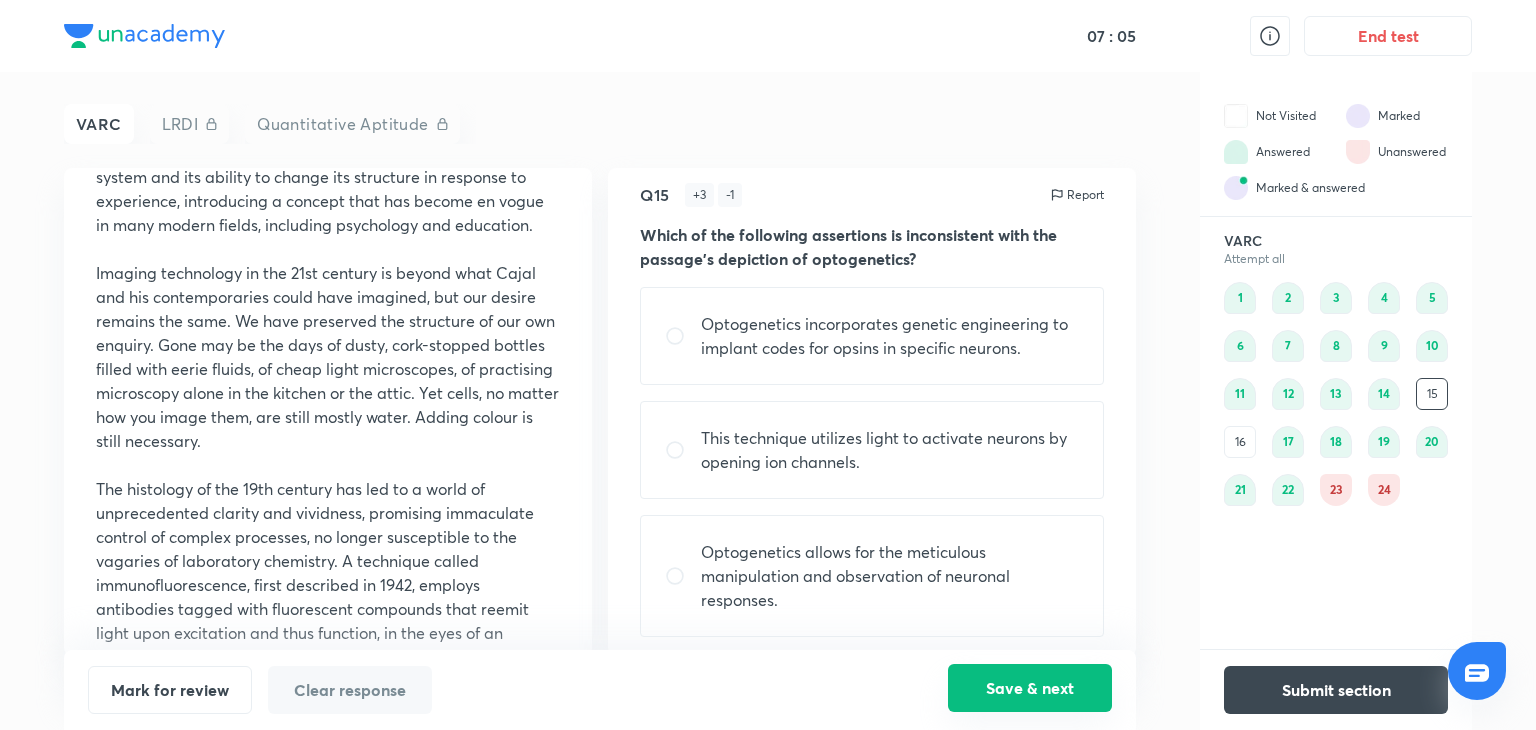 scroll, scrollTop: 0, scrollLeft: 0, axis: both 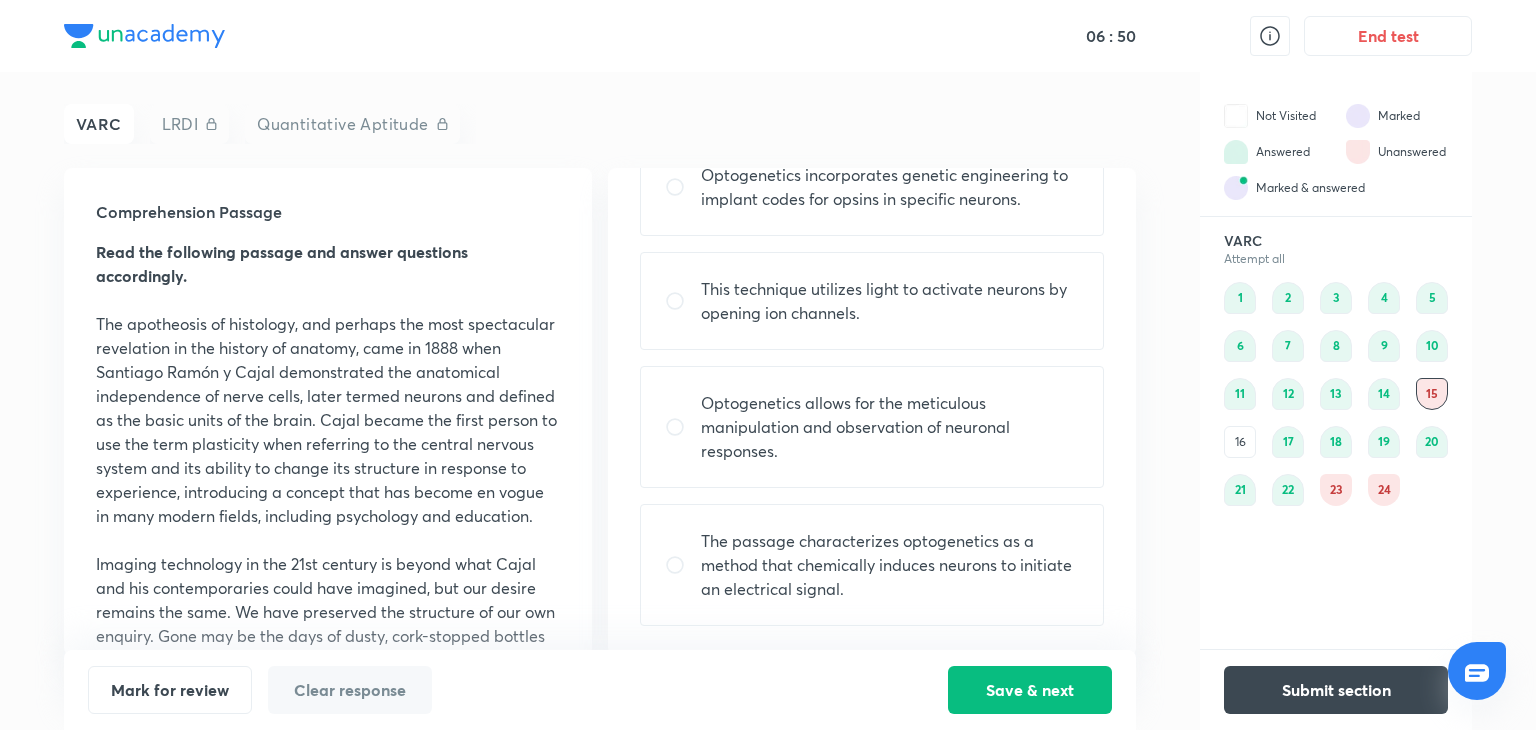 click on "16" at bounding box center (1240, 442) 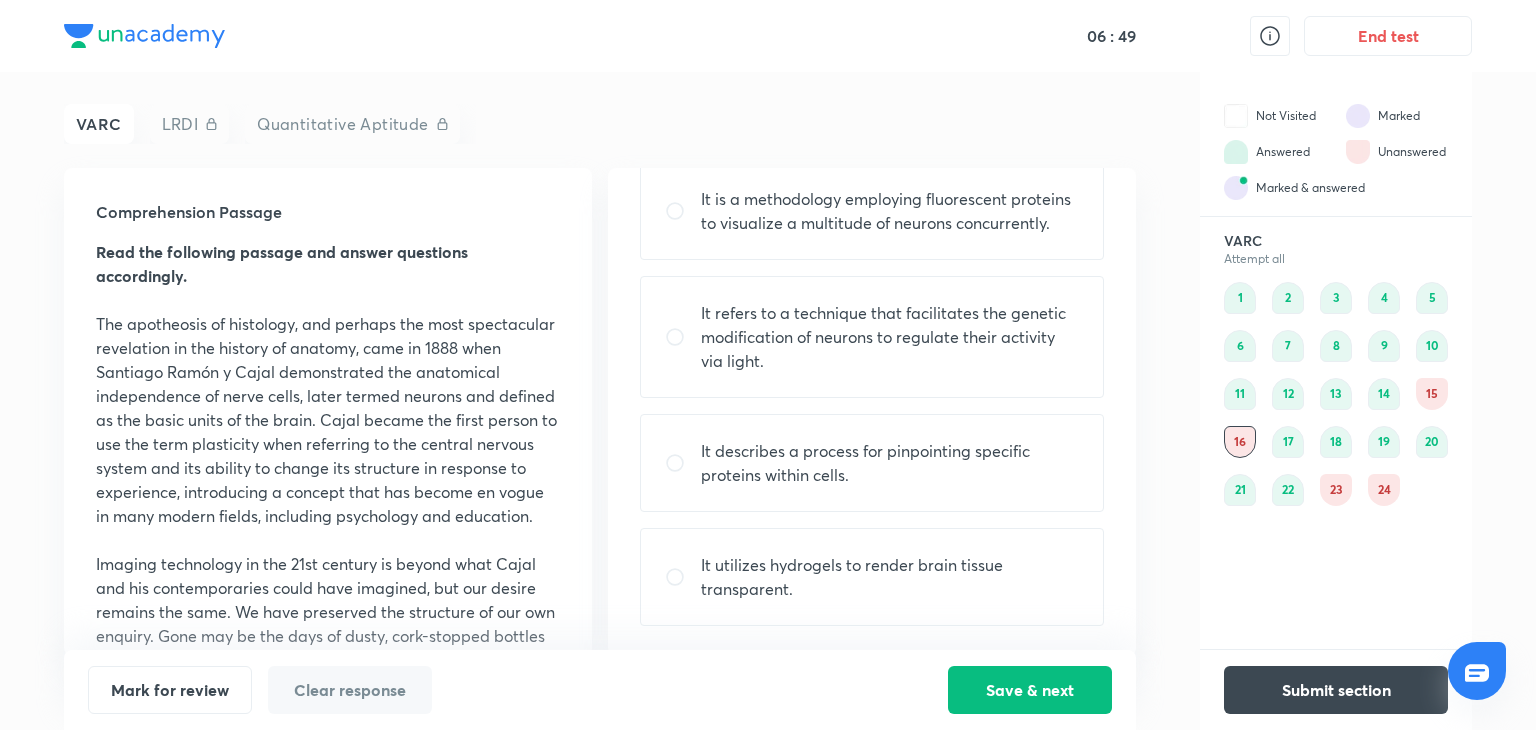 scroll, scrollTop: 0, scrollLeft: 0, axis: both 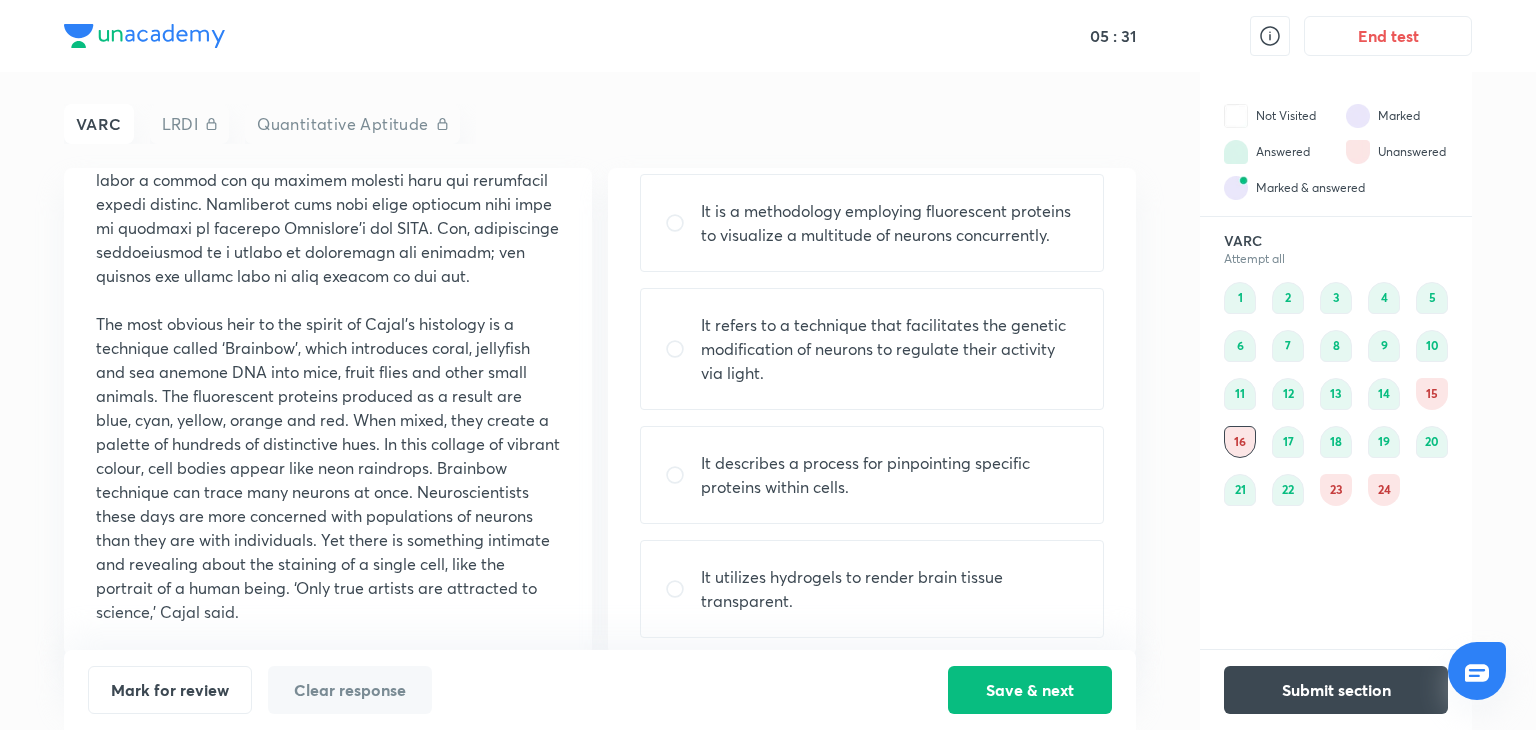 click on "It is a methodology employing fluorescent proteins to visualize a multitude of neurons concurrently." at bounding box center [890, 223] 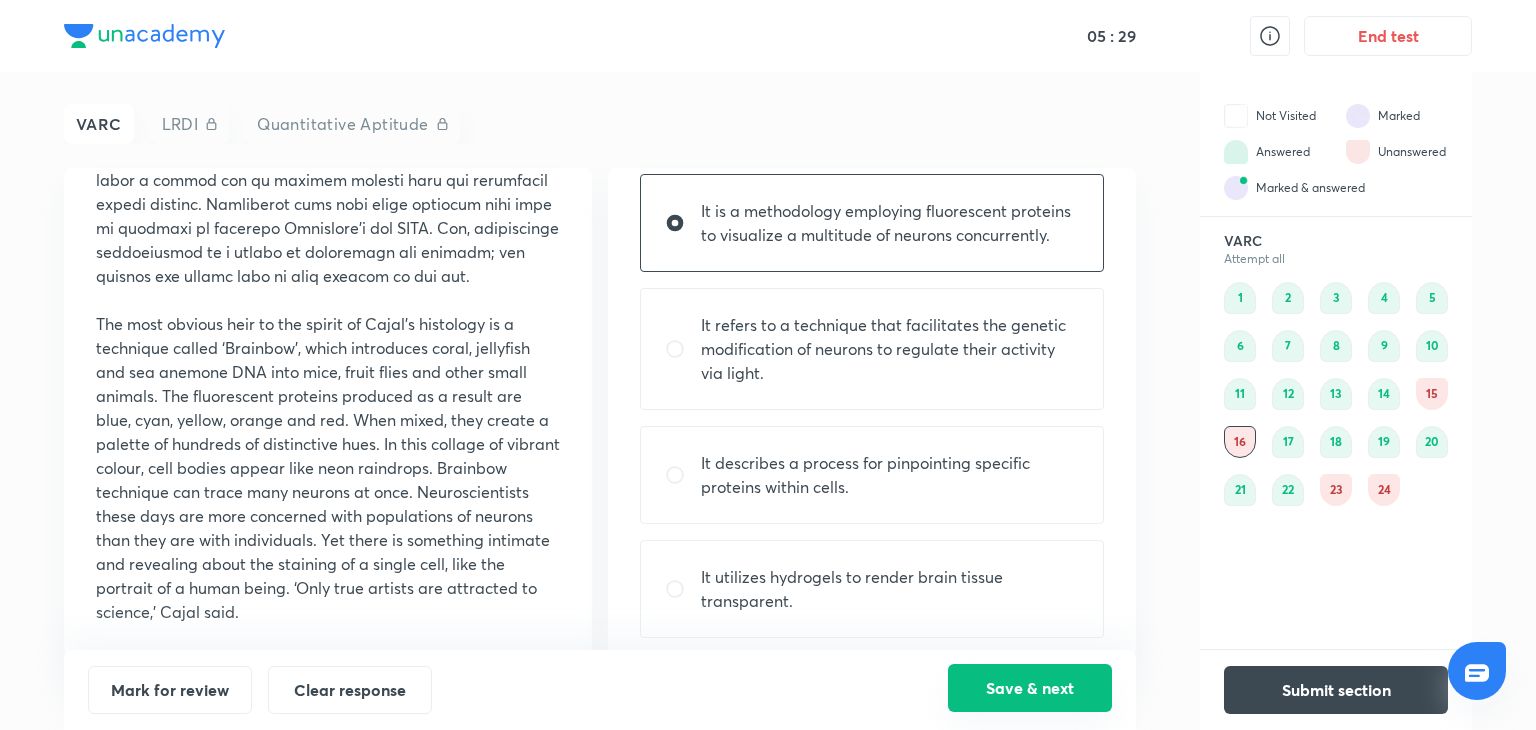click on "Save & next" at bounding box center [1030, 688] 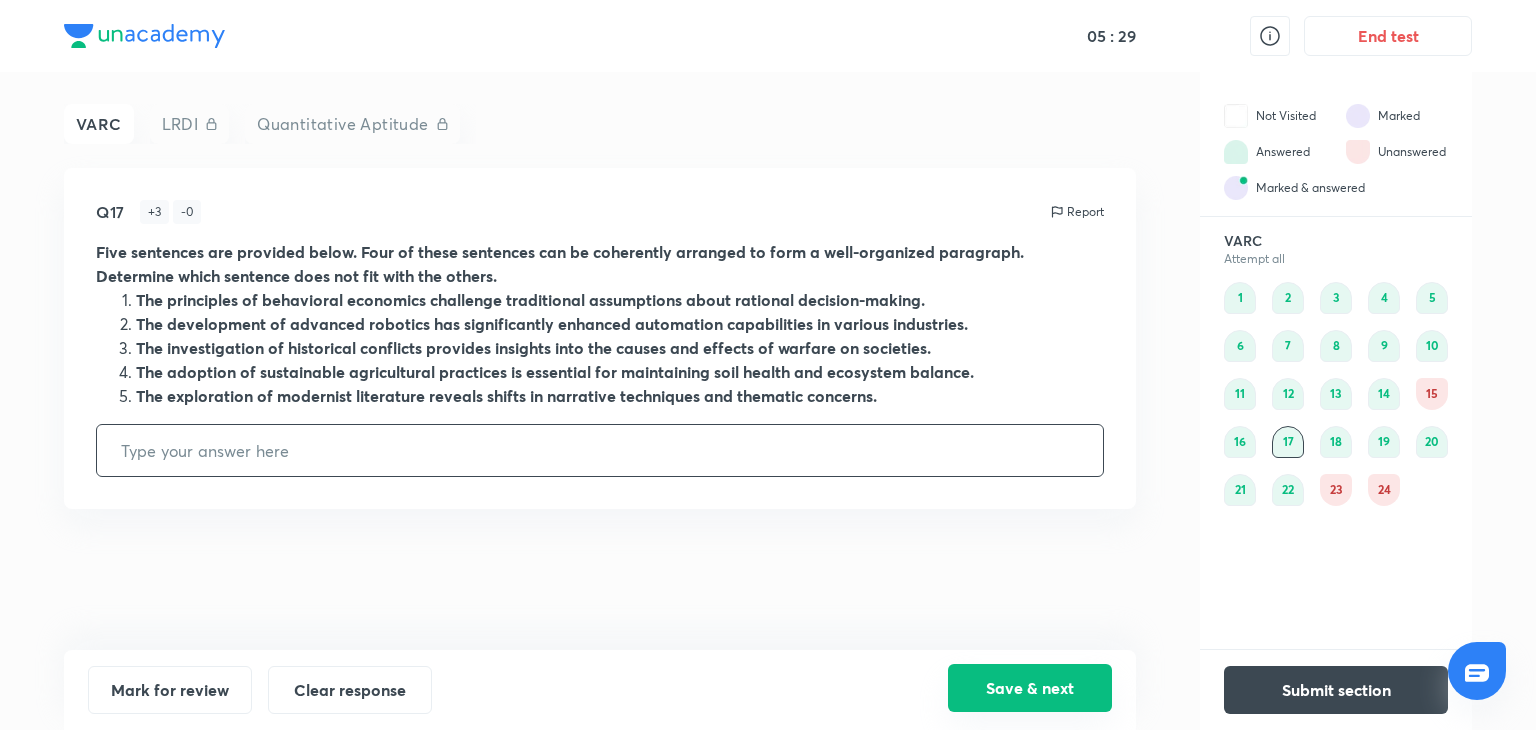 type on "5" 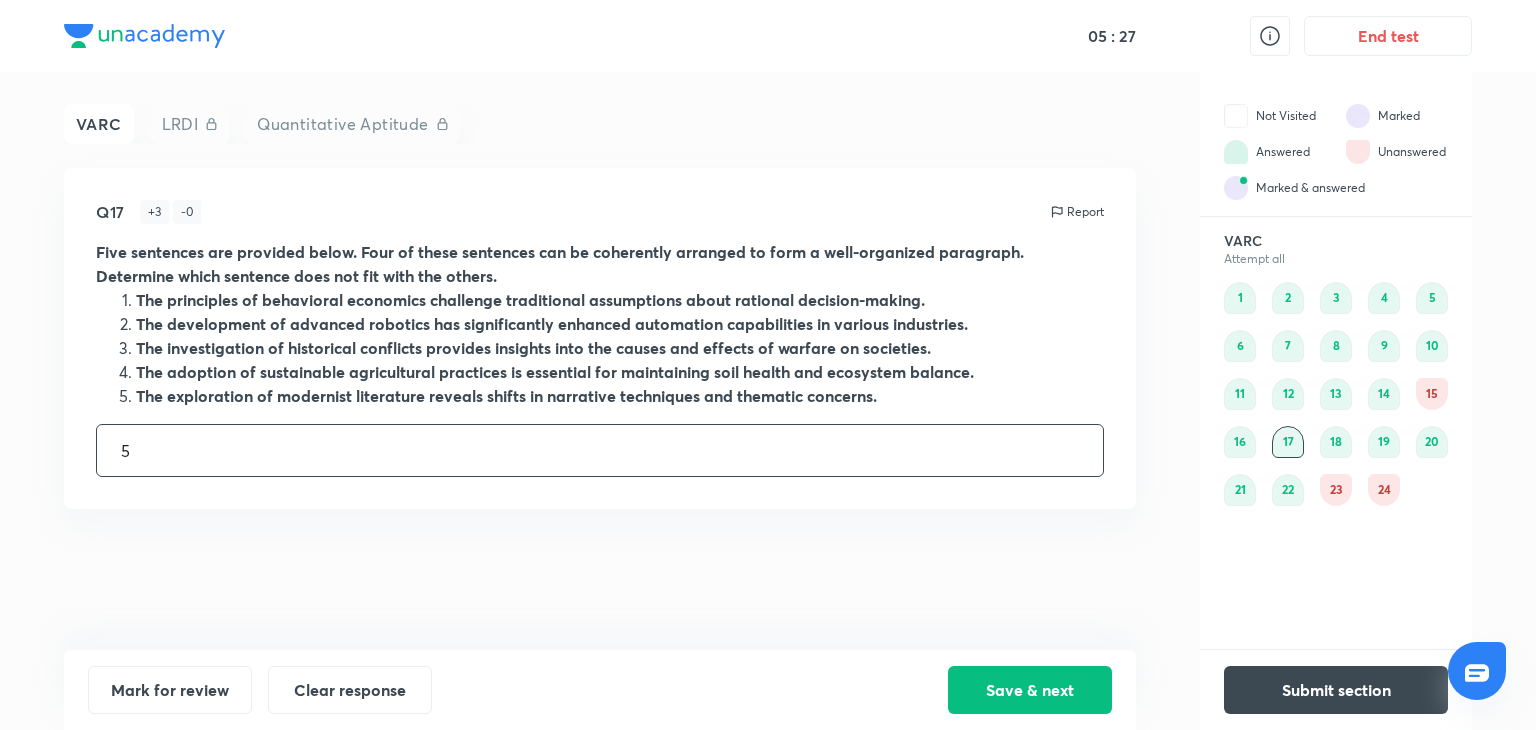 click on "15" at bounding box center [1432, 394] 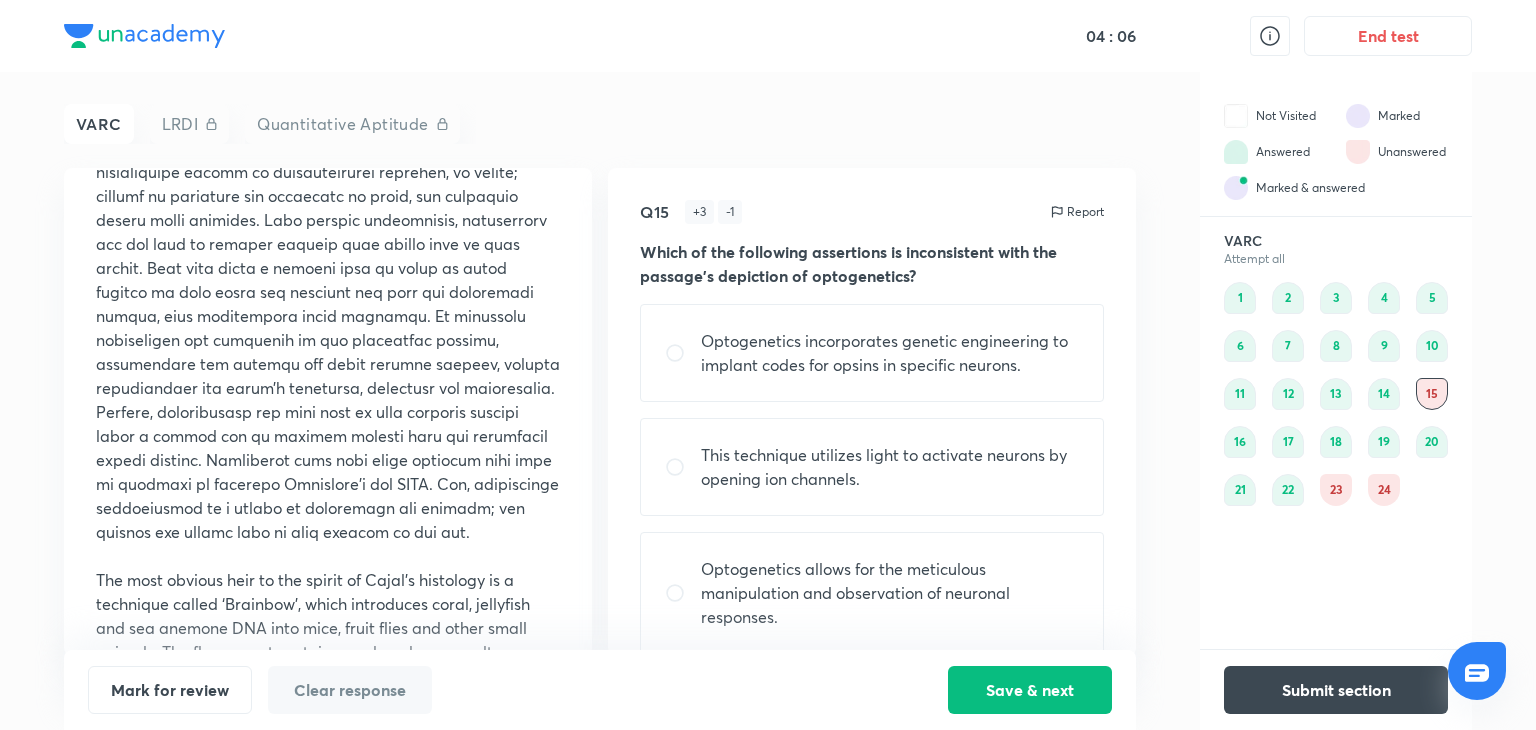scroll, scrollTop: 920, scrollLeft: 0, axis: vertical 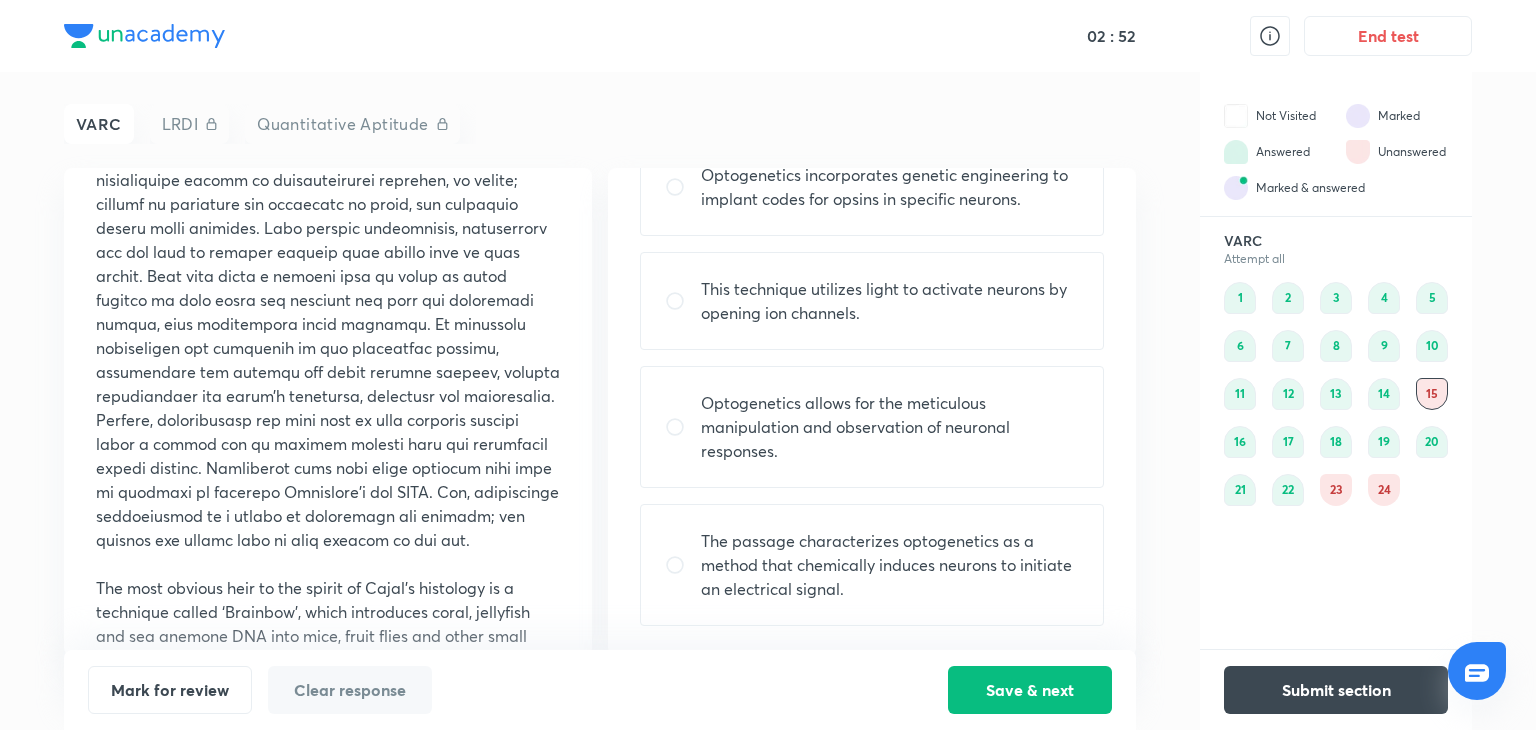click on "This technique utilizes light to activate neurons by opening ion channels." at bounding box center (872, 301) 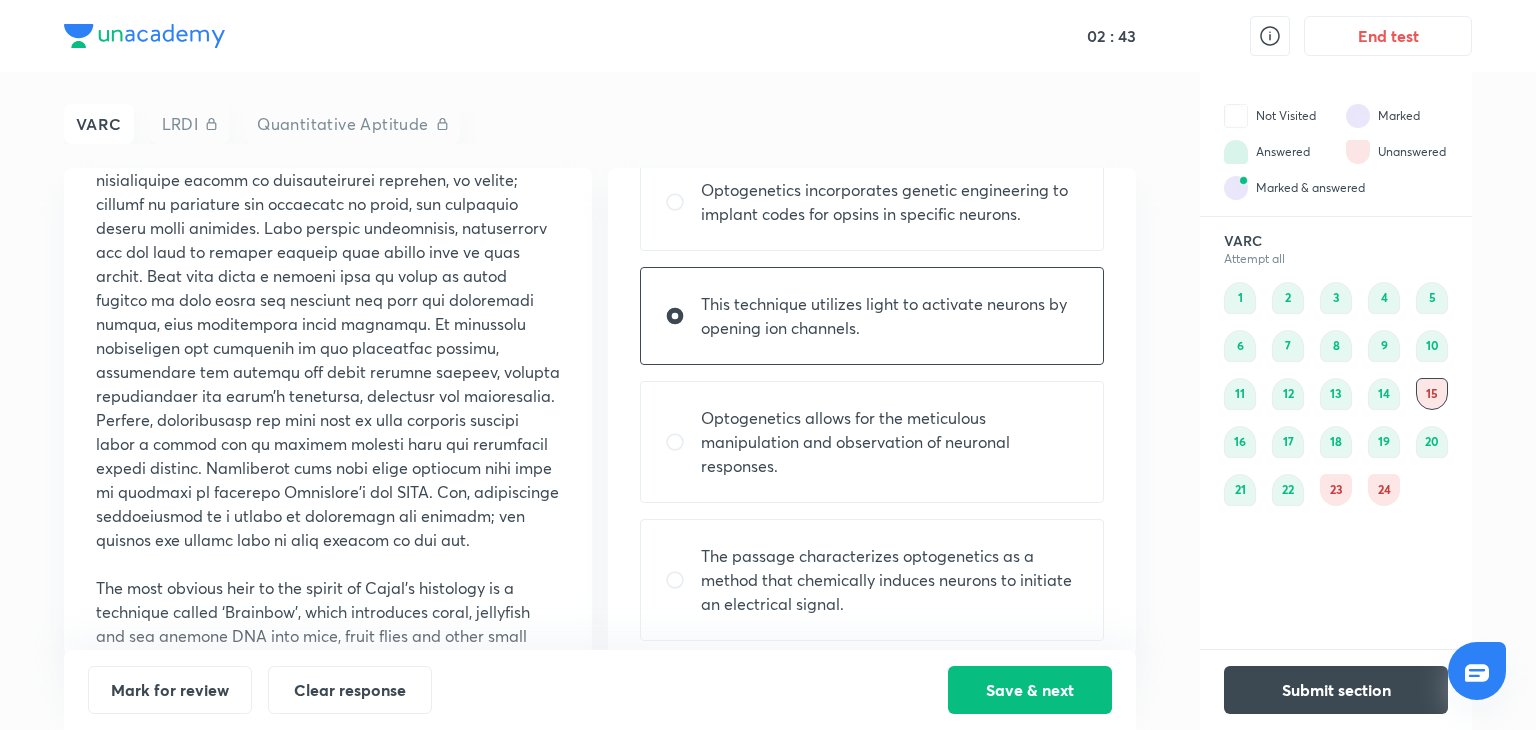 scroll, scrollTop: 156, scrollLeft: 0, axis: vertical 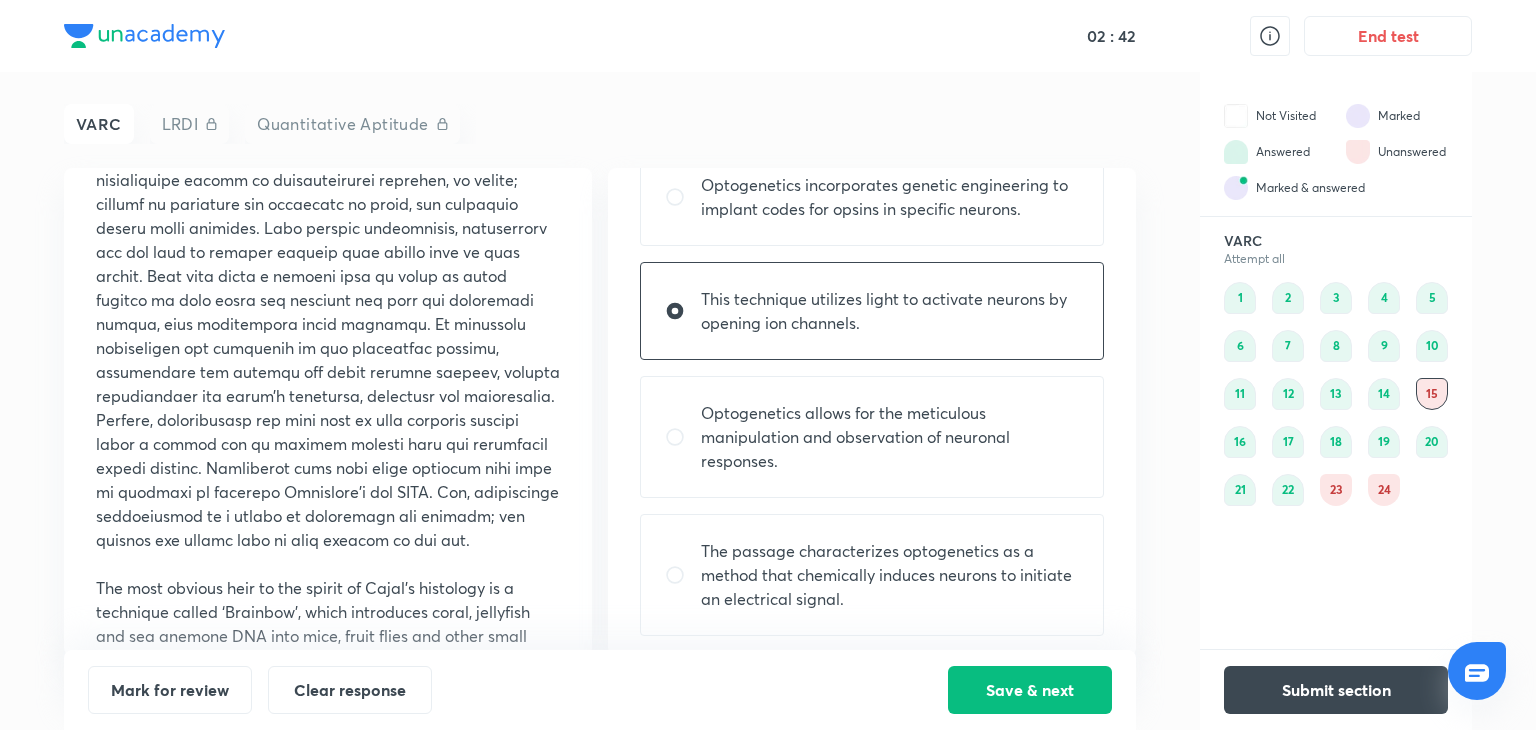 click on "The passage characterizes optogenetics as a method that chemically induces neurons to initiate an electrical signal." at bounding box center [890, 575] 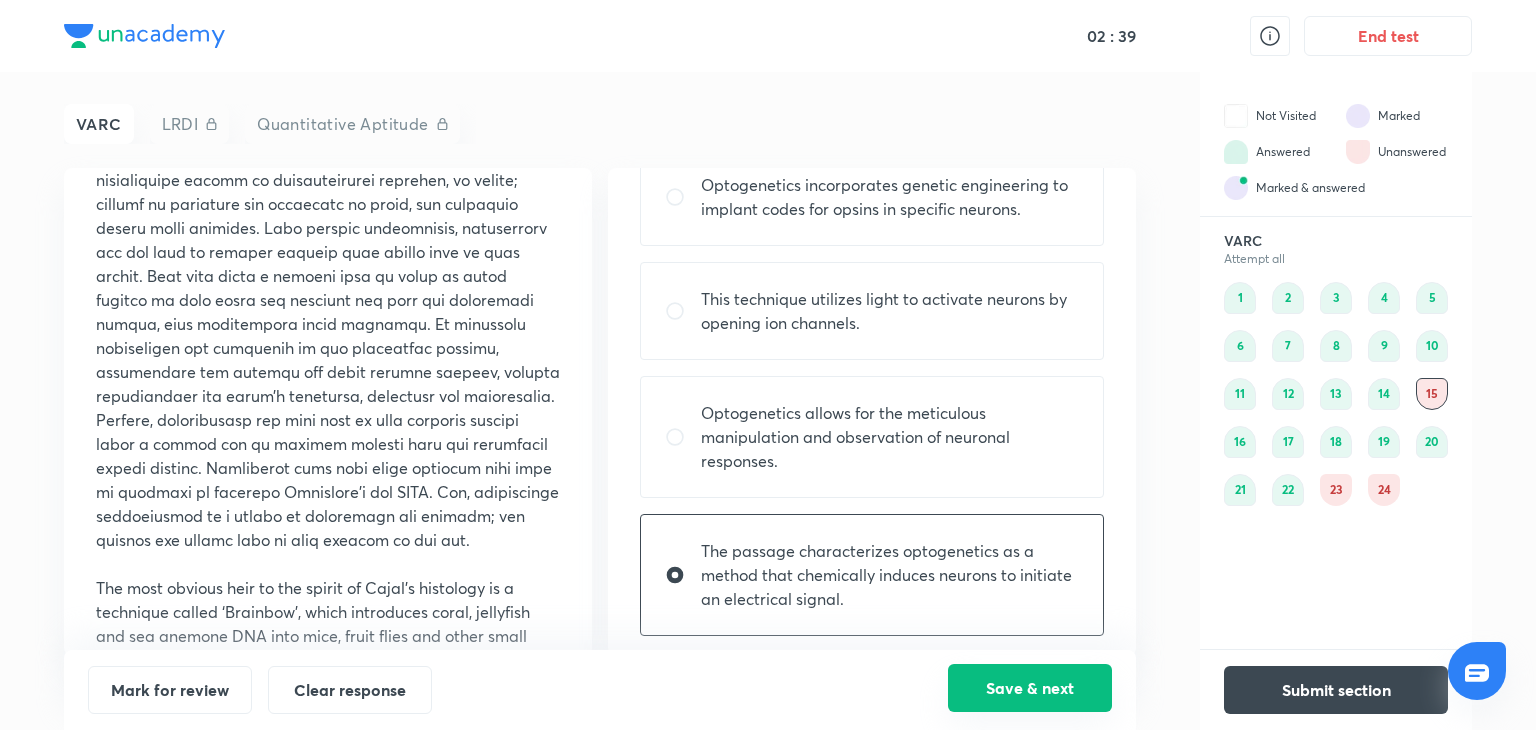 click on "Save & next" at bounding box center (1030, 688) 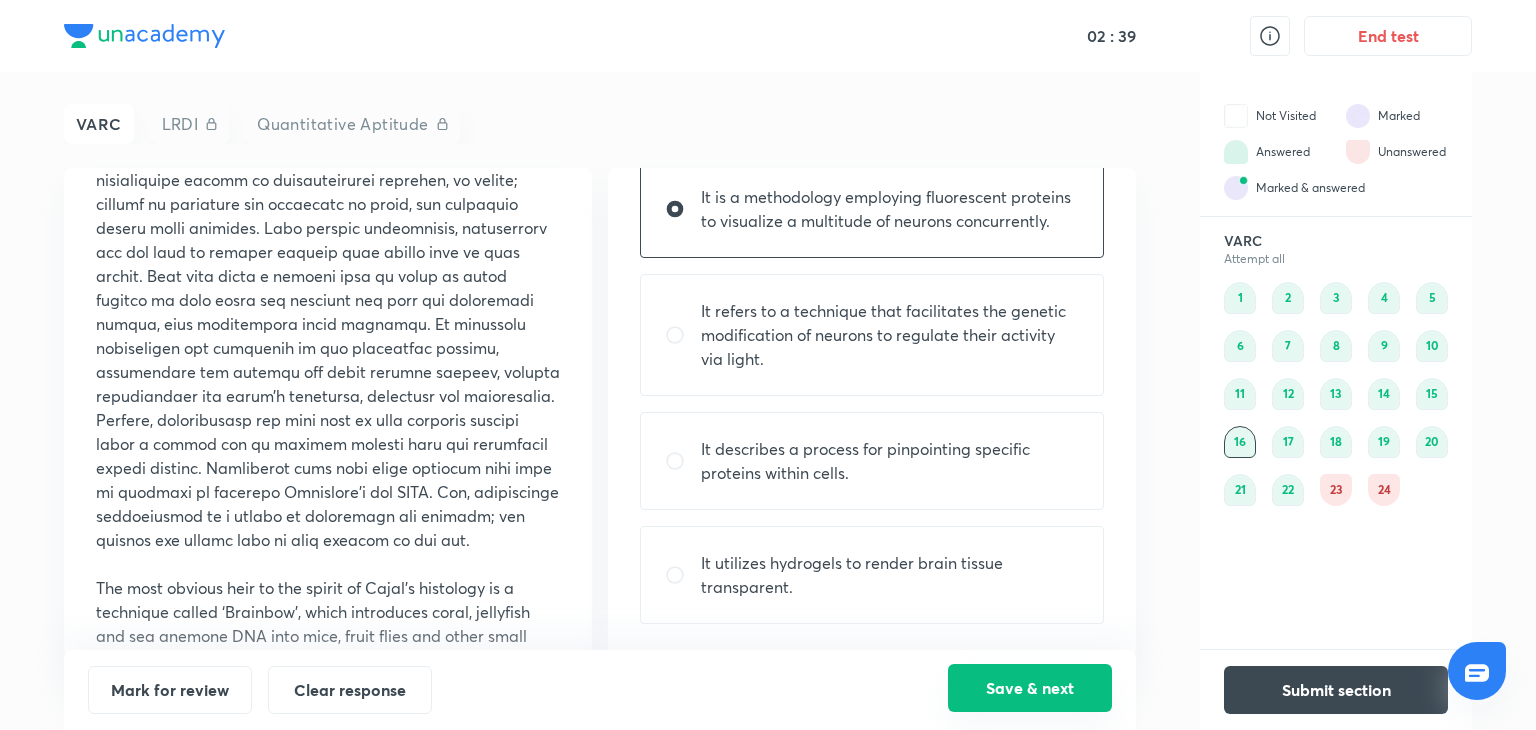 scroll, scrollTop: 0, scrollLeft: 0, axis: both 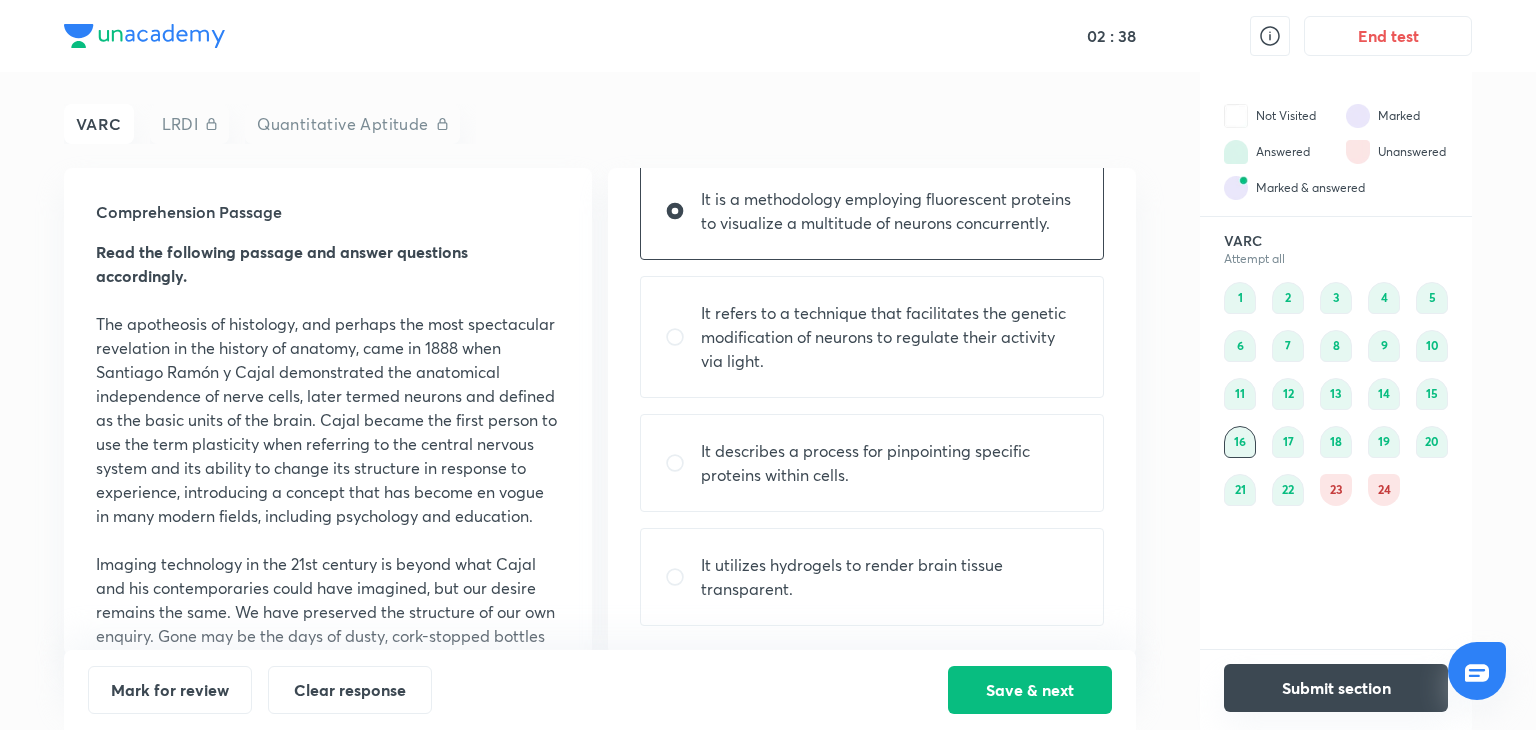 click on "Submit section" at bounding box center (1336, 688) 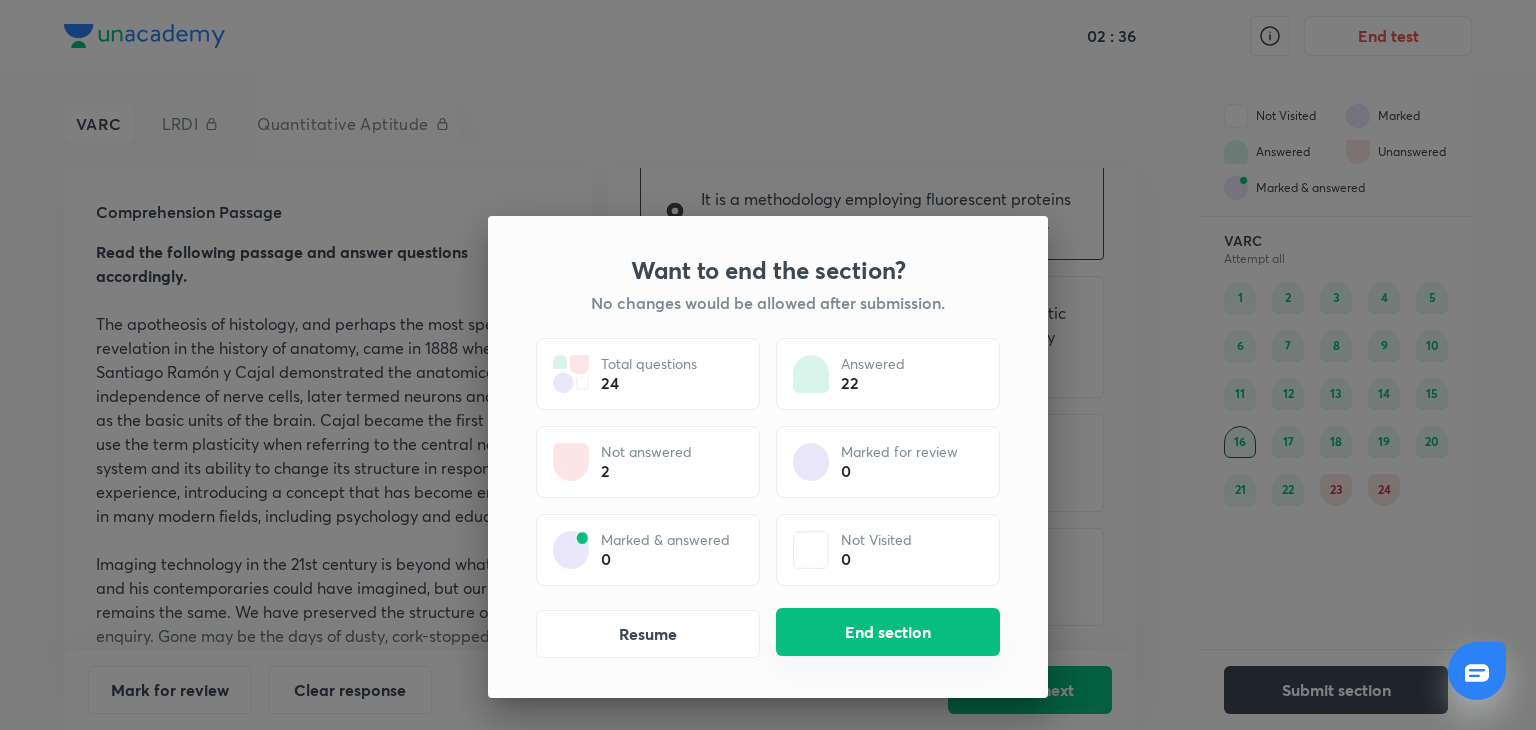 click on "End section" at bounding box center [888, 632] 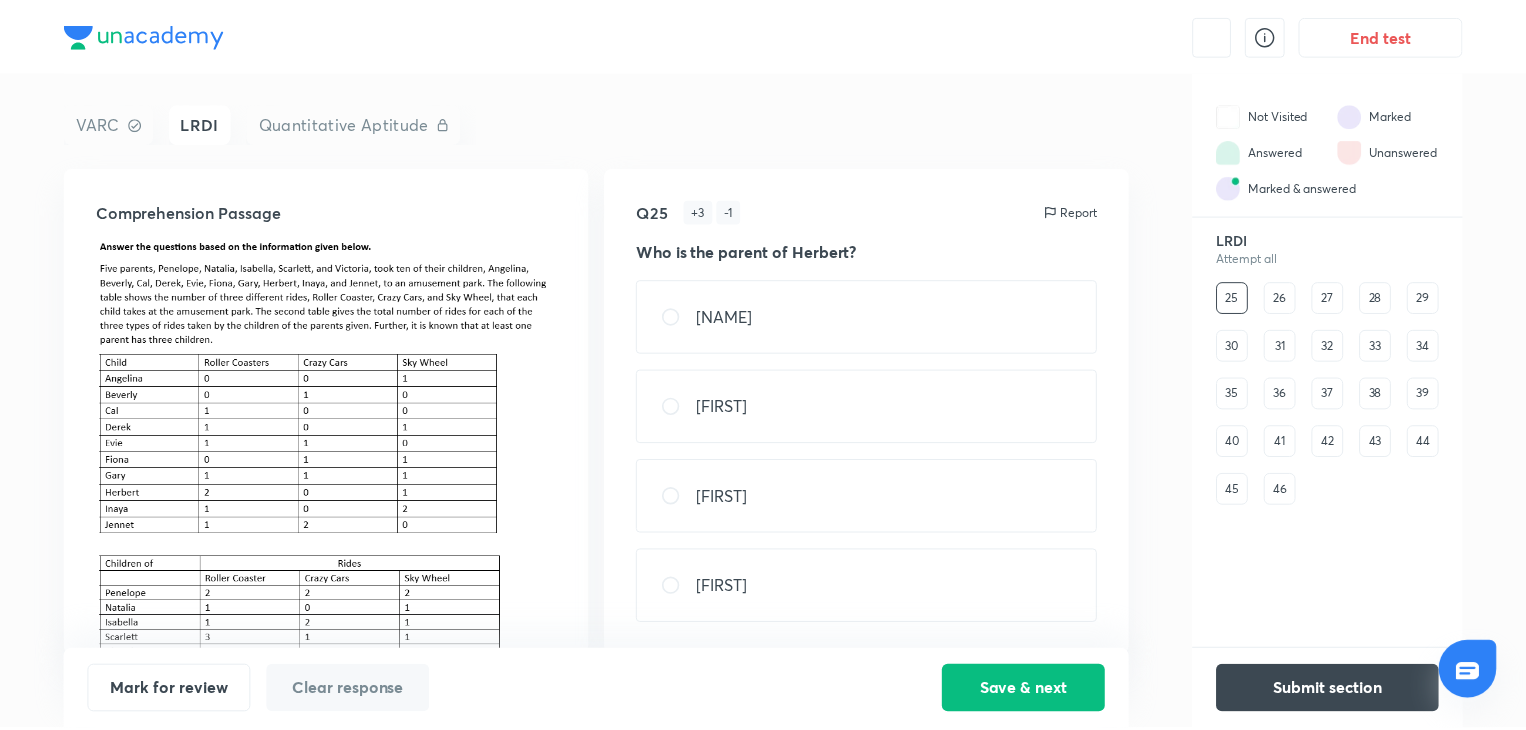 scroll, scrollTop: 0, scrollLeft: 0, axis: both 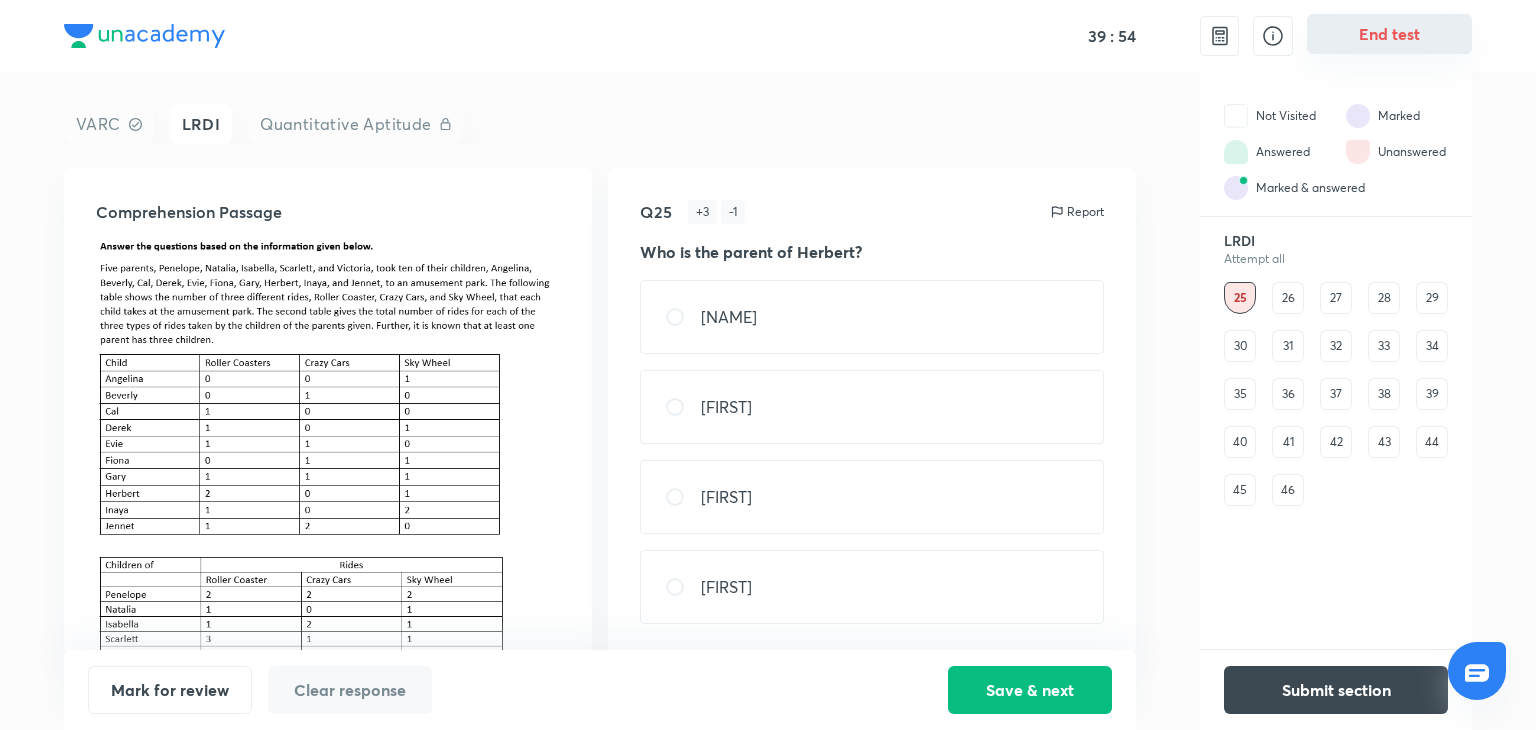 click on "End test" at bounding box center [1389, 34] 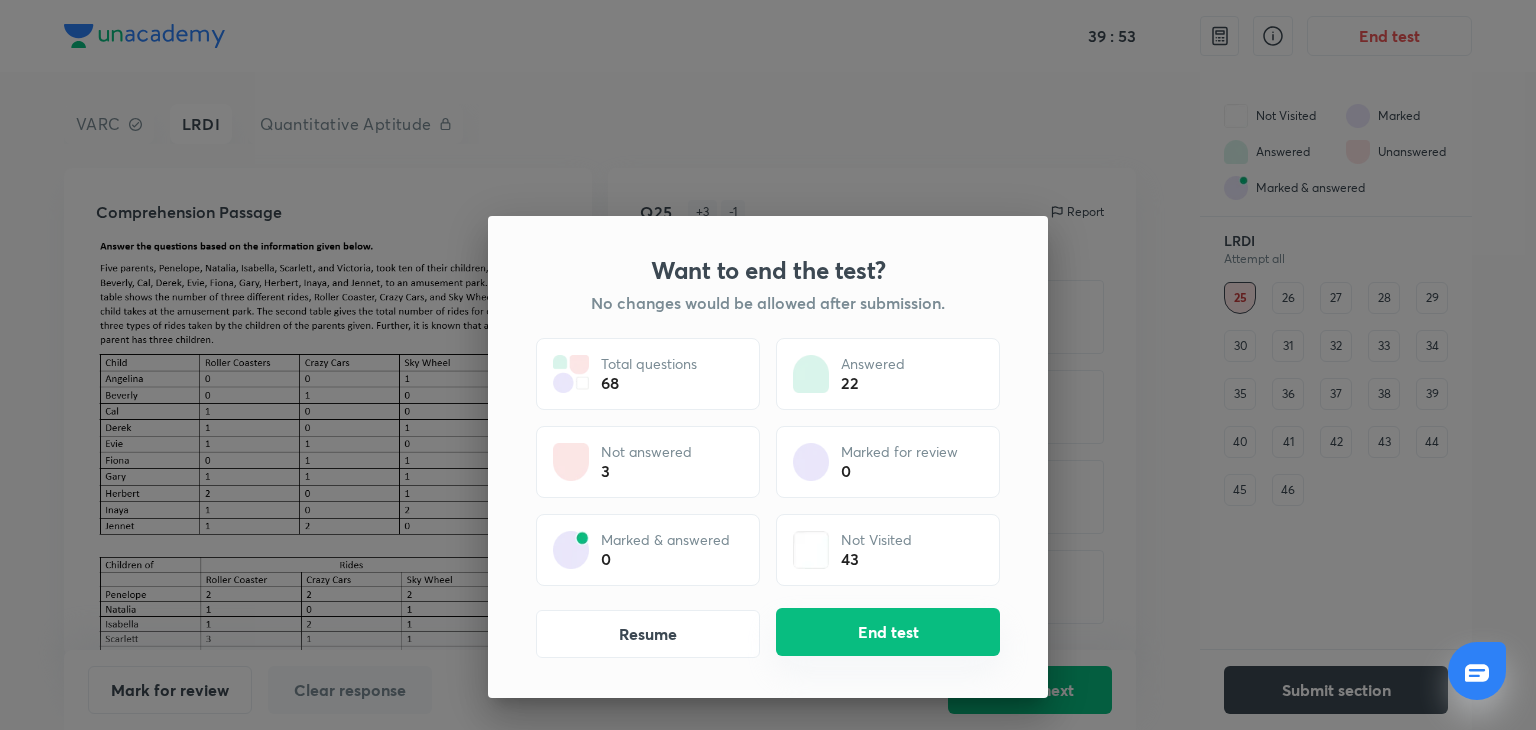 click on "End test" at bounding box center (888, 632) 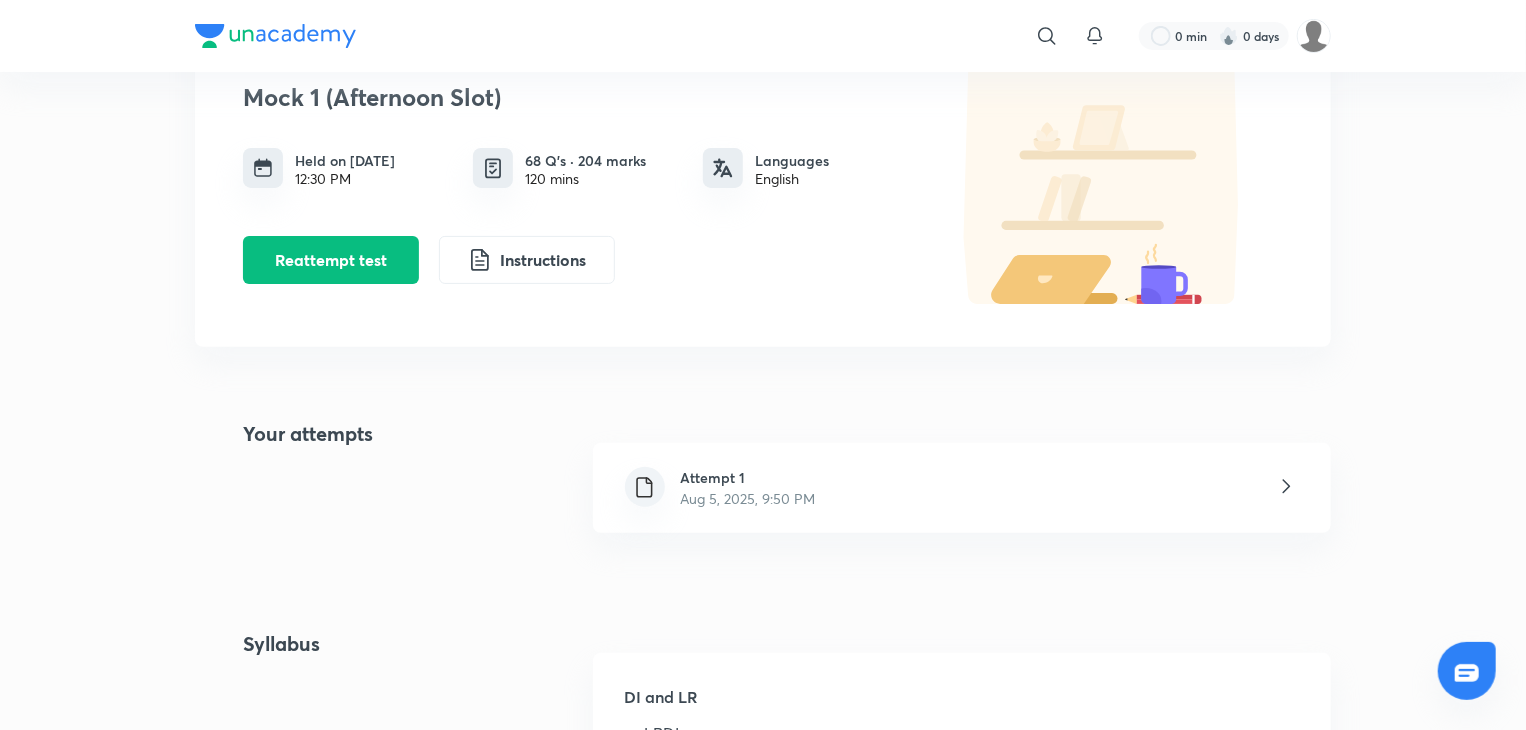 scroll, scrollTop: 148, scrollLeft: 0, axis: vertical 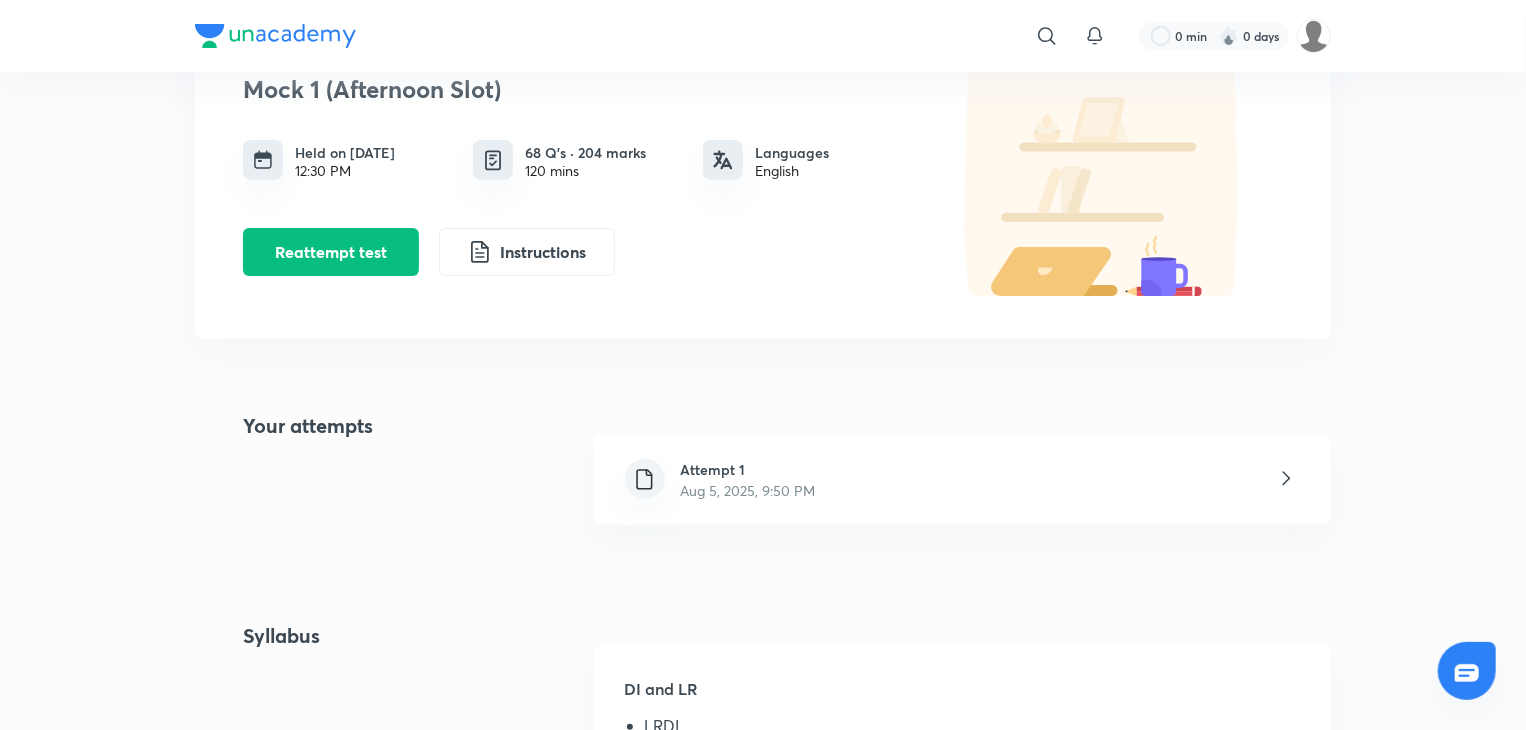 click on "Attempt 1 Aug 5, 2025, 9:50 PM" at bounding box center (962, 480) 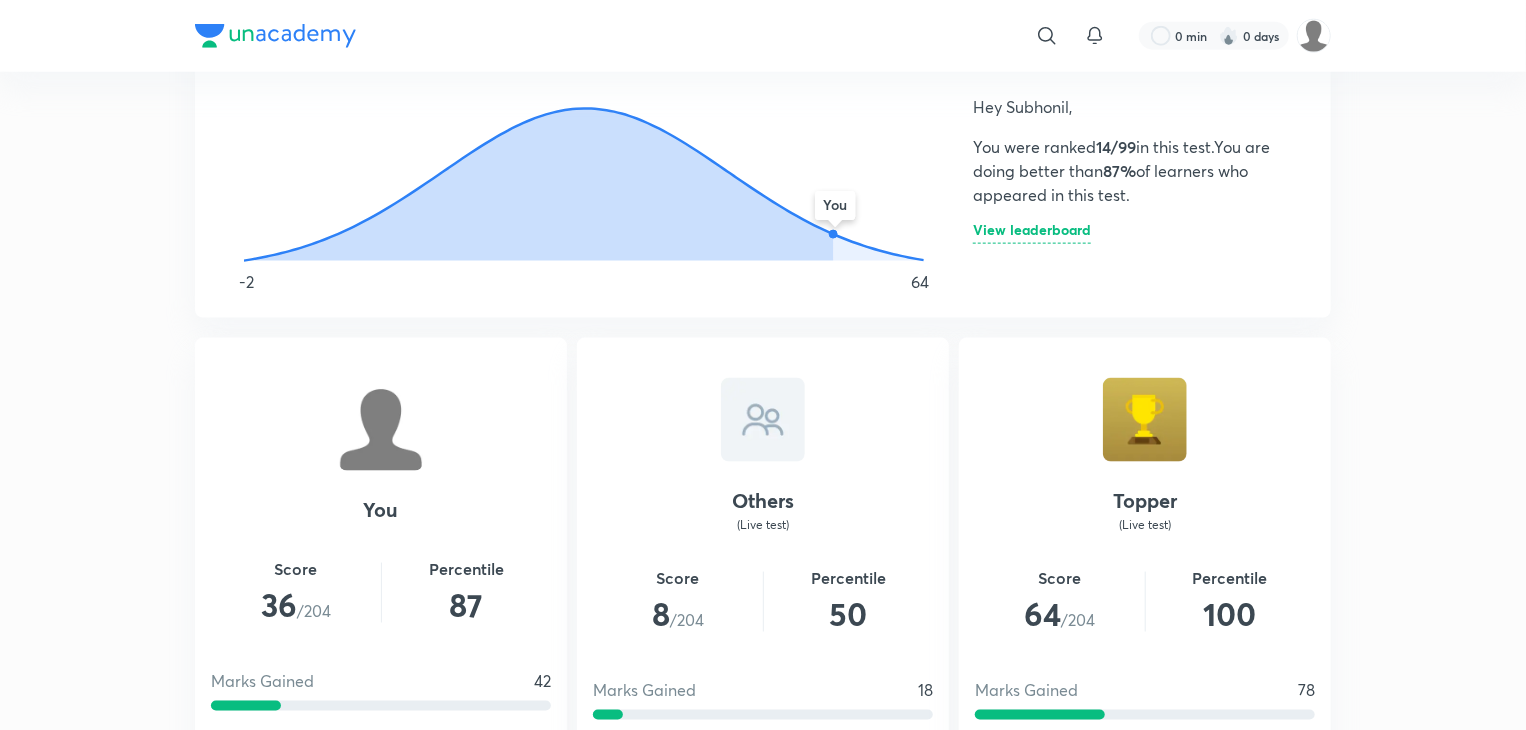 scroll, scrollTop: 1186, scrollLeft: 0, axis: vertical 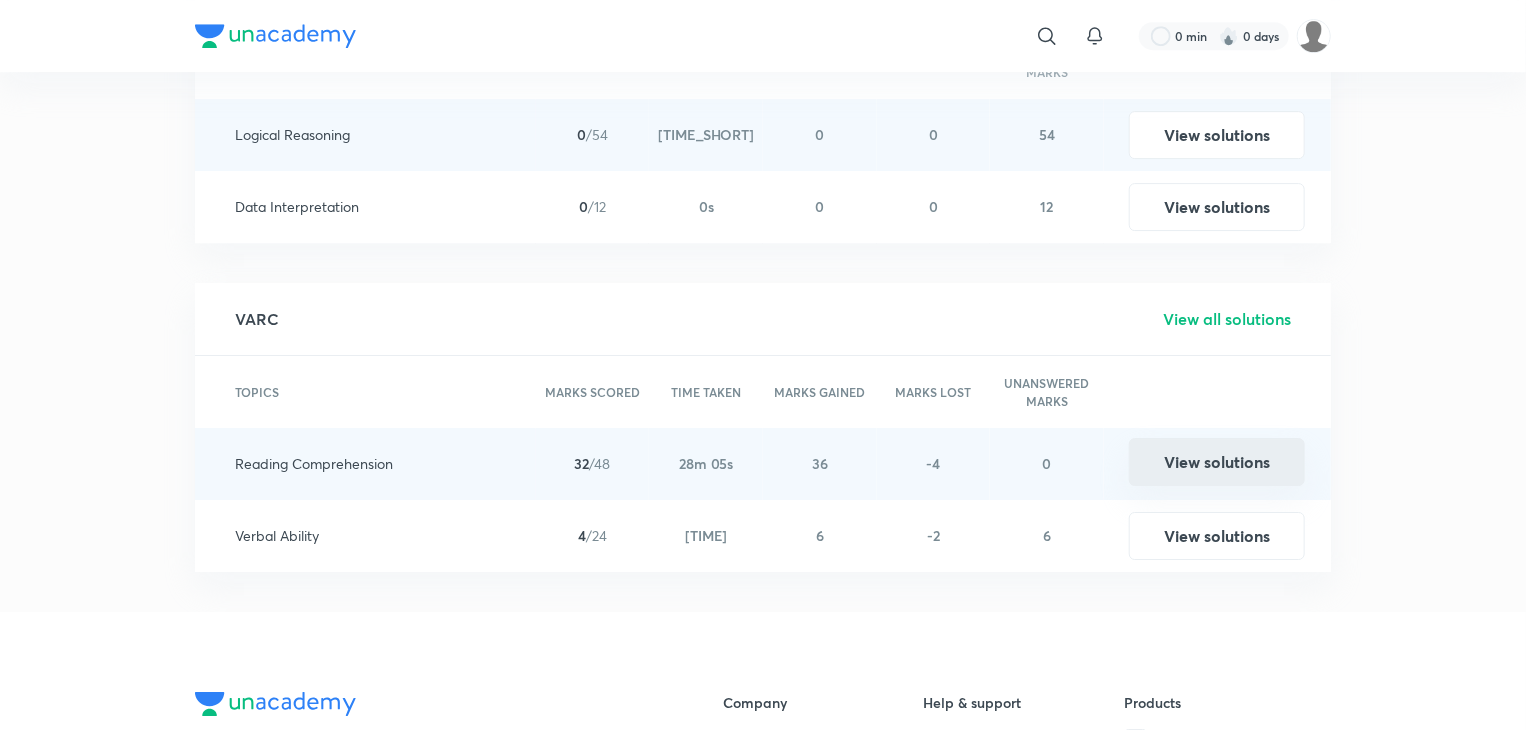click on "View solutions" at bounding box center (1217, 462) 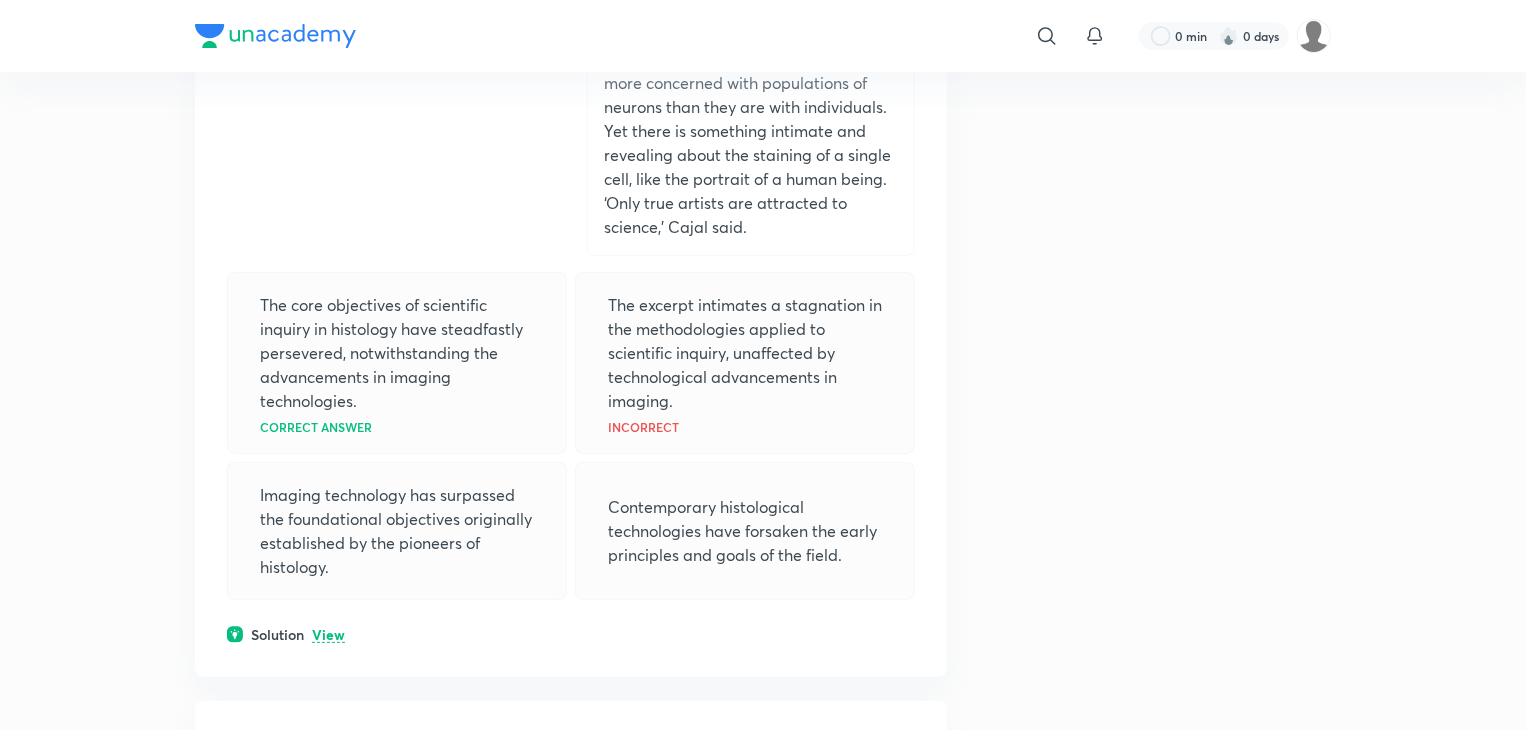 scroll, scrollTop: 45673, scrollLeft: 0, axis: vertical 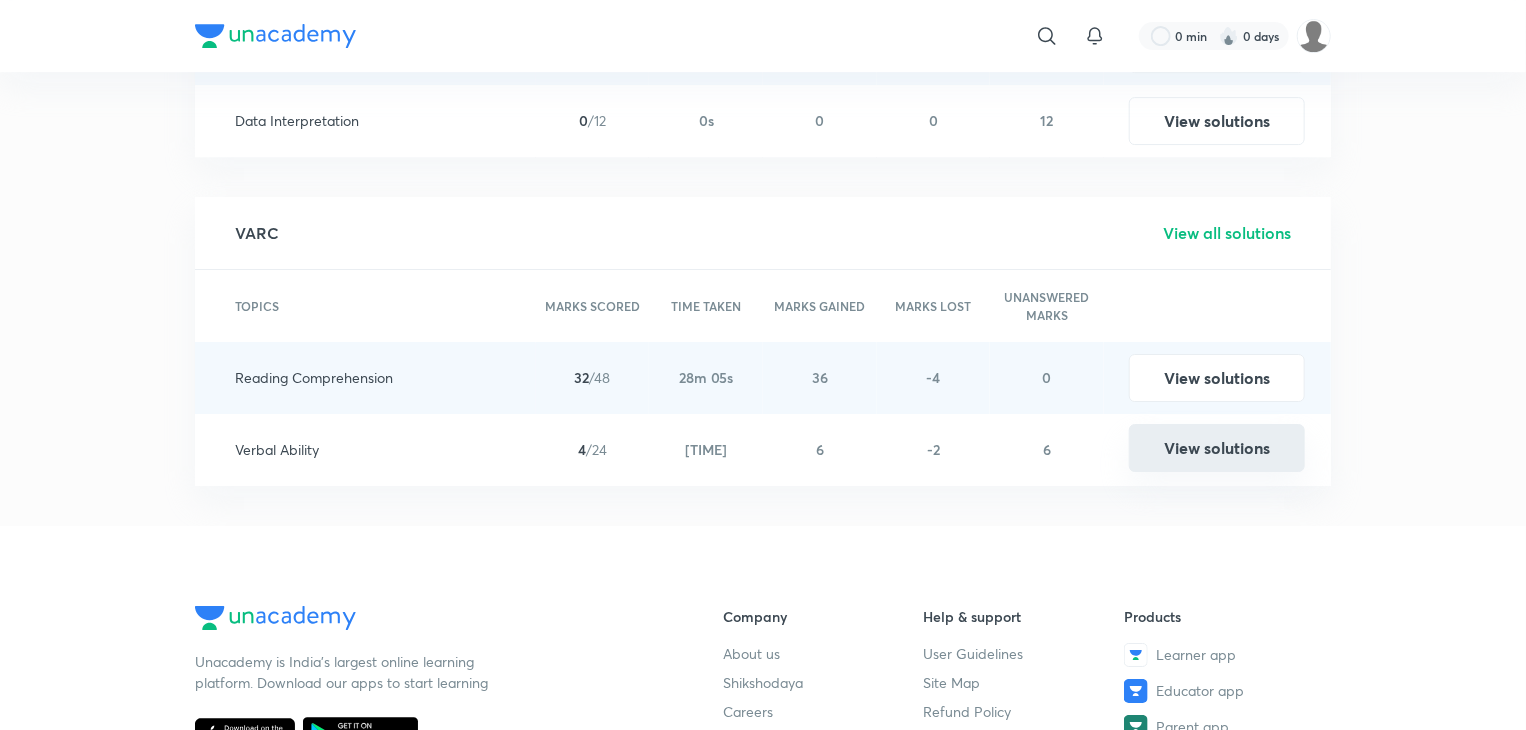 click on "View solutions" at bounding box center [1217, 448] 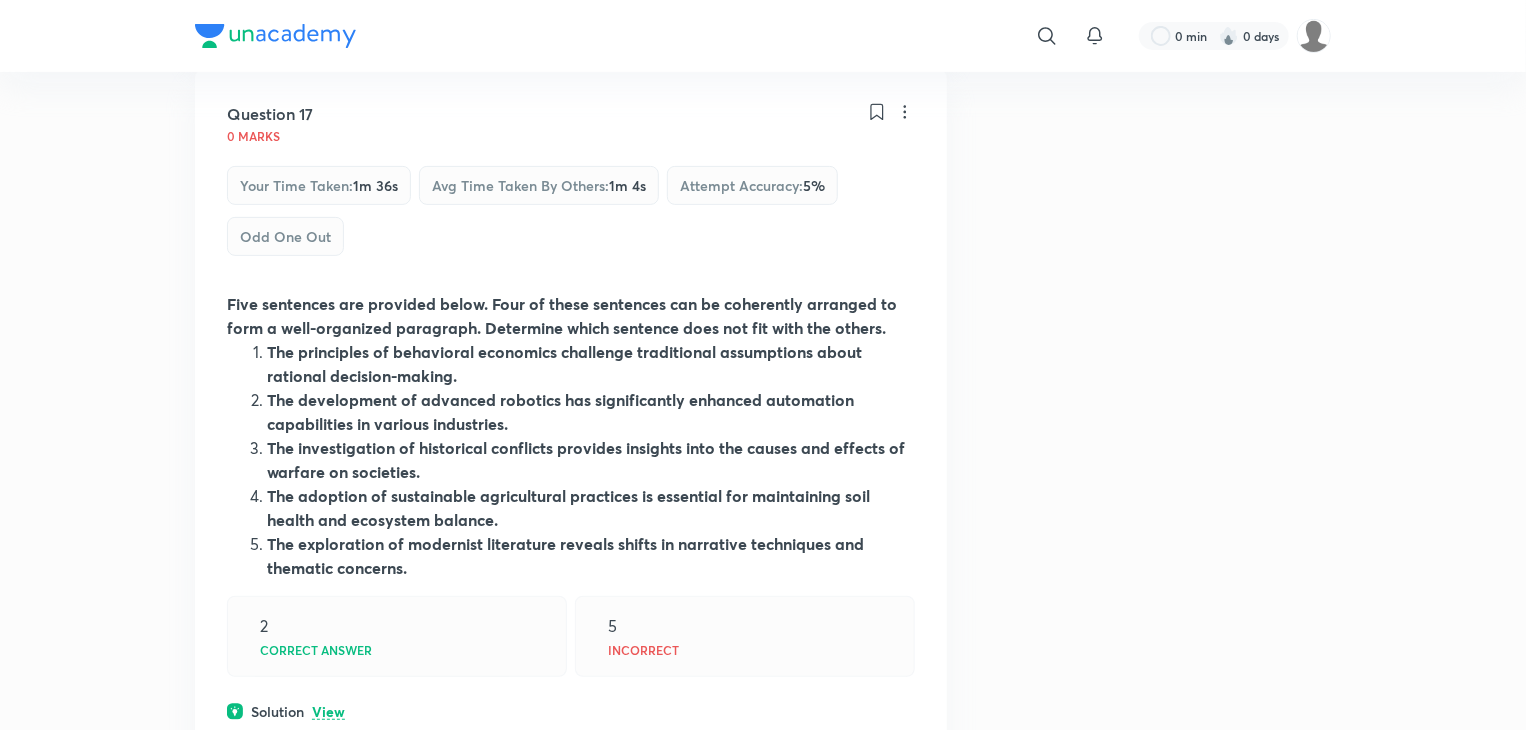 scroll, scrollTop: 284, scrollLeft: 0, axis: vertical 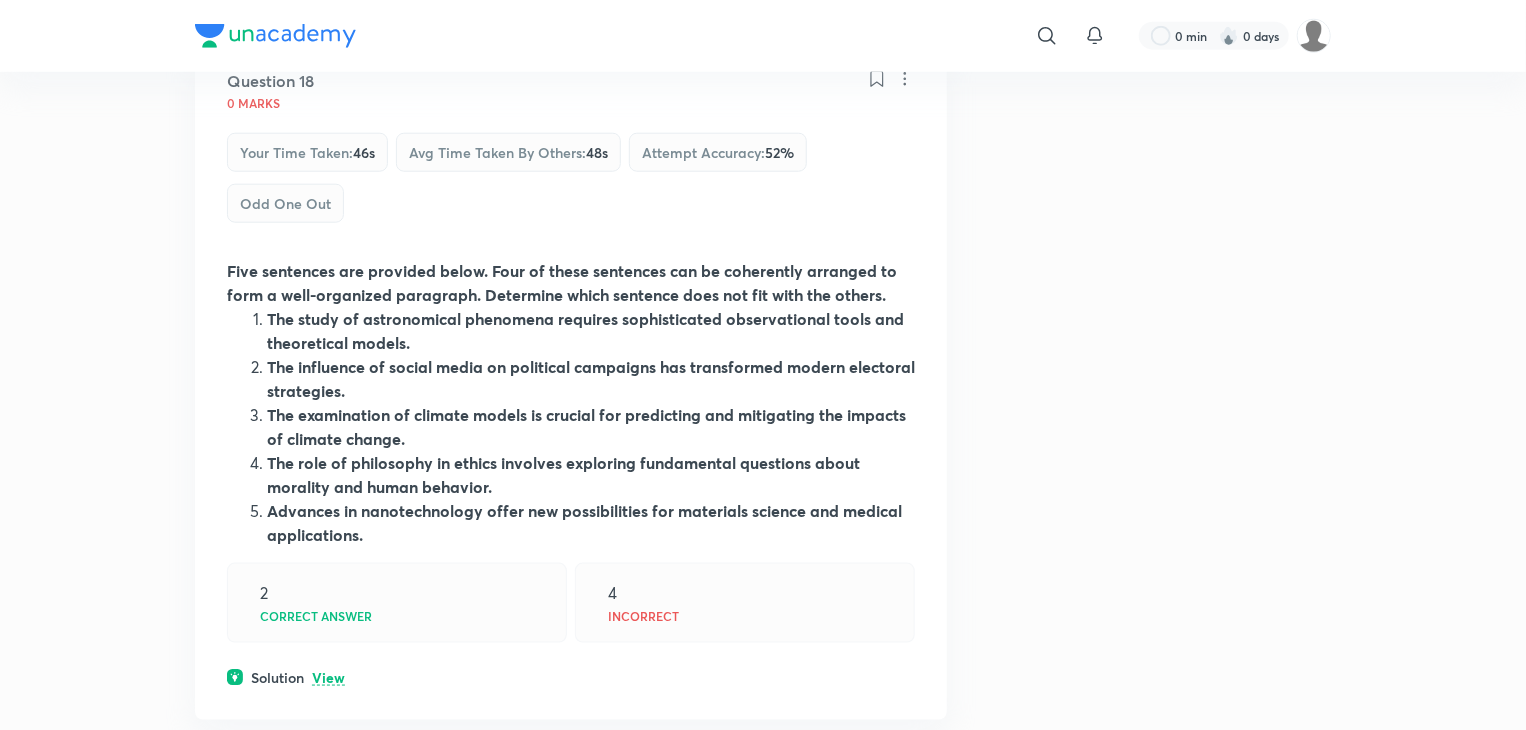click on "Five sentences are provided below. Four of these sentences can be coherently arranged to form a well-organized paragraph. Determine which sentence does not fit with the others." at bounding box center [562, 282] 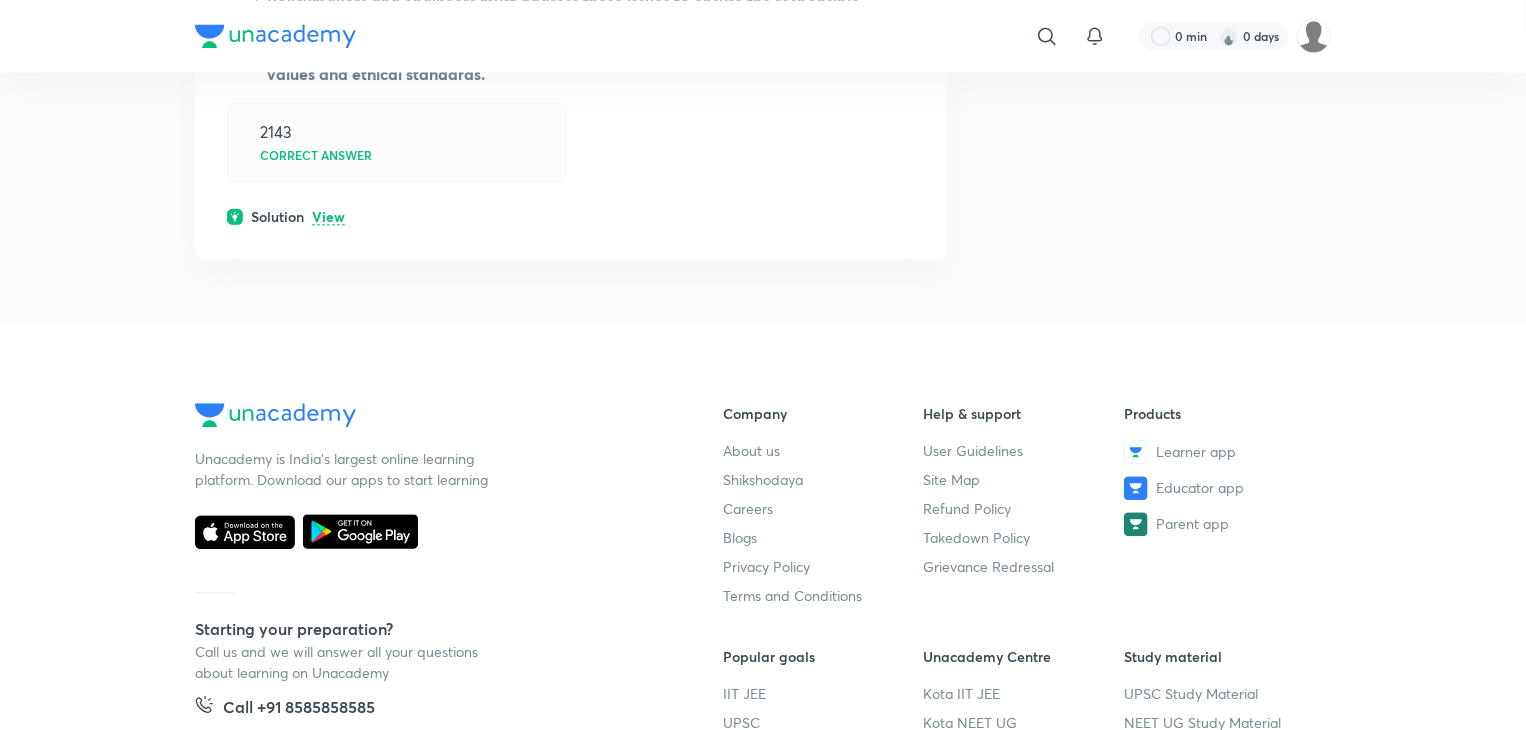 scroll, scrollTop: 6043, scrollLeft: 0, axis: vertical 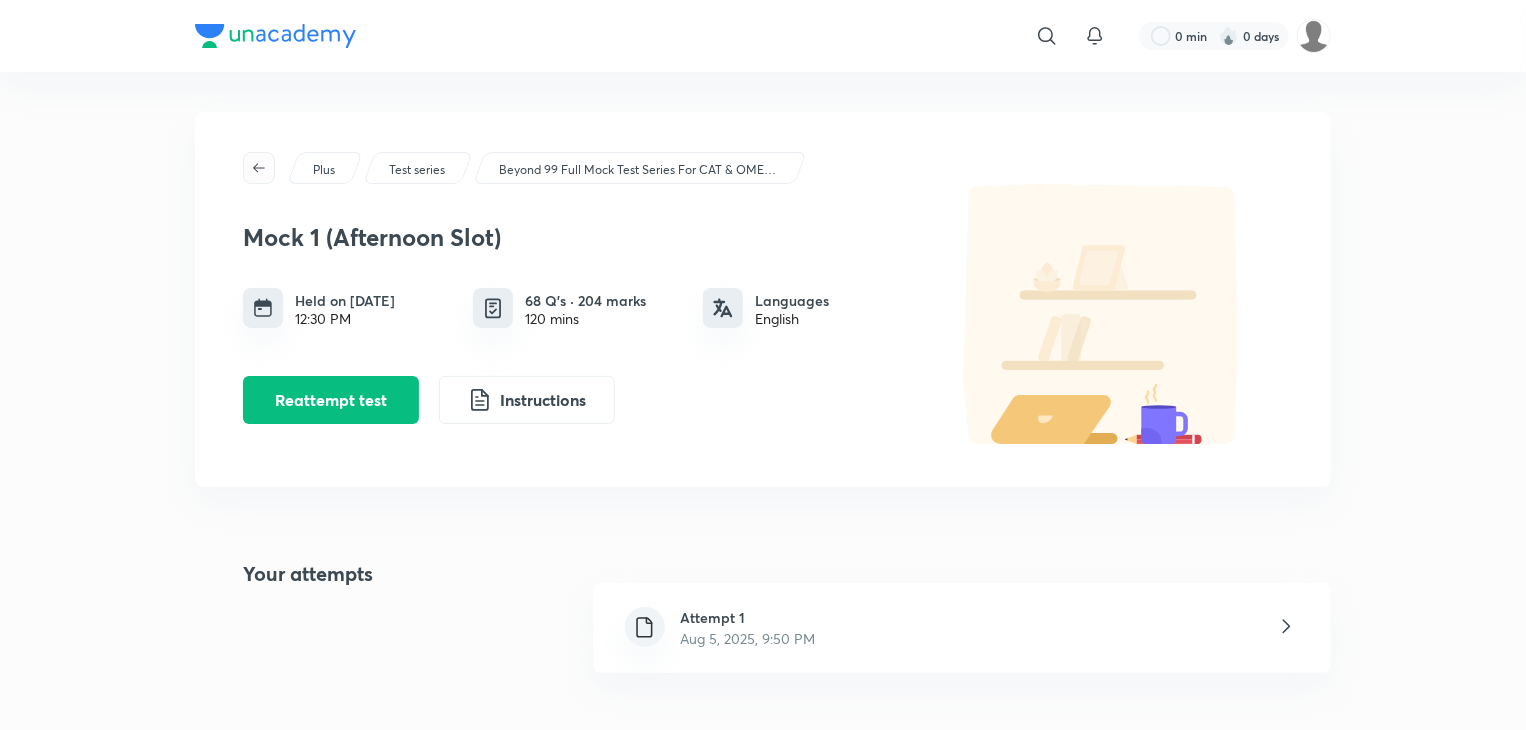 click at bounding box center (259, 168) 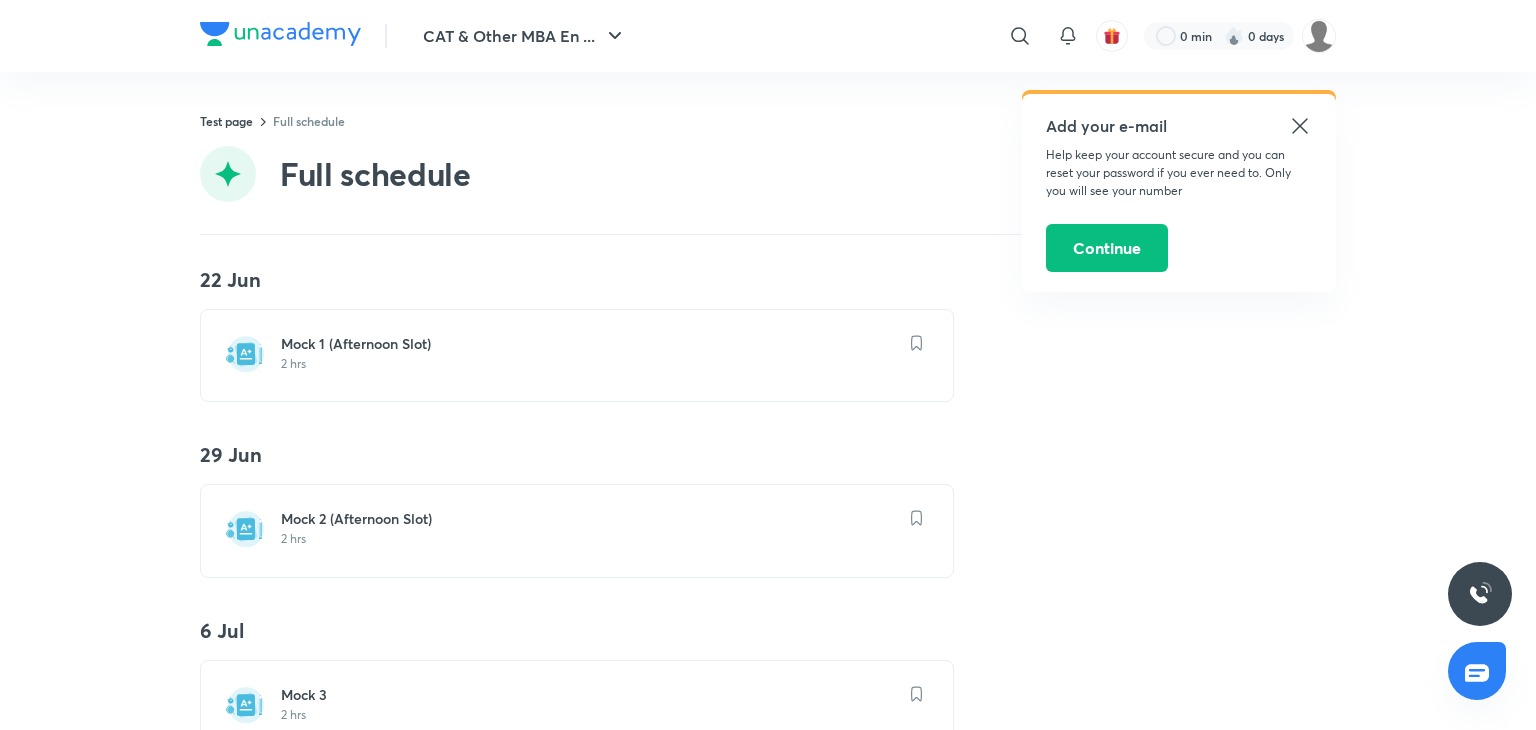 click on "Mock 1 (Afternoon Slot)" at bounding box center [589, 344] 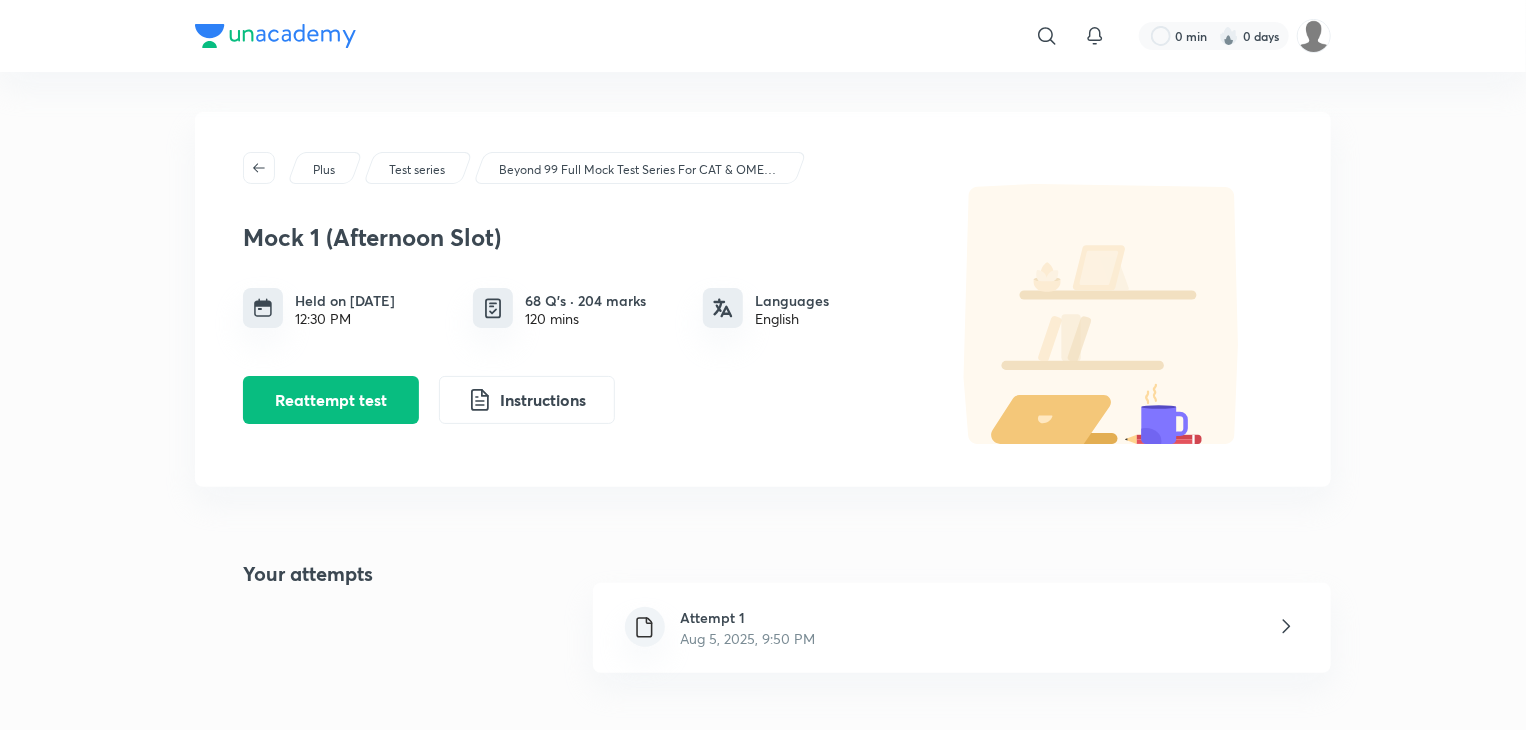 click on "Reattempt test Instructions" at bounding box center [578, 400] 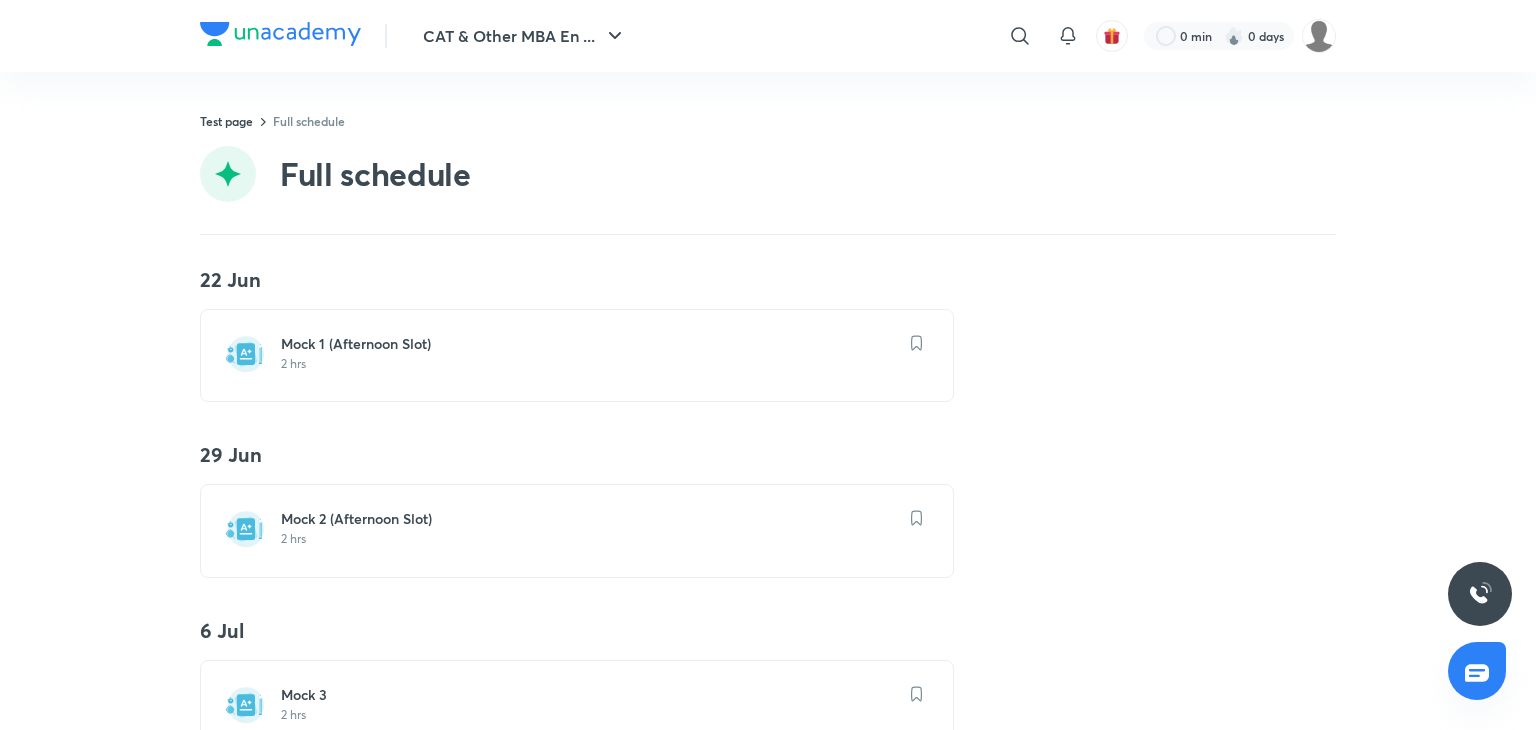 click at bounding box center (917, 343) 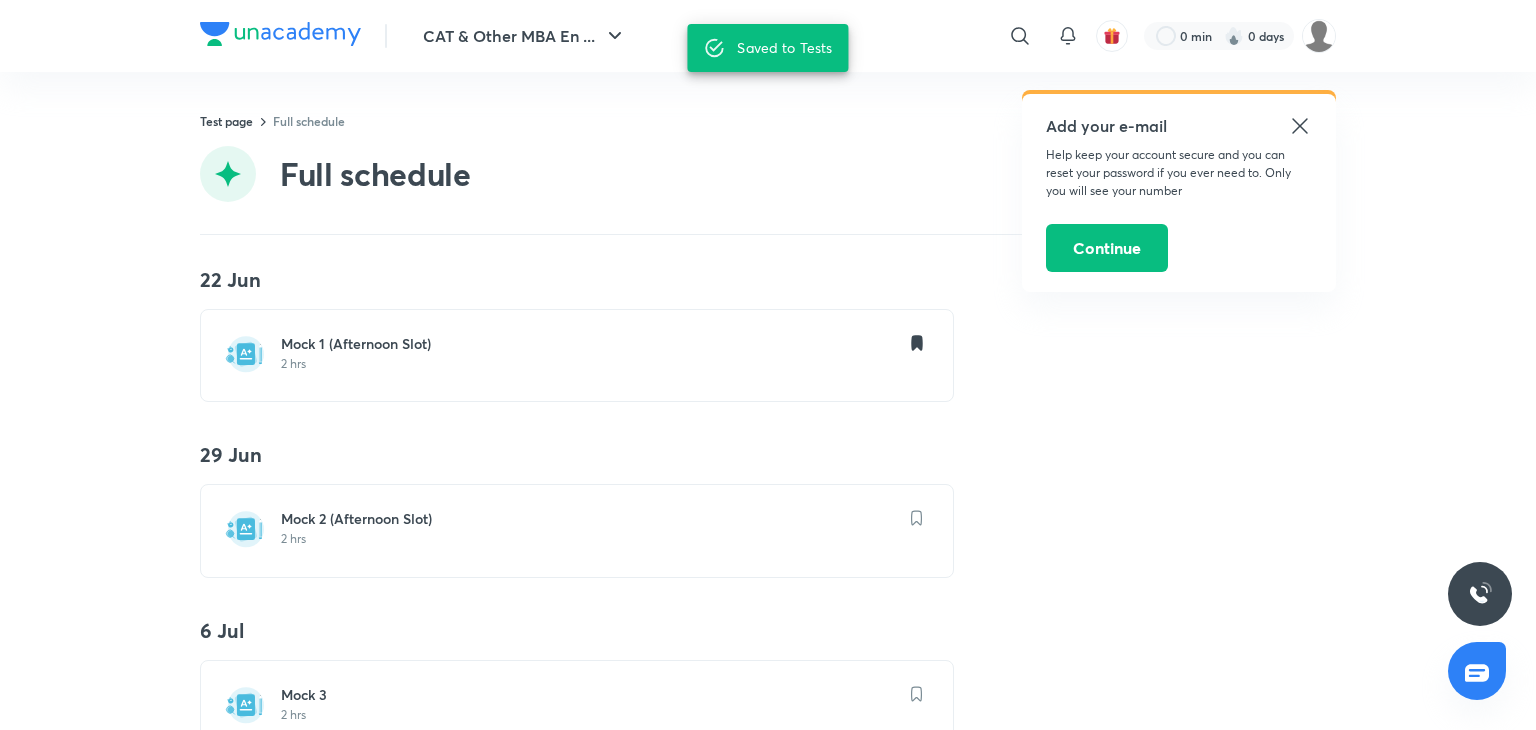 click on "Add your e-mail Help keep your account secure and you can reset your password if you ever need to. Only you will see your number Continue" at bounding box center [1179, 193] 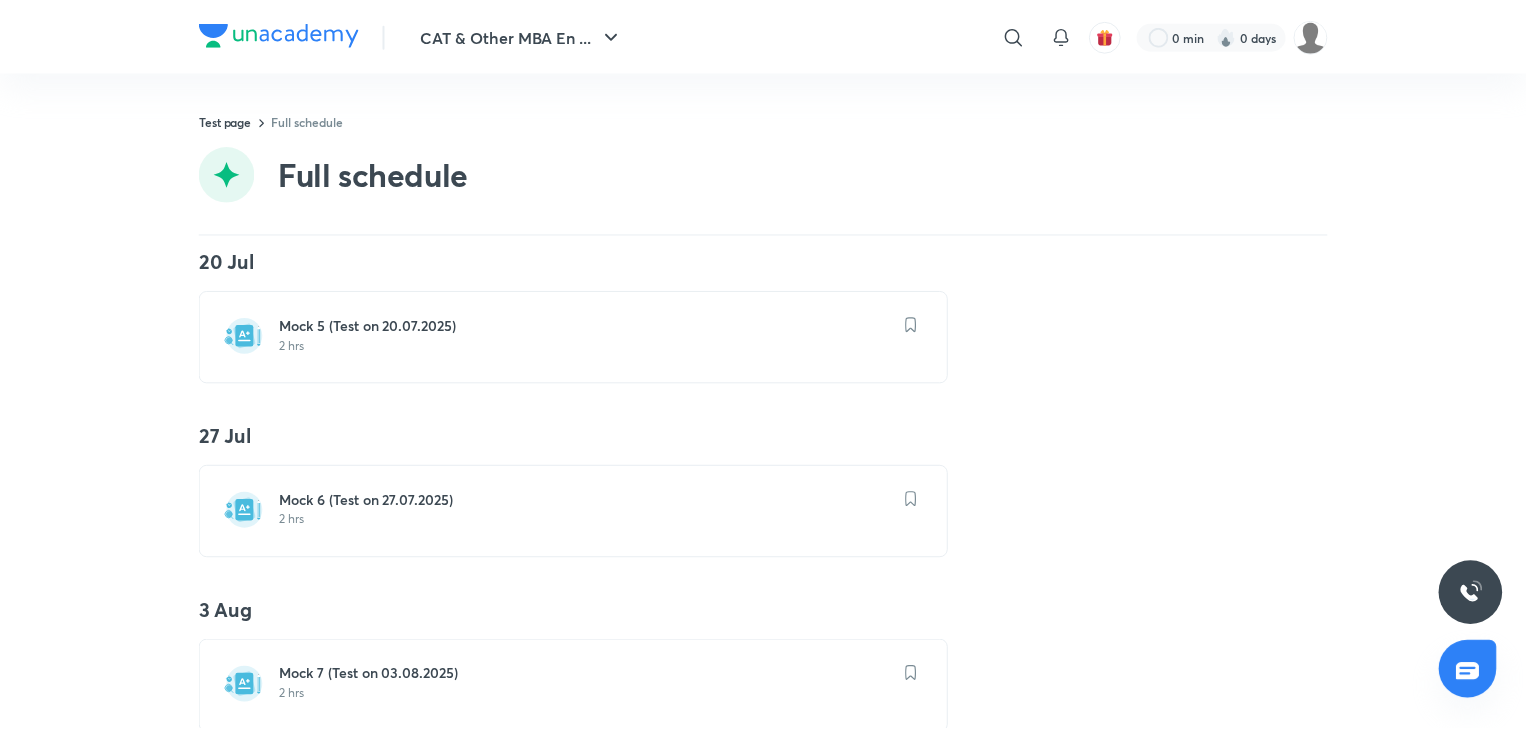 scroll, scrollTop: 776, scrollLeft: 0, axis: vertical 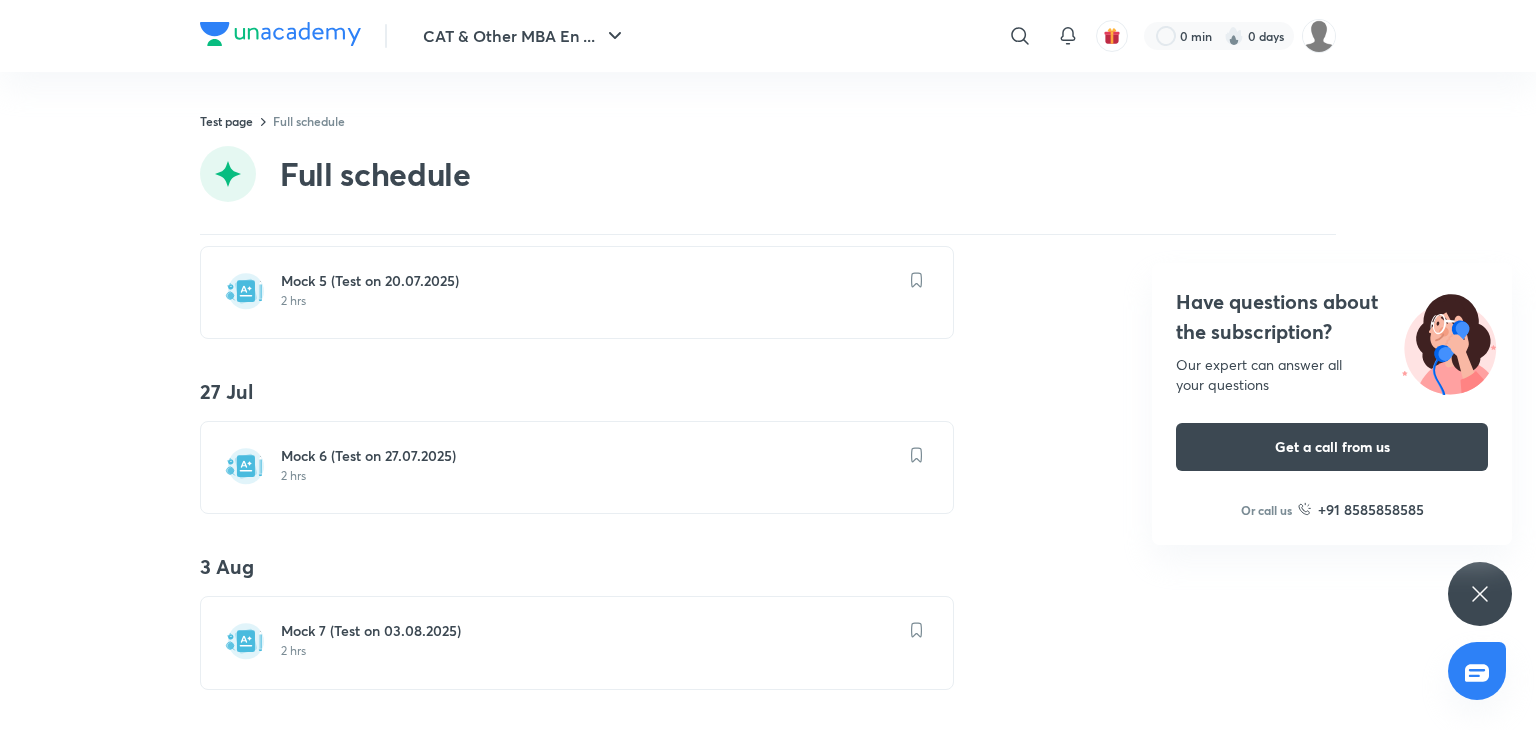 click on "Mock 7 (Test on 03.08.2025) 2 hrs" at bounding box center (589, 642) 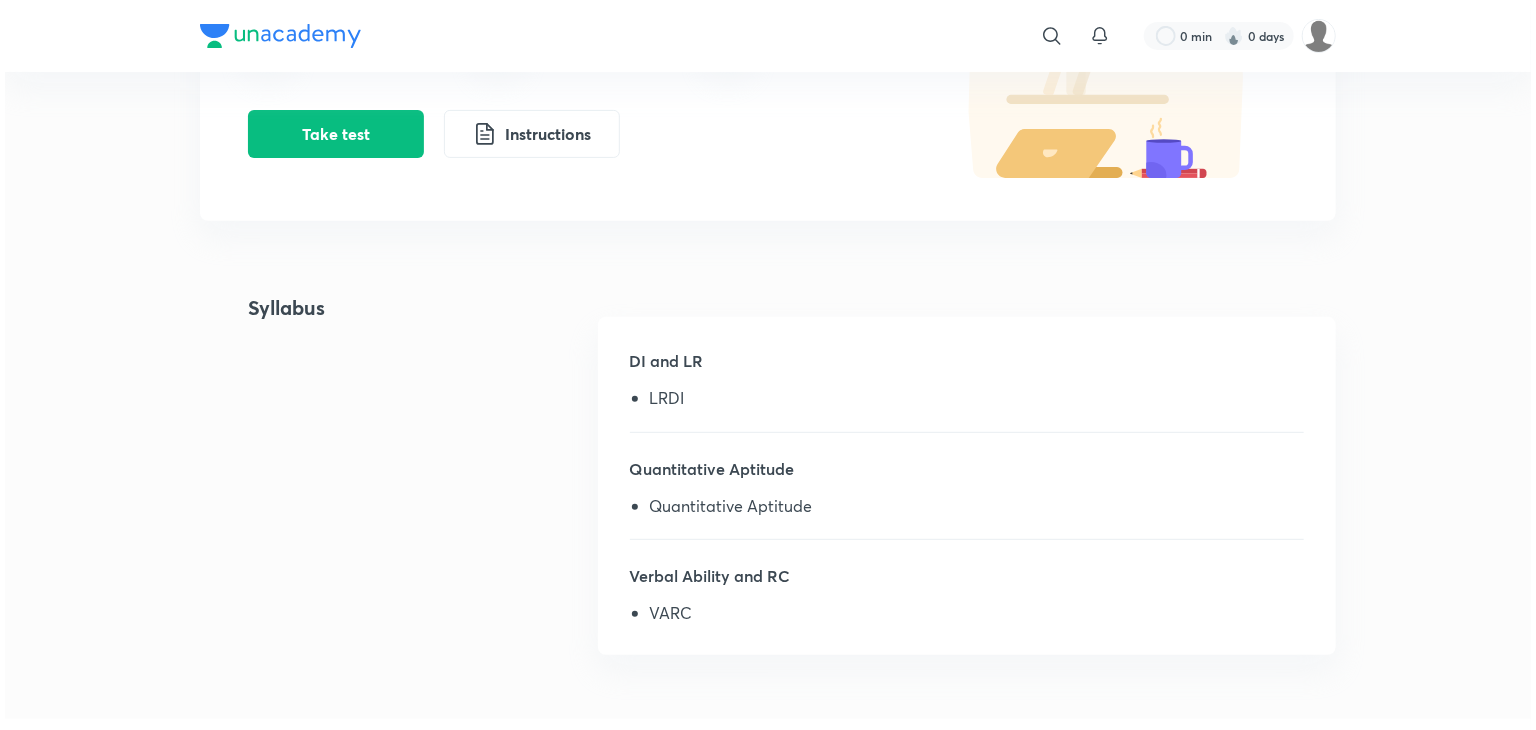 scroll, scrollTop: 0, scrollLeft: 0, axis: both 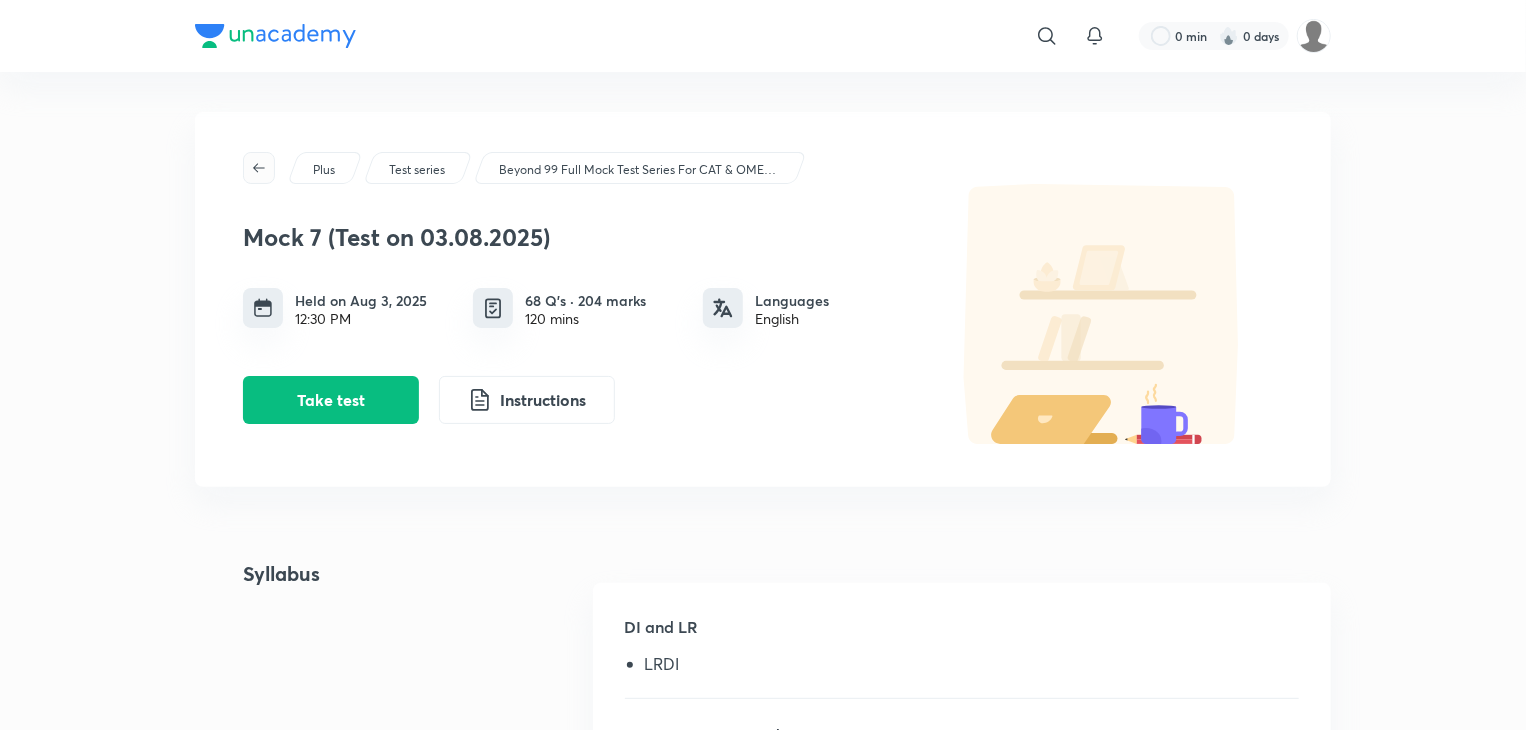 click at bounding box center (259, 168) 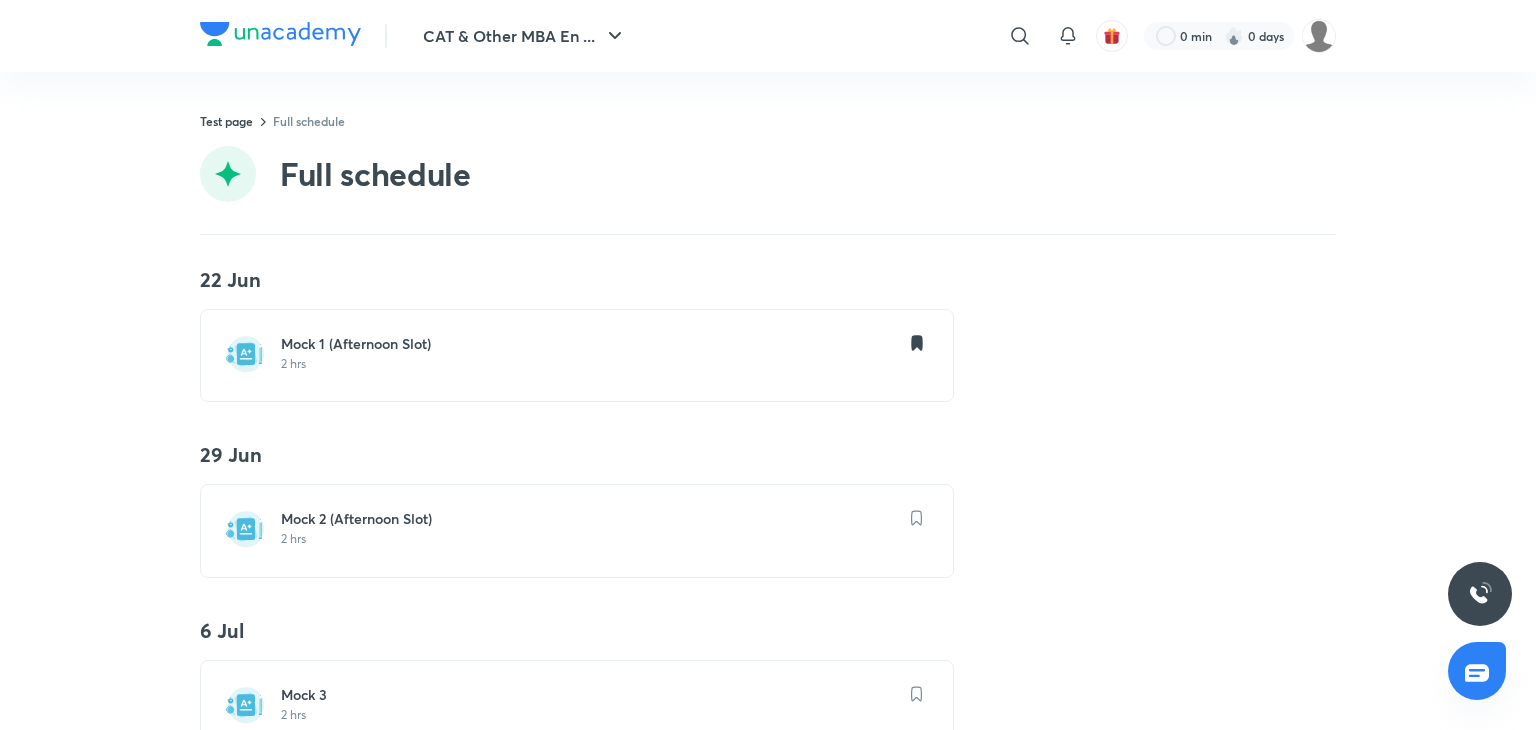 click at bounding box center (280, 34) 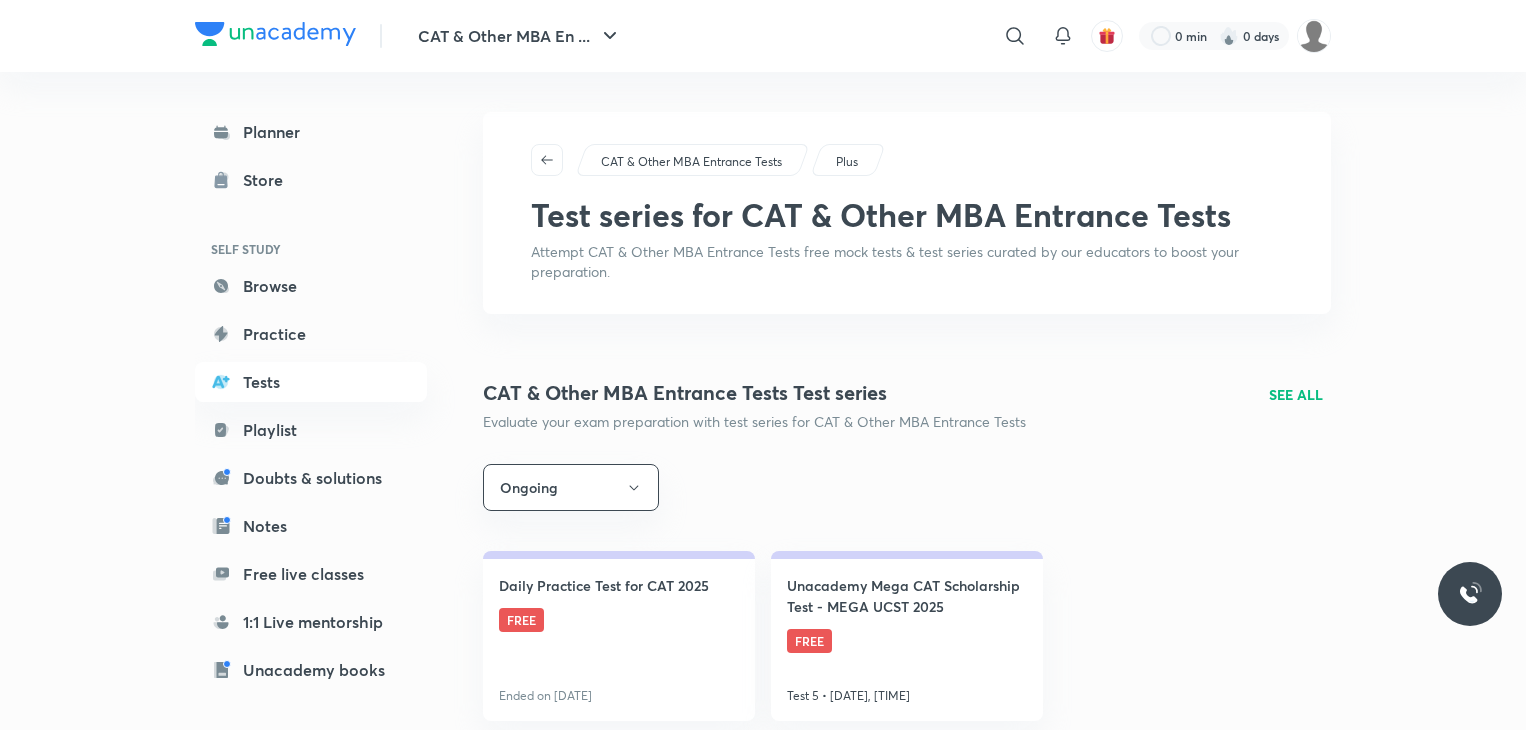 scroll, scrollTop: 0, scrollLeft: 0, axis: both 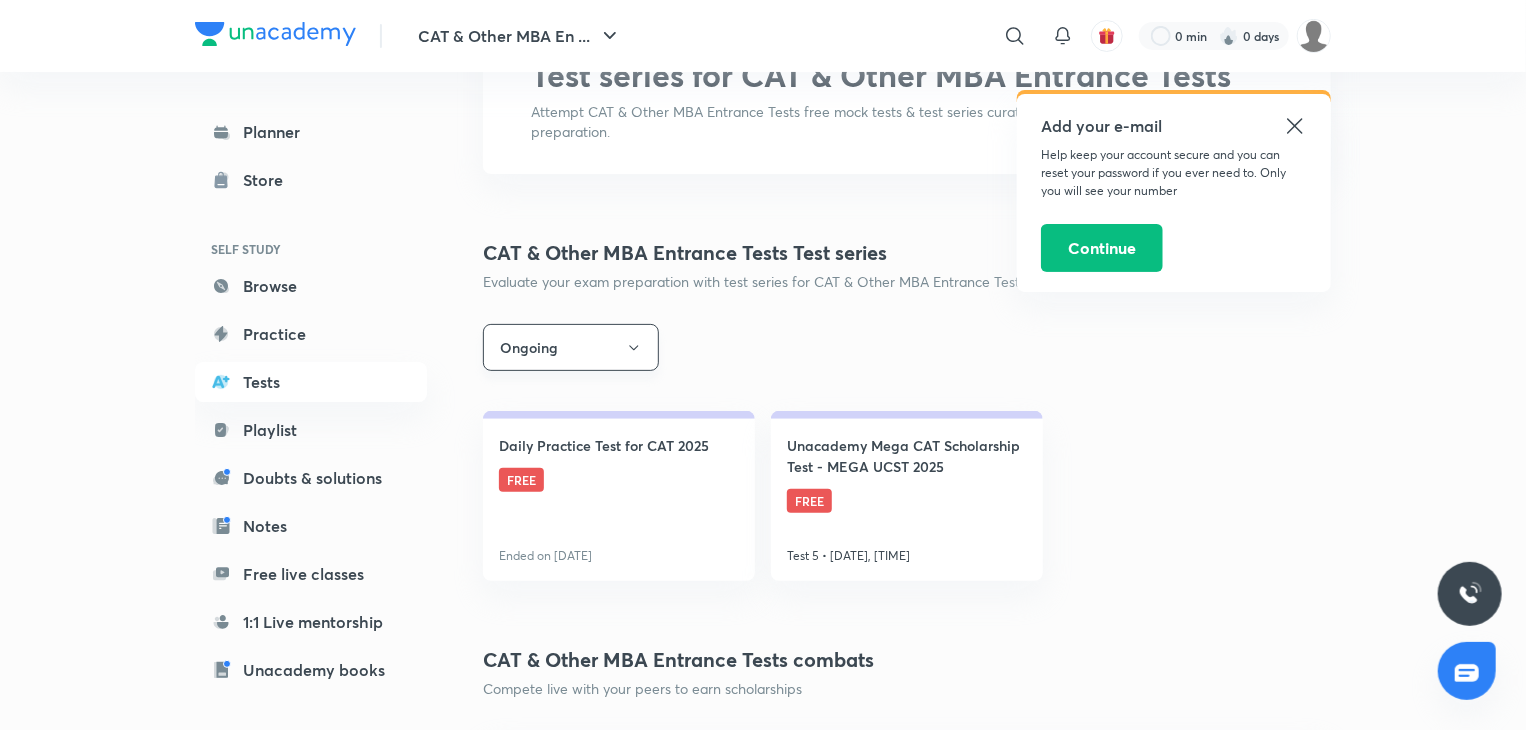click on "Ongoing" at bounding box center (571, 347) 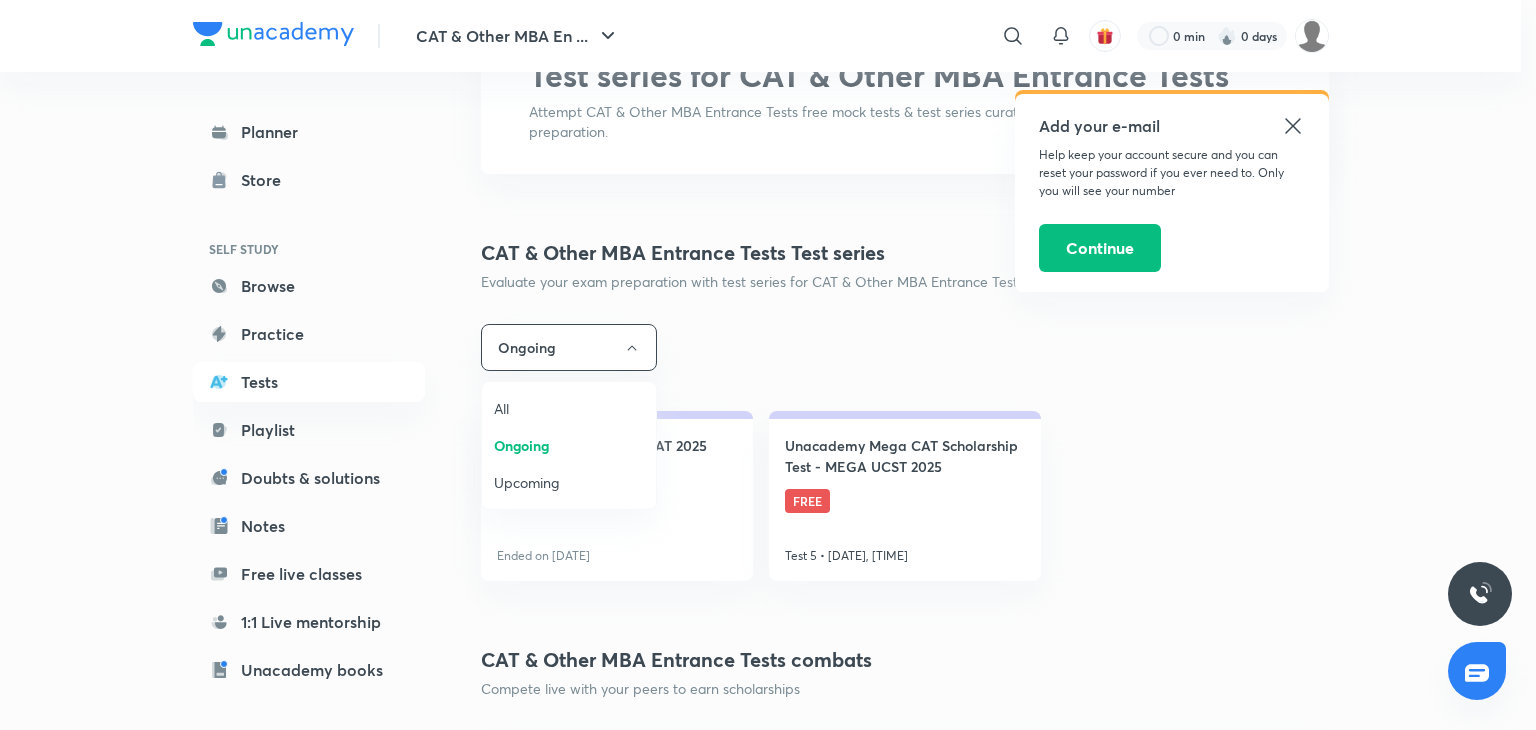click at bounding box center (768, 365) 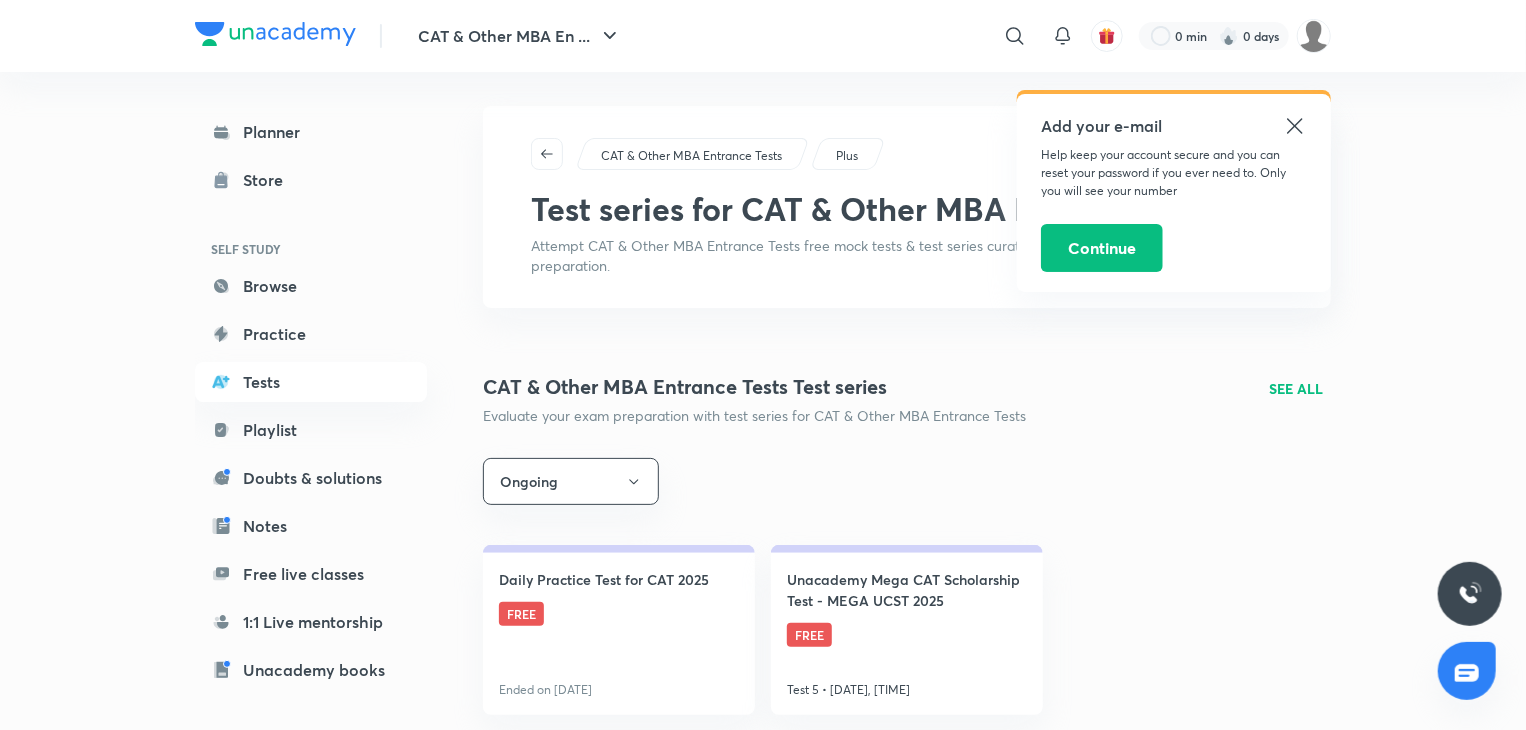 scroll, scrollTop: 4, scrollLeft: 0, axis: vertical 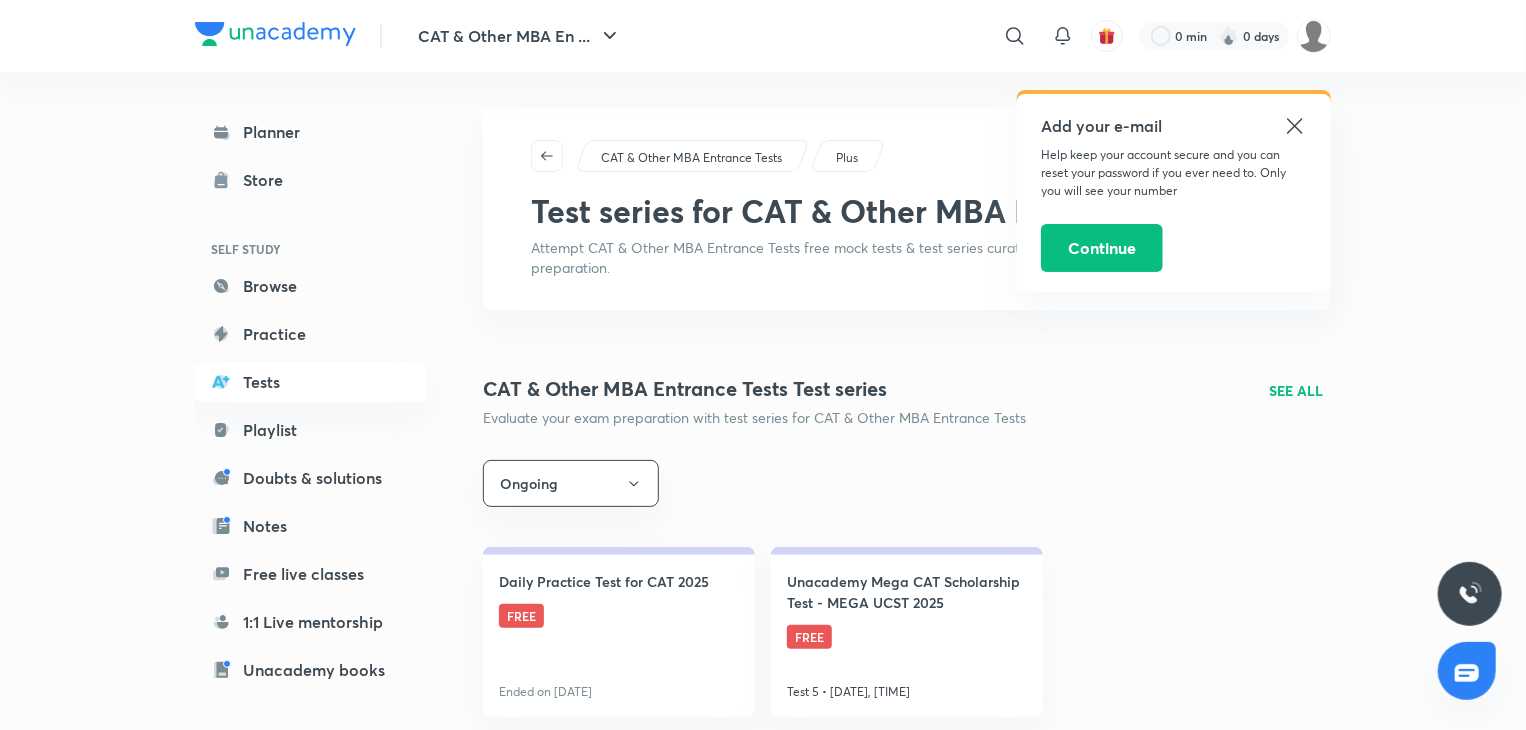 click on "Add your e-mail Help keep your account secure and you can reset your password if you ever need to. Only you will see your number Continue" at bounding box center [1174, 193] 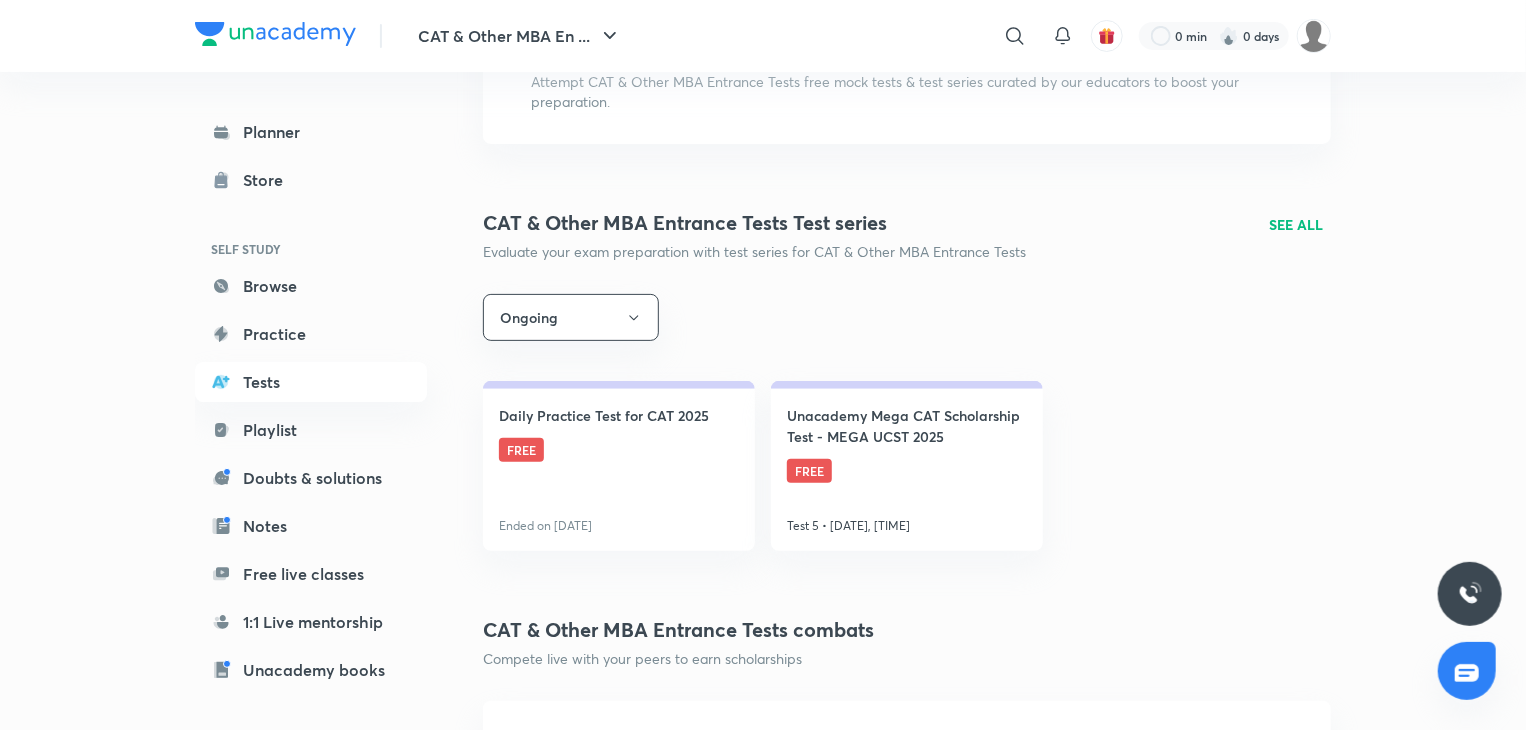 scroll, scrollTop: 163, scrollLeft: 0, axis: vertical 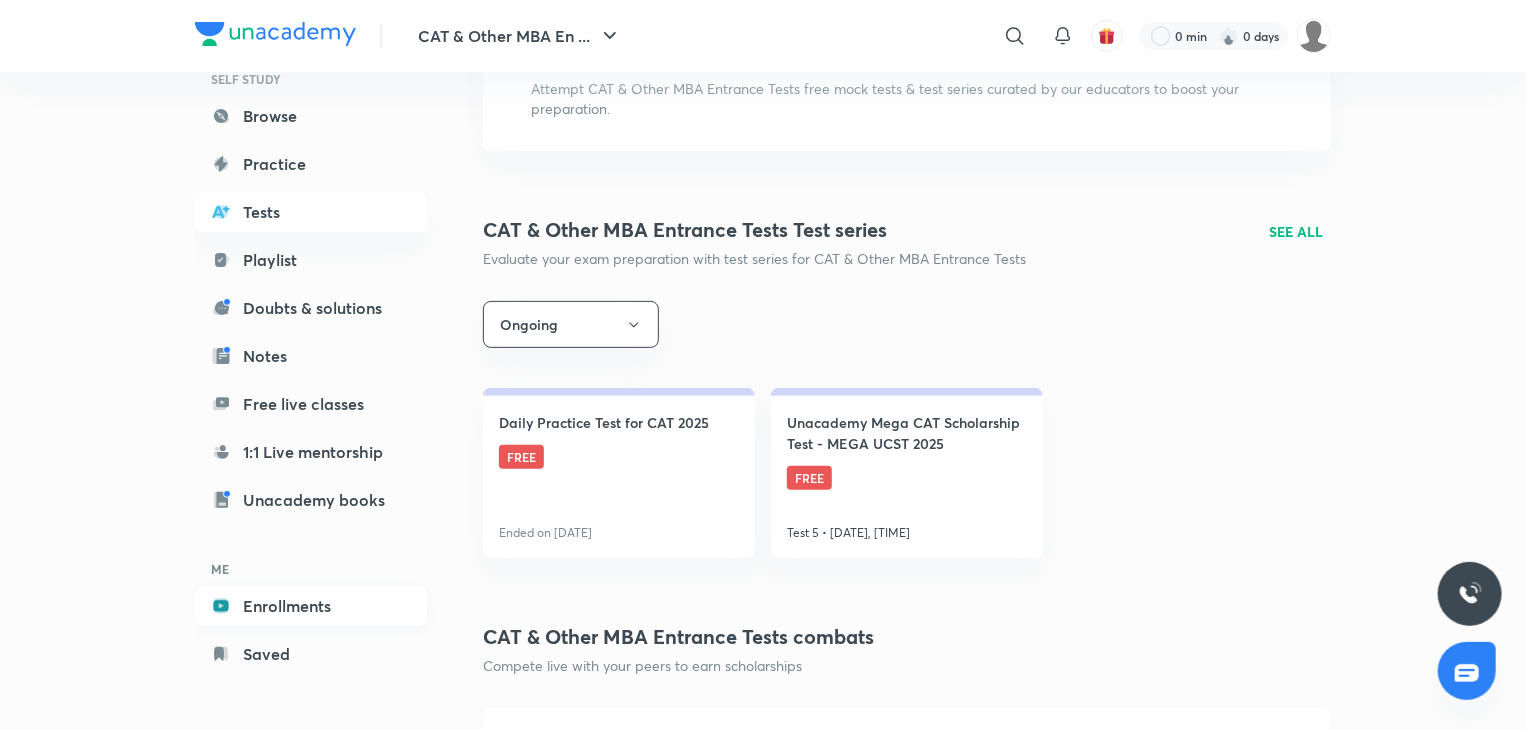 click on "Enrollments" at bounding box center (311, 606) 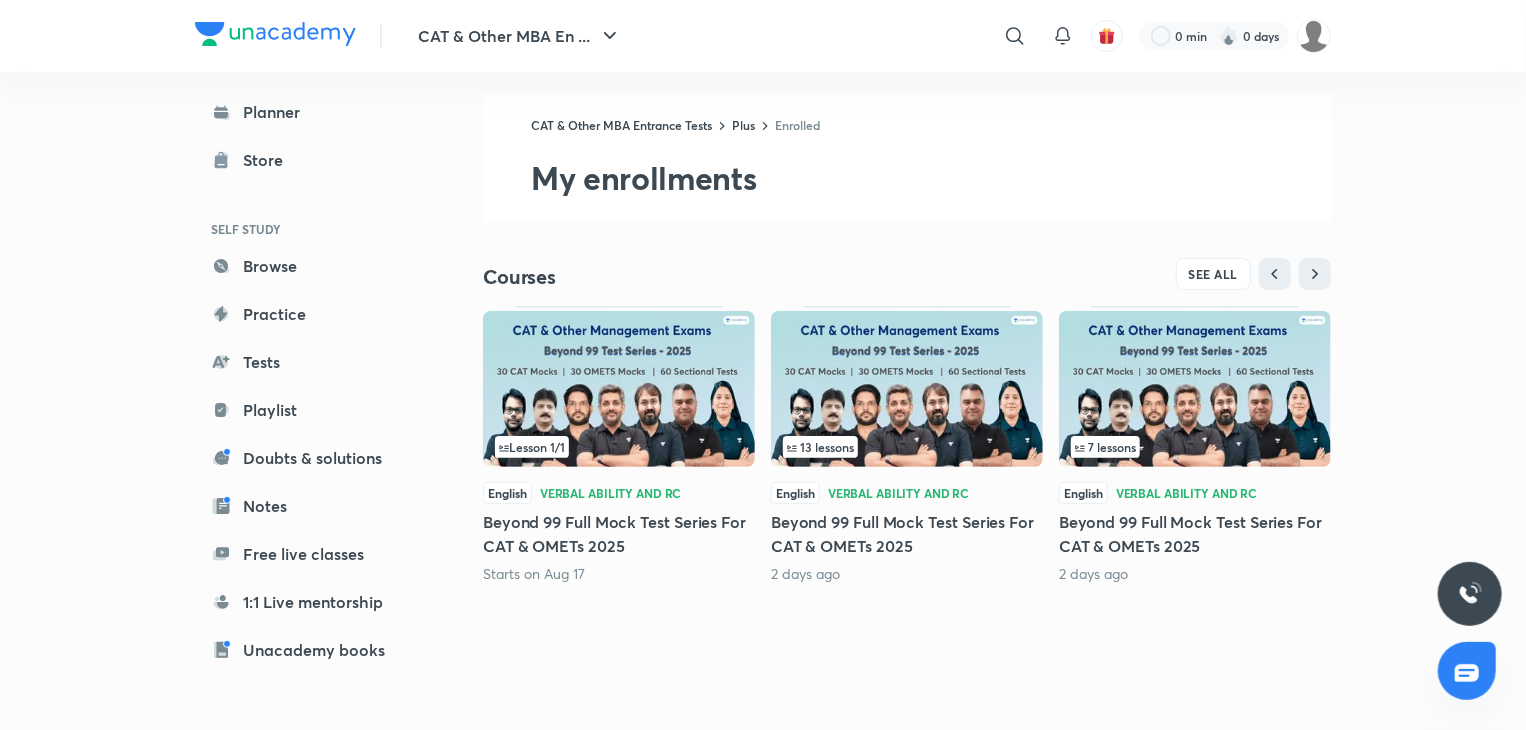 scroll, scrollTop: 0, scrollLeft: 0, axis: both 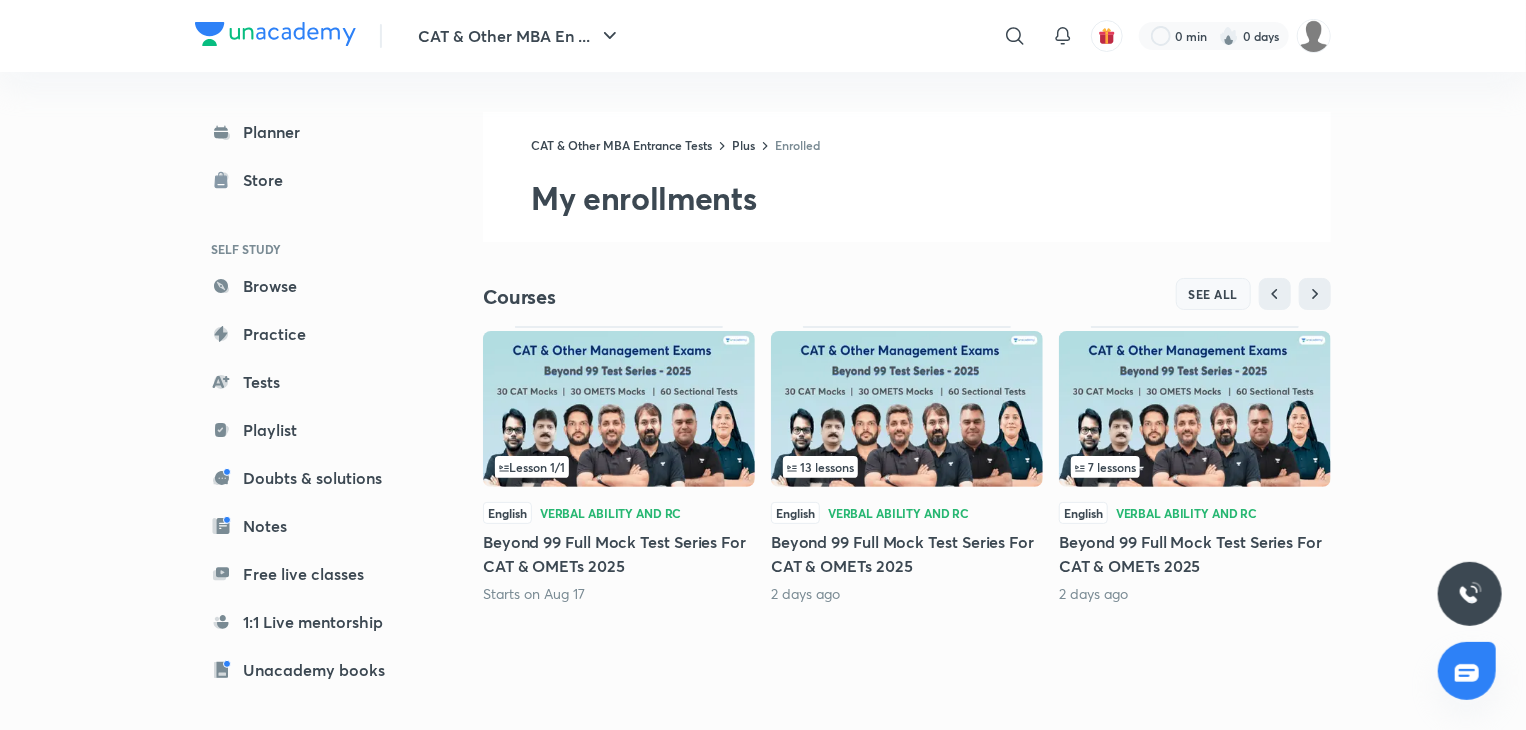 click on "SEE ALL" at bounding box center [1214, 294] 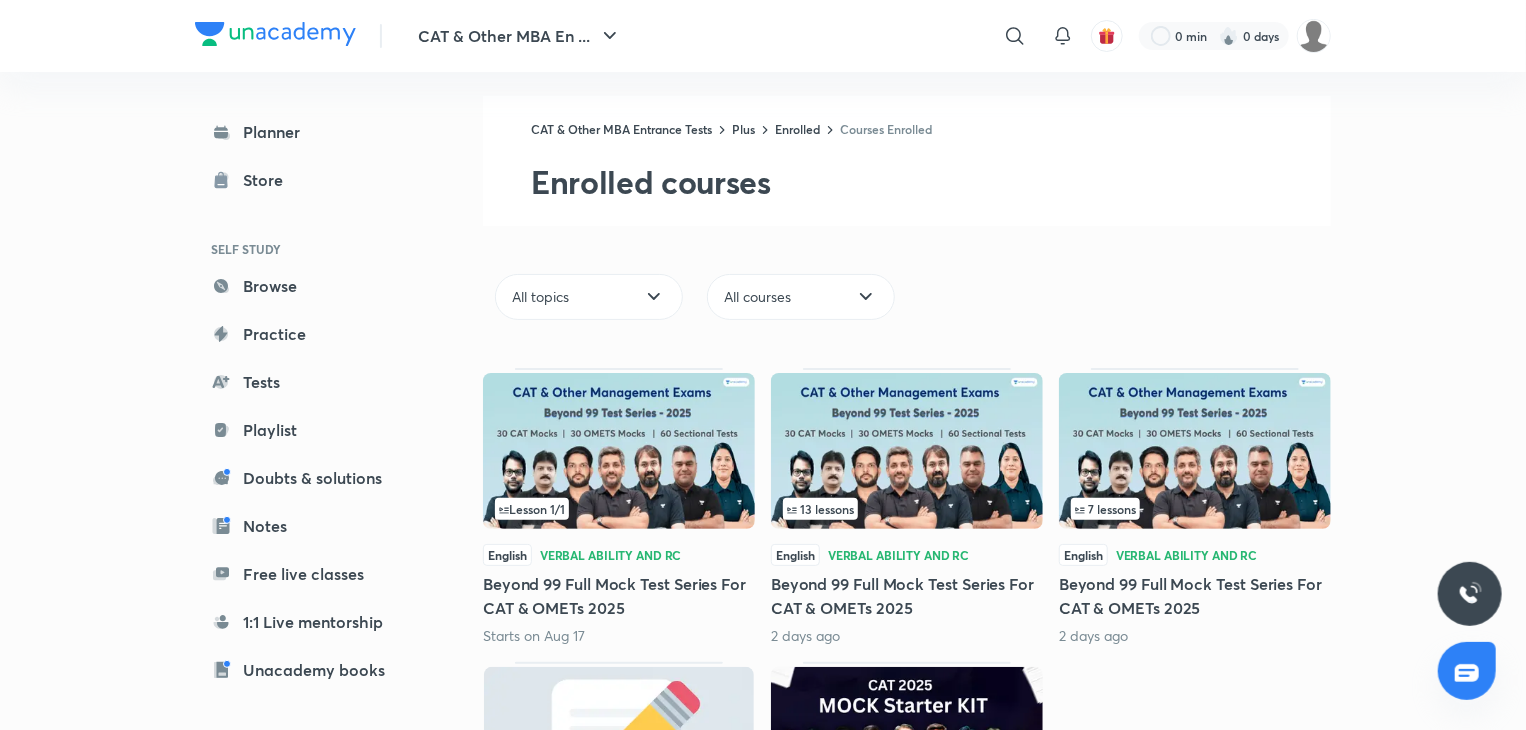 scroll, scrollTop: 20, scrollLeft: 0, axis: vertical 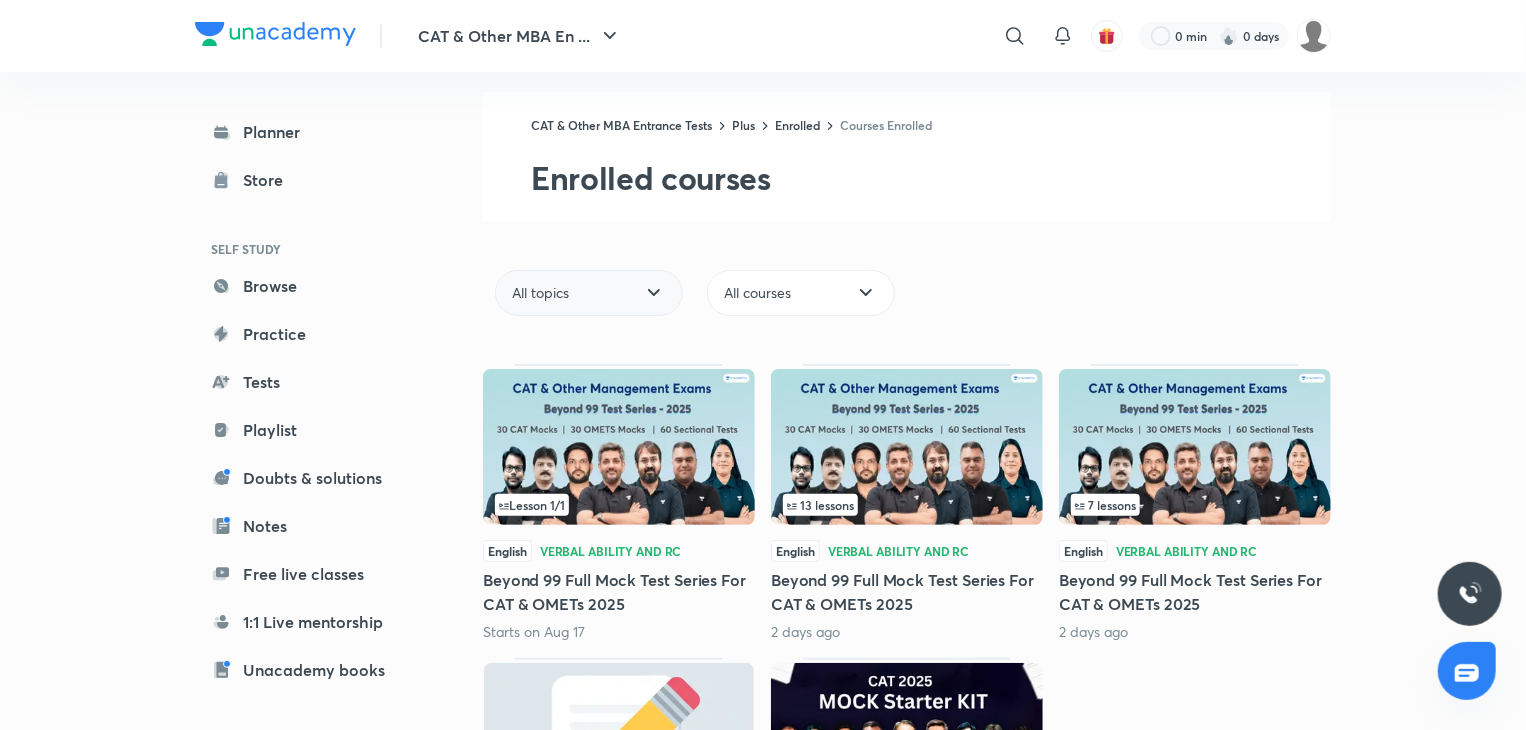 click on "All topics" at bounding box center [589, 293] 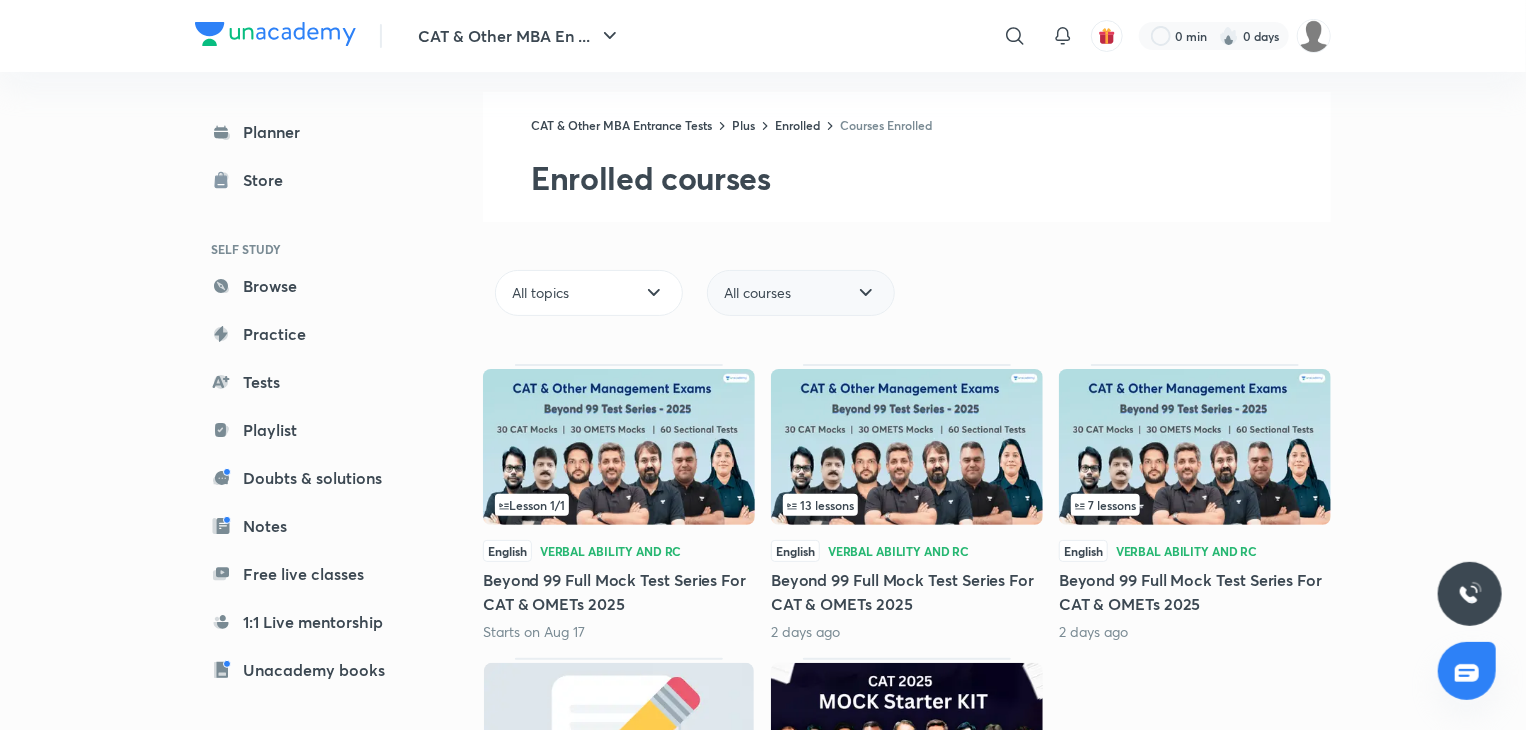 click on "All courses" at bounding box center [801, 293] 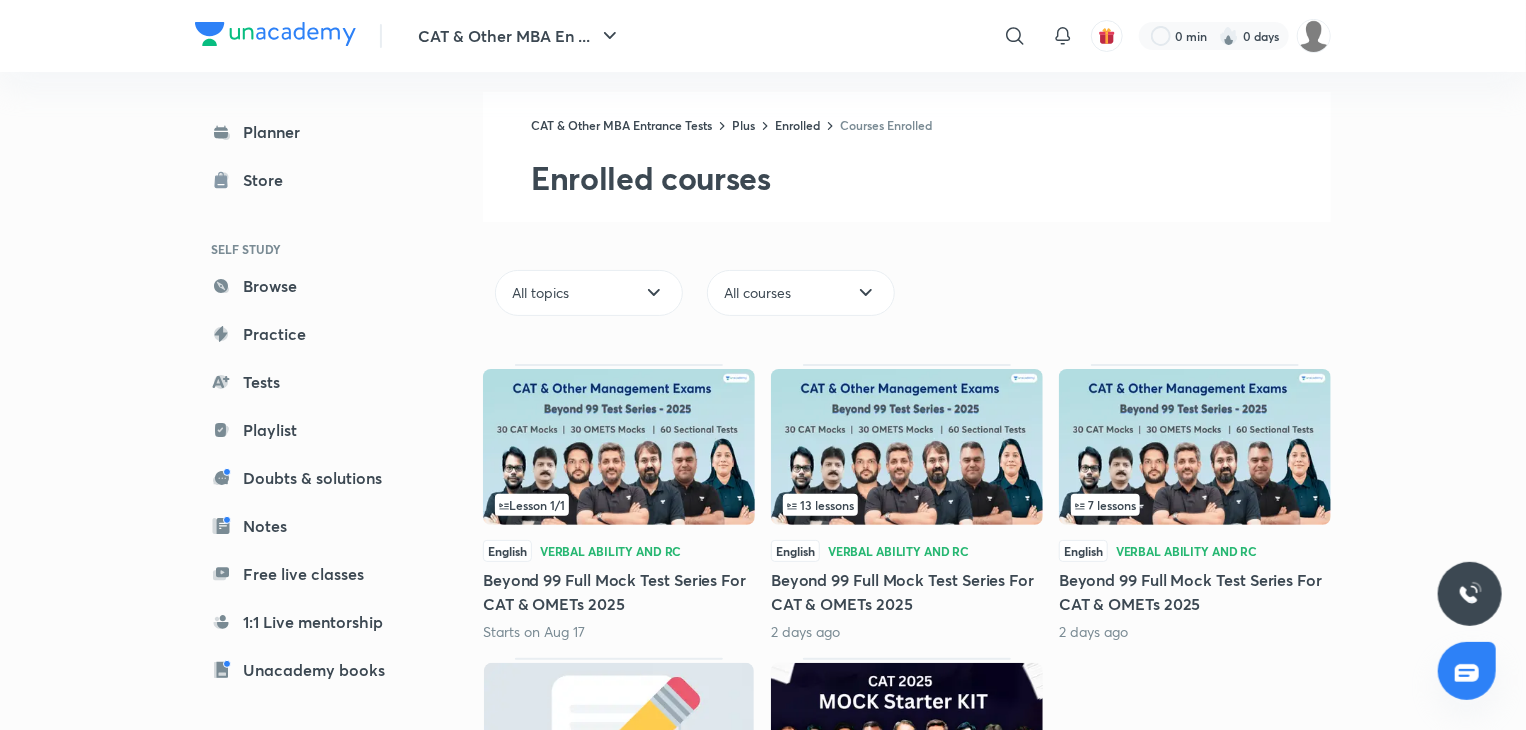 drag, startPoint x: 940, startPoint y: 305, endPoint x: 856, endPoint y: 256, distance: 97.24711 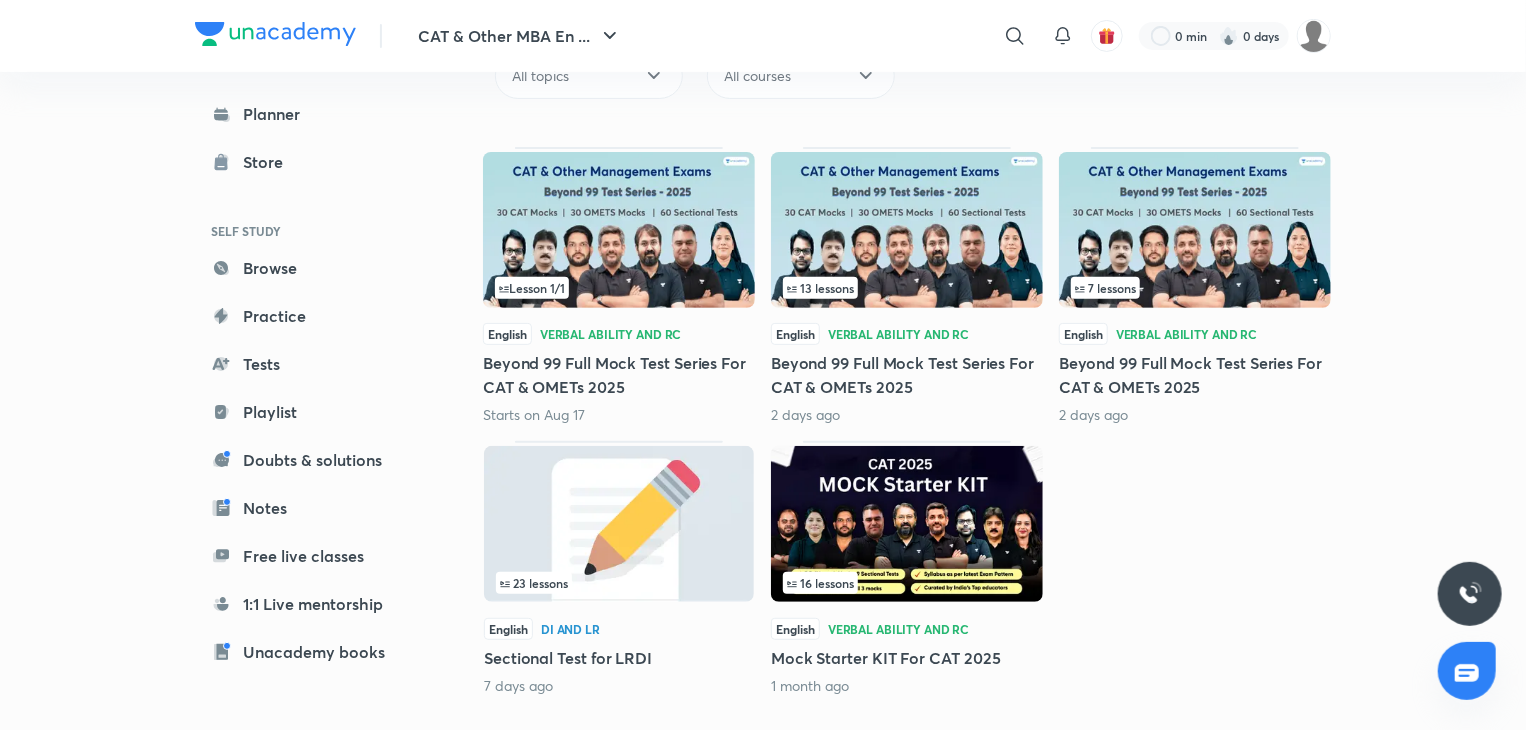 click on "Planner Store SELF STUDY Browse Practice Tests Playlist Doubts & solutions Notes Free live classes 1:1 Live mentorship Unacademy books ME Enrollments Saved" at bounding box center [311, 460] 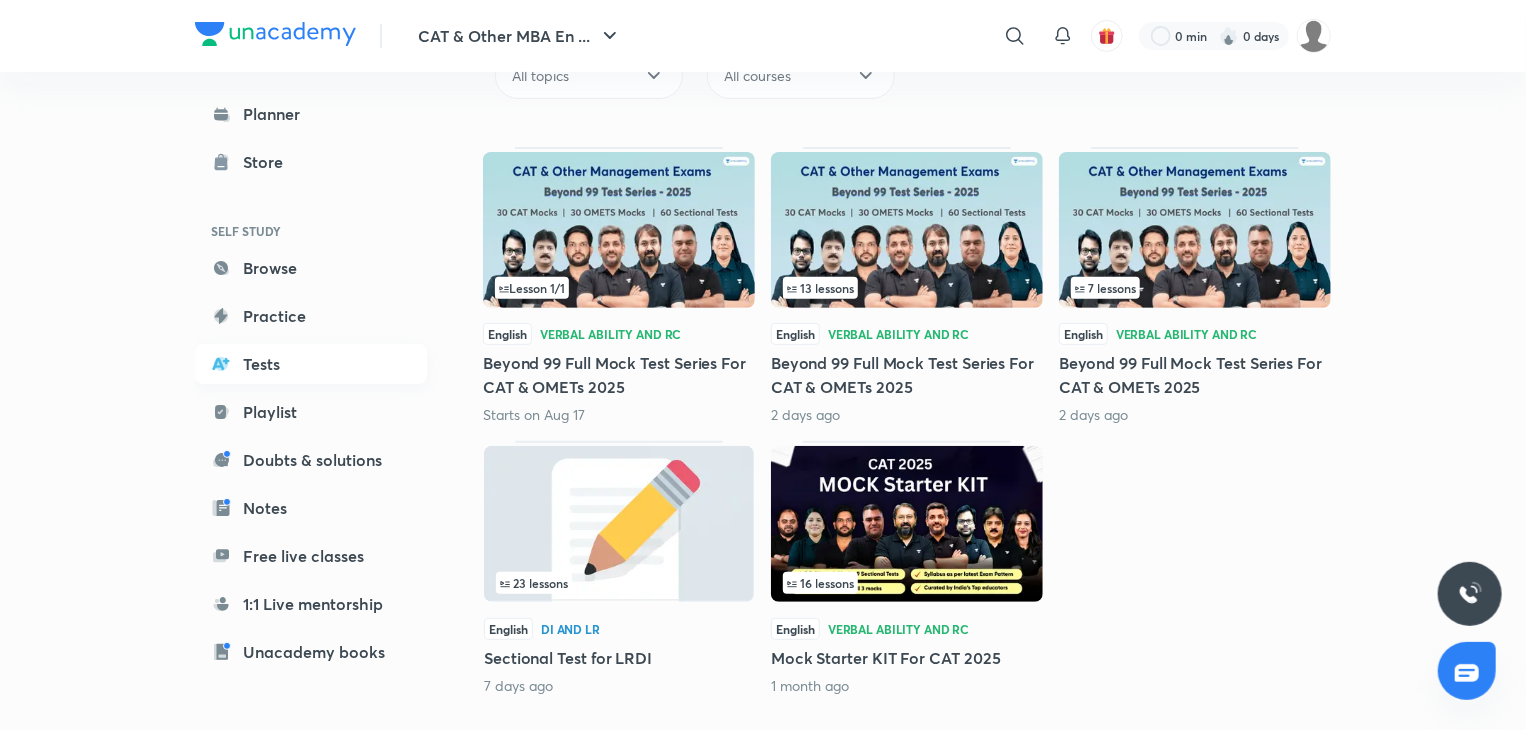 click on "Tests" at bounding box center (311, 364) 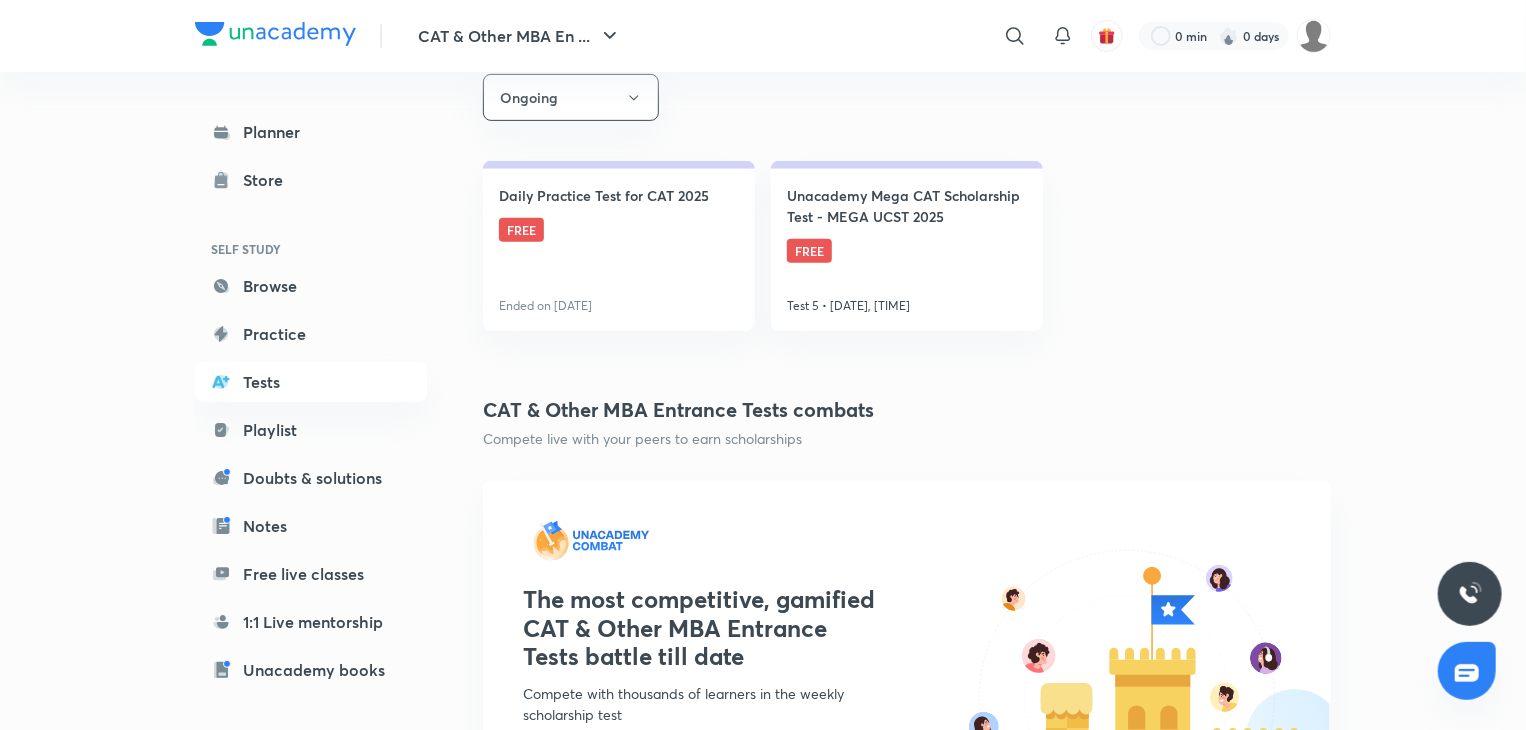 scroll, scrollTop: 226, scrollLeft: 0, axis: vertical 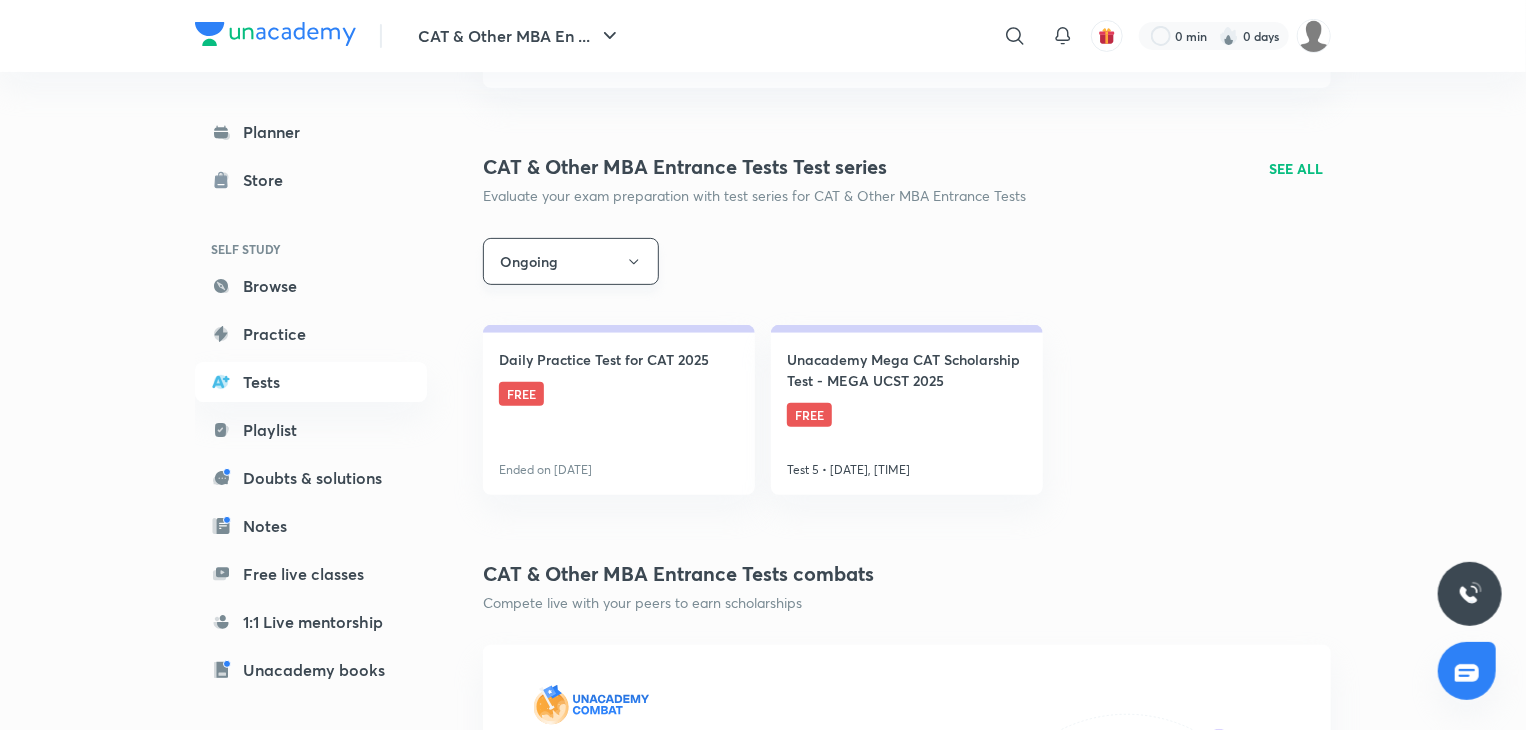 click on "Ongoing" at bounding box center [571, 261] 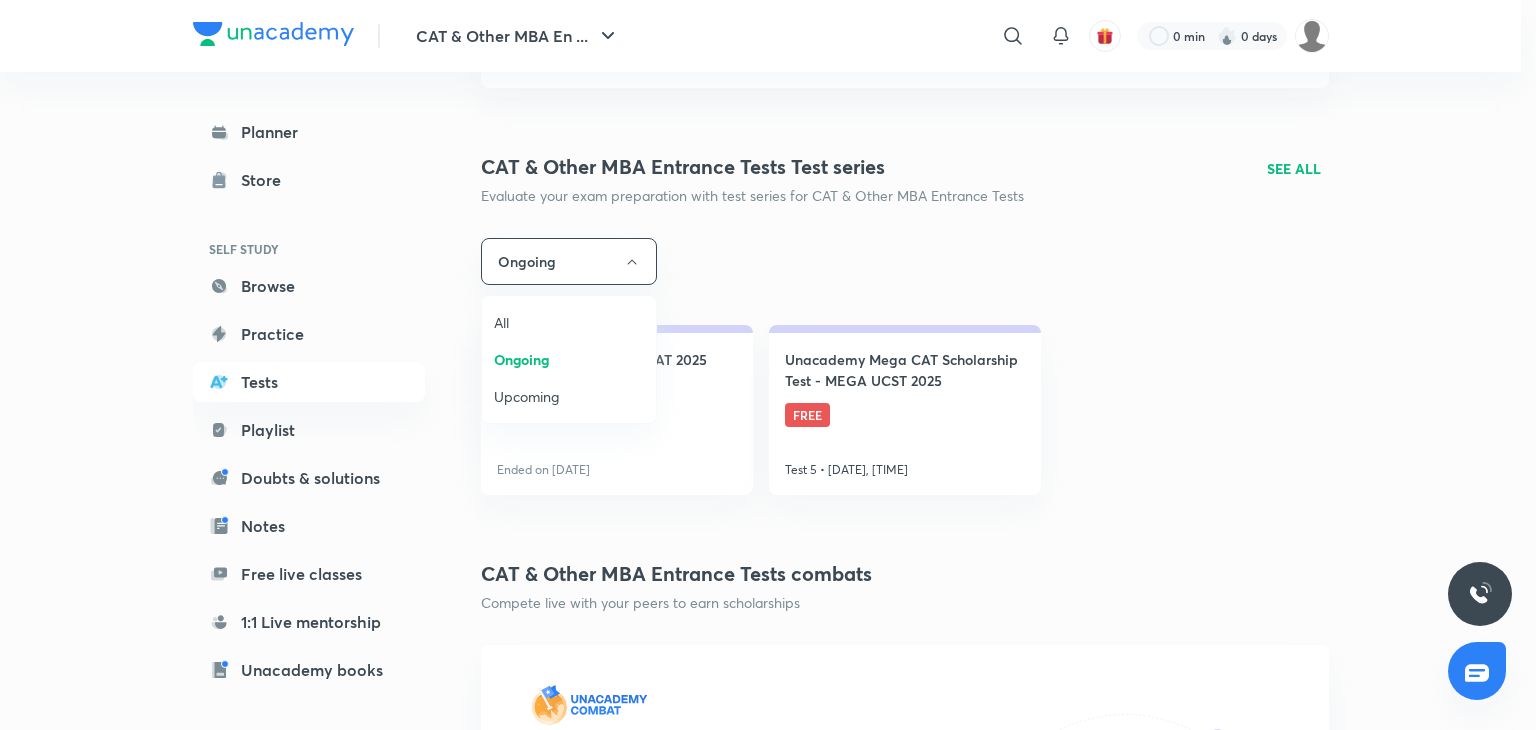 click on "All" at bounding box center [569, 322] 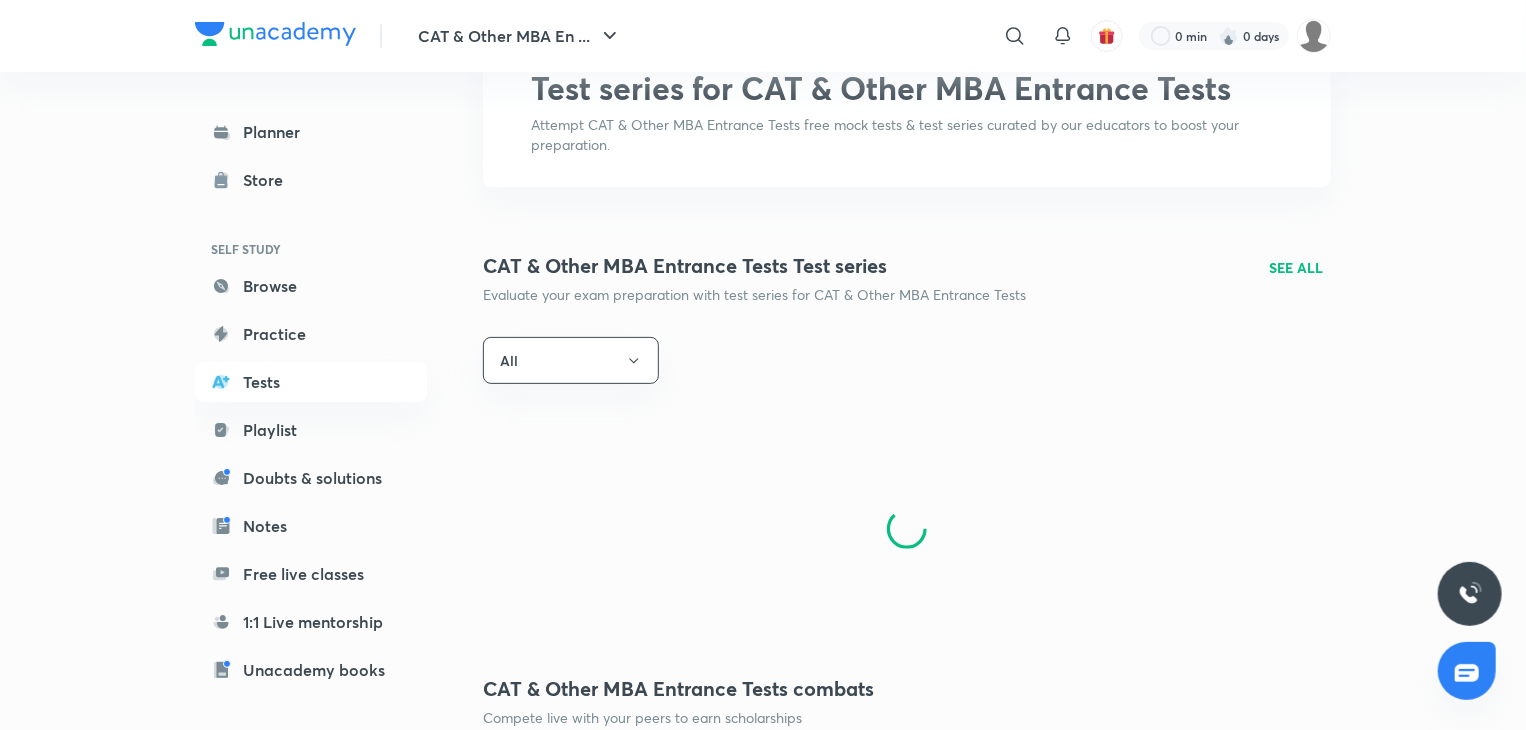 scroll, scrollTop: 238, scrollLeft: 0, axis: vertical 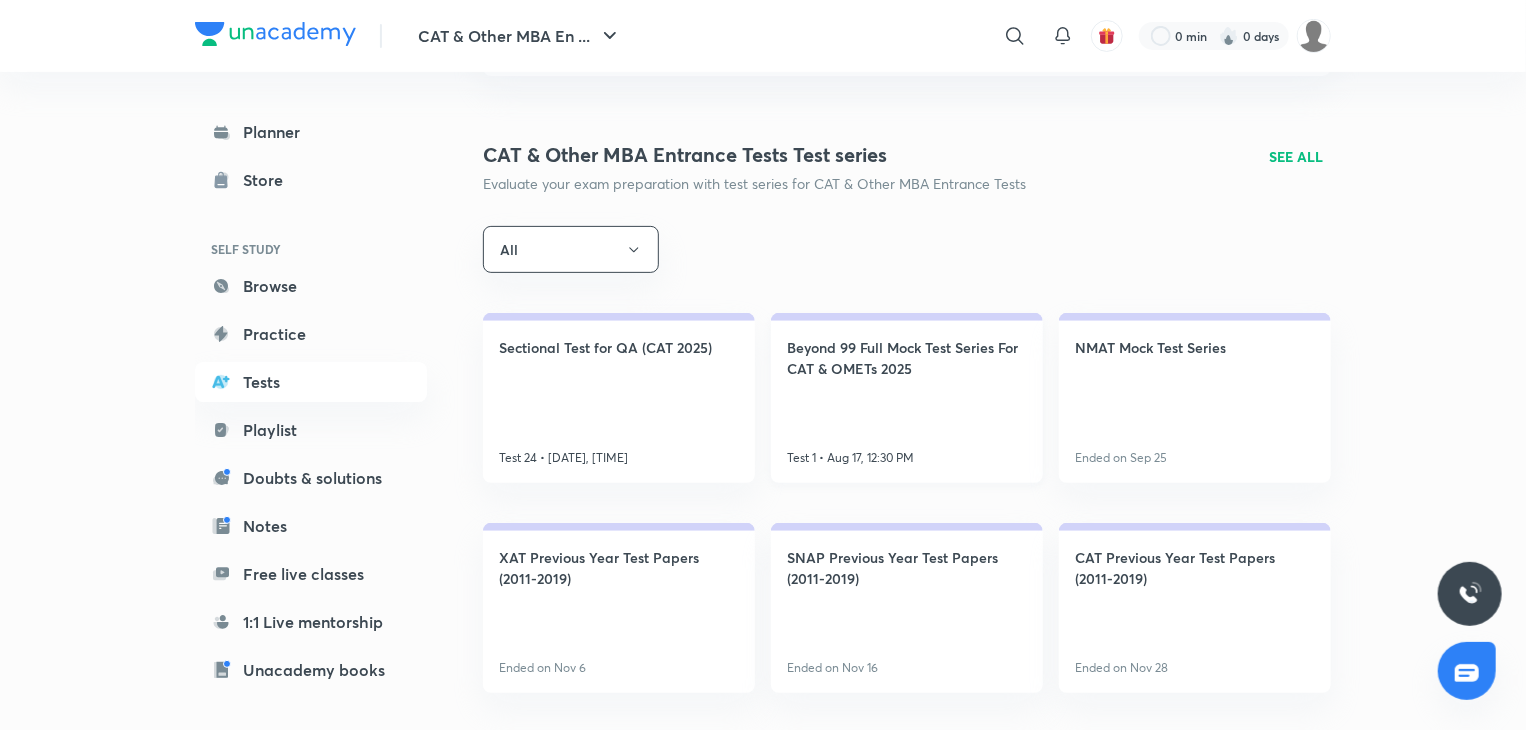 click on "Beyond 99 Full Mock Test Series For CAT & OMETs 2025 Test 1 • [DATE], [TIME]" at bounding box center (907, 398) 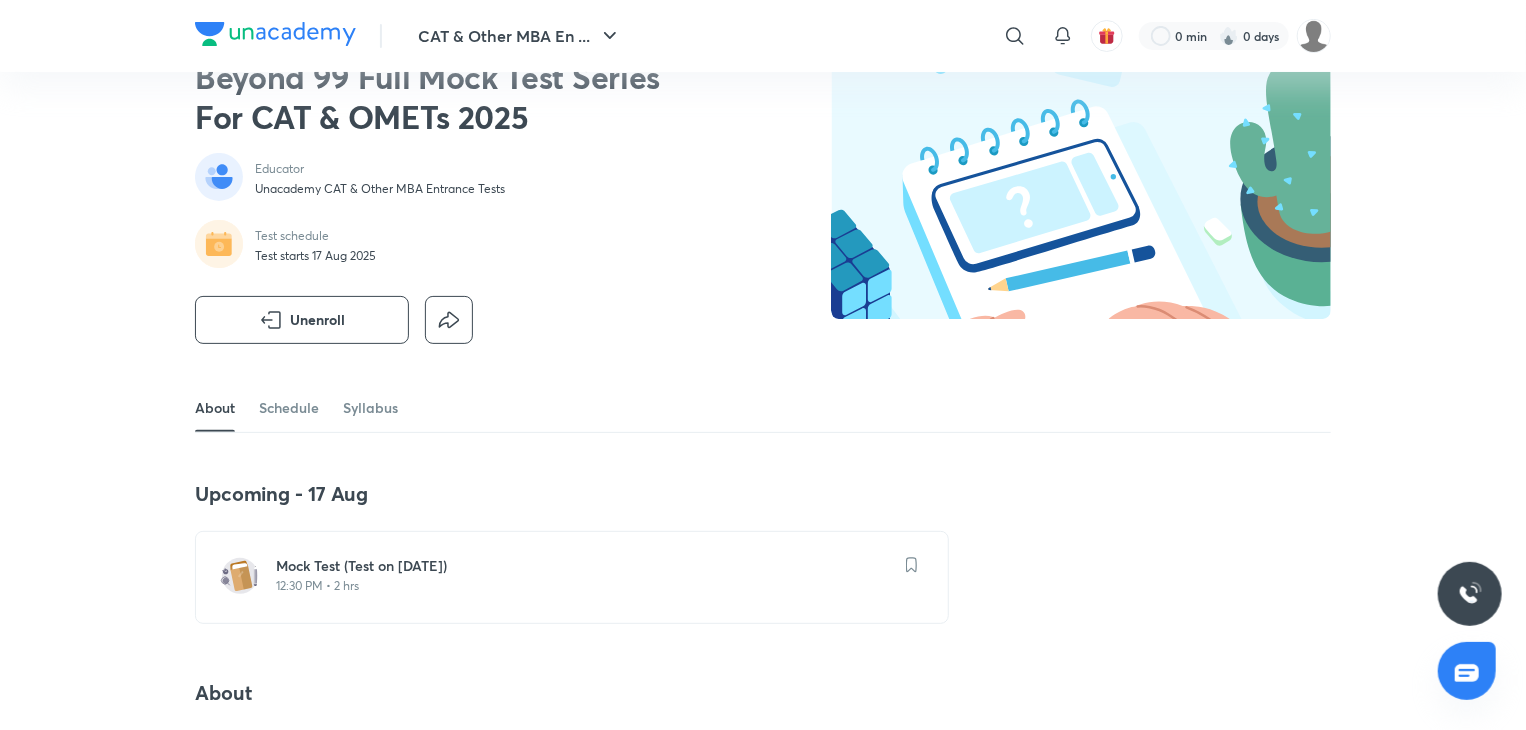 scroll, scrollTop: 92, scrollLeft: 0, axis: vertical 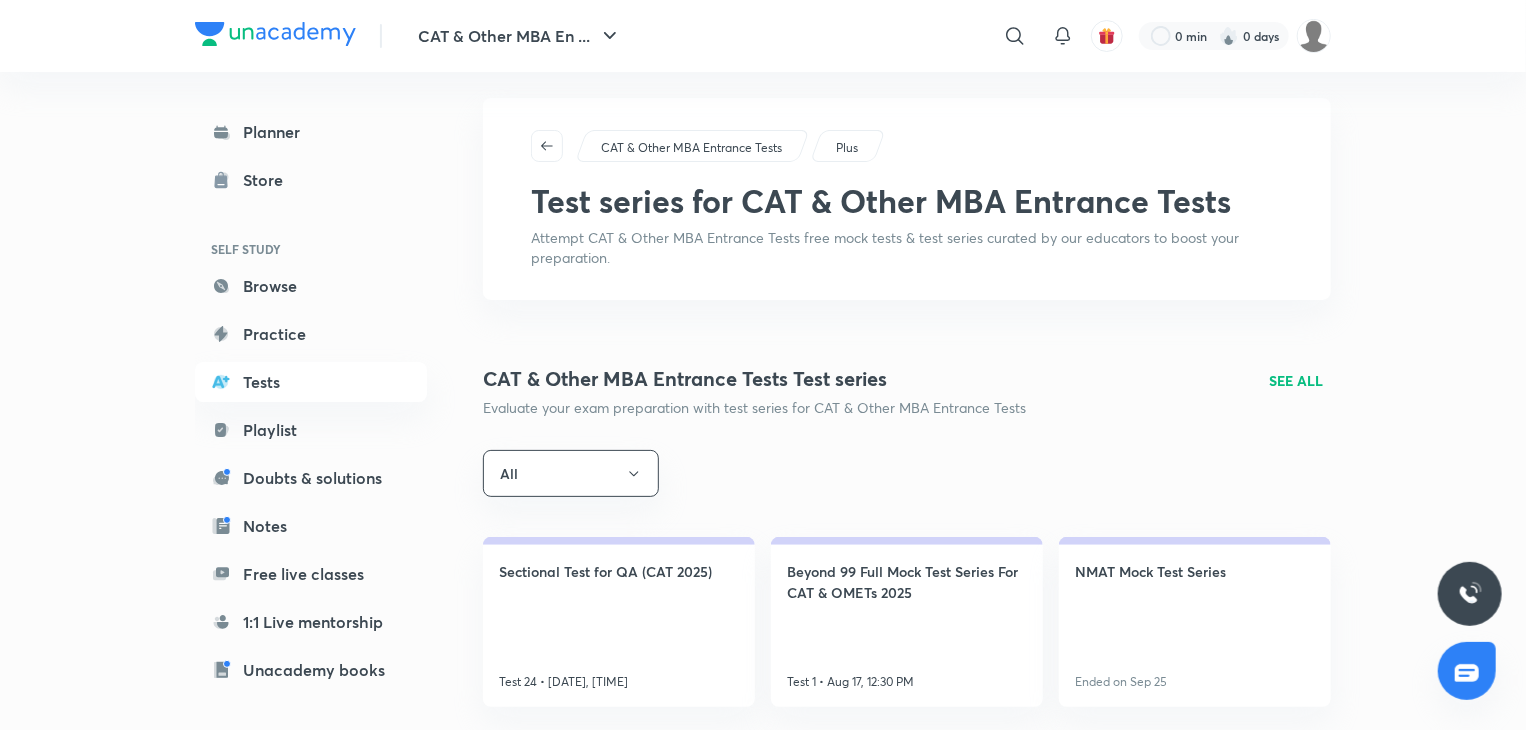 click on "SEE ALL" at bounding box center [1296, 380] 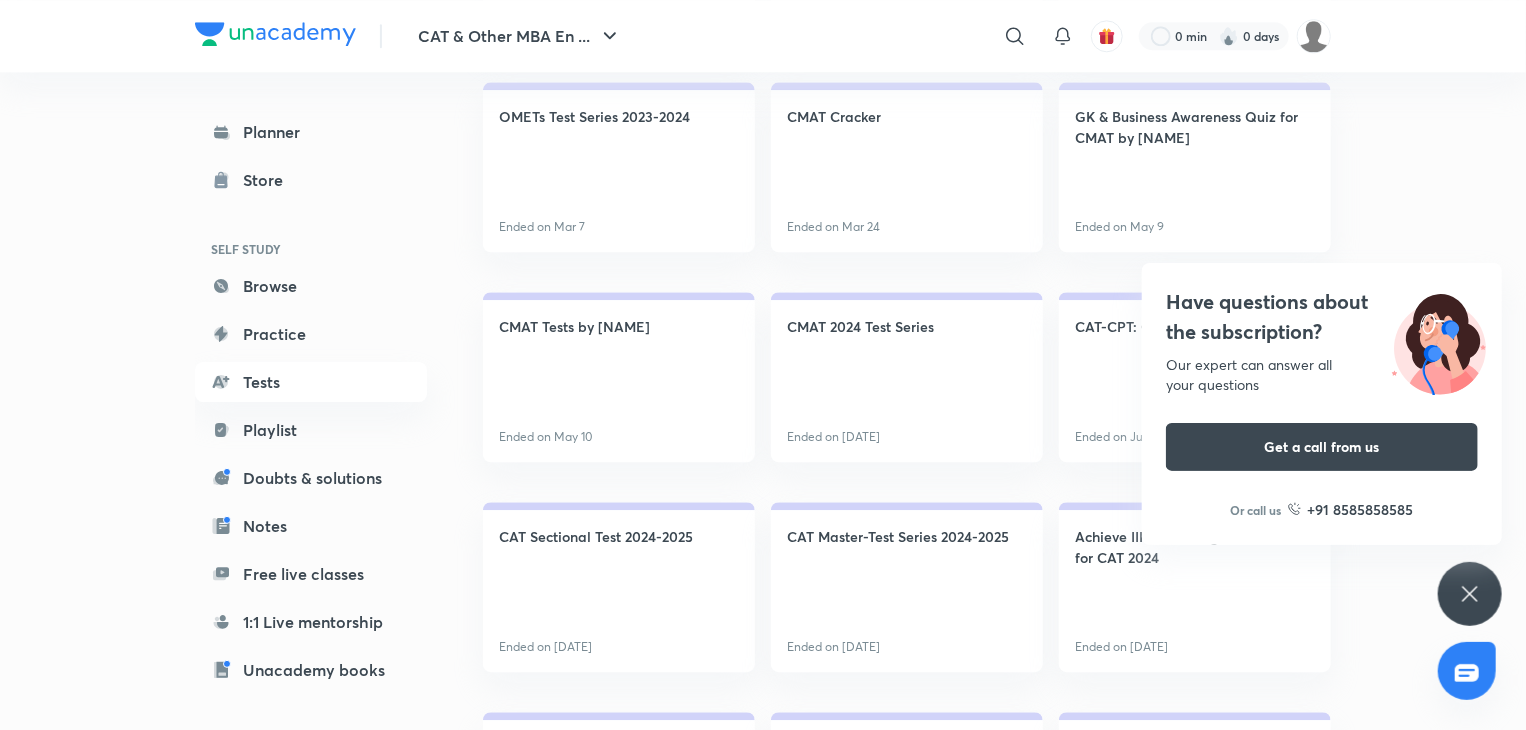 scroll, scrollTop: 2873, scrollLeft: 0, axis: vertical 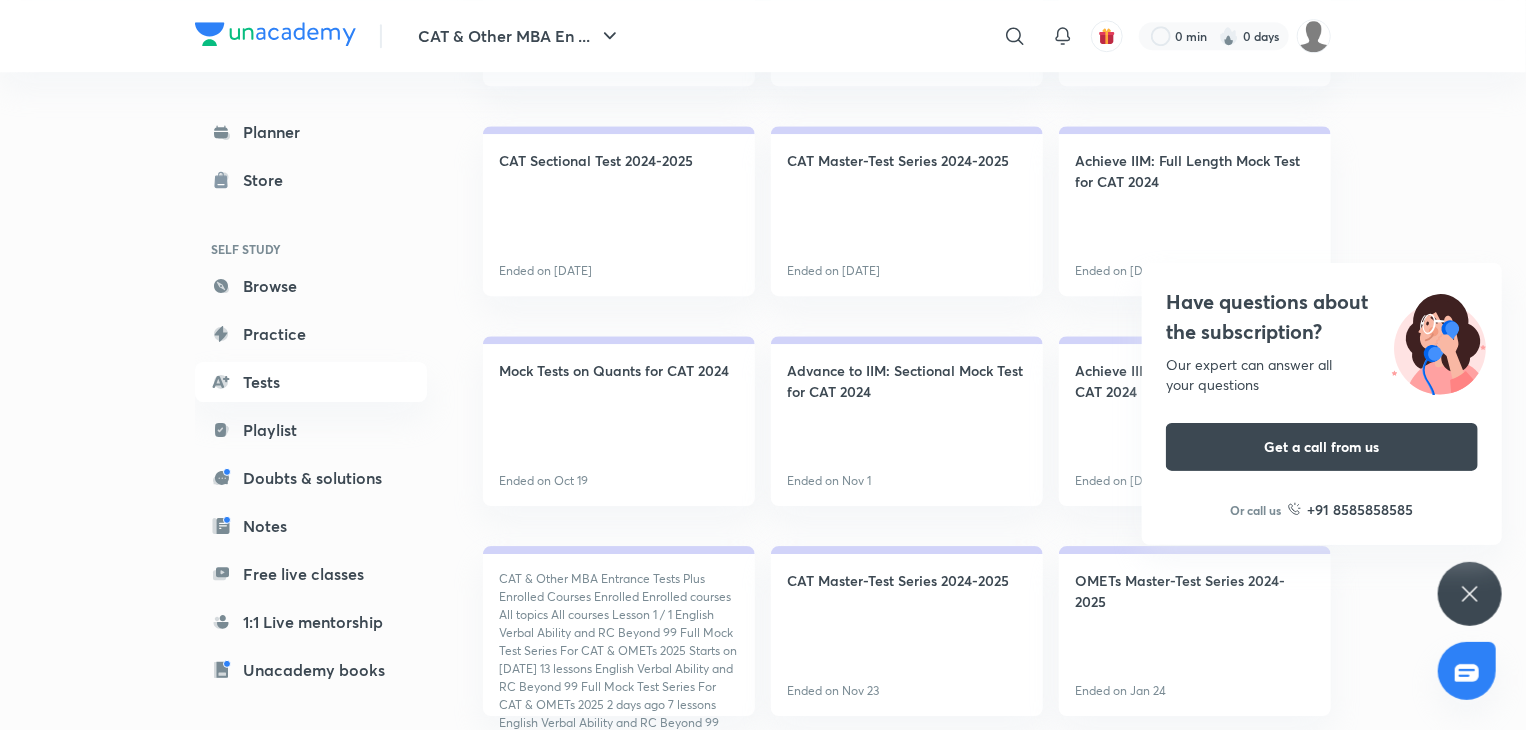 click on "CAT & Other MBA En ... 0 min 0 days Planner Store SELF STUDY Browse Practice Tests Playlist Doubts & solutions Notes Free live classes 1:1 Live mentorship Unacademy books ME Enrollments Saved CAT & Other MBA Entrance Tests Plus Tests Test series Test Series All Sectional Test for QA (CAT 2025) Test 24 • [DATE], [TIME] Beyond 99 Full Mock Test Series For CAT & OMETs 2025 Test 1 • [DATE], [TIME] NMAT Mock Test Series Ended on [DATE] XAT Previous Year Test Papers (2011-2019) Ended on [DATE] SNAP Previous Year Test Papers (2011-2019) Ended on [DATE] CAT Previous Year Test Papers (2011-2019) Ended on [DATE] CMAT Previous Year Test Papers (2012-2019) Ended on [DATE] CAT Previous Year Question Papers 2011-2021 Ended on [DATE] OMETs Ended on [DATE] Mock Tests on VARC - 2022 Ended on [DATE] Mock Tests on QA - 2022 Ended on [DATE] CATALYSTs 2022 Ended on [DATE] Mock Tests on LRDI - 2022 Ended on [DATE] CAT Plus Tests - August 2022 Ended on [DATE] CAT Plus Tests - September 2022 Ended on [DATE] Ended on [DATE]" at bounding box center [763, -542] 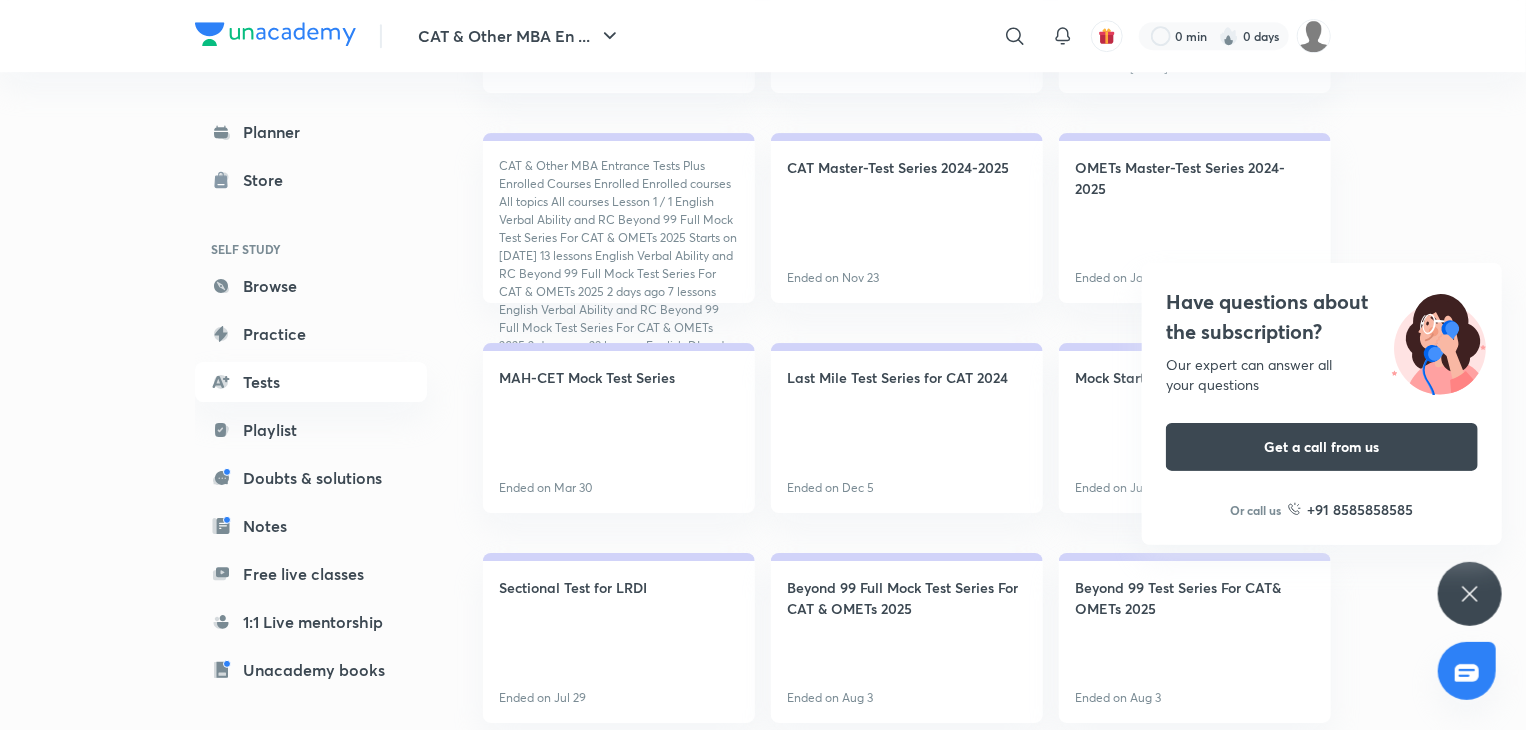scroll, scrollTop: 3280, scrollLeft: 0, axis: vertical 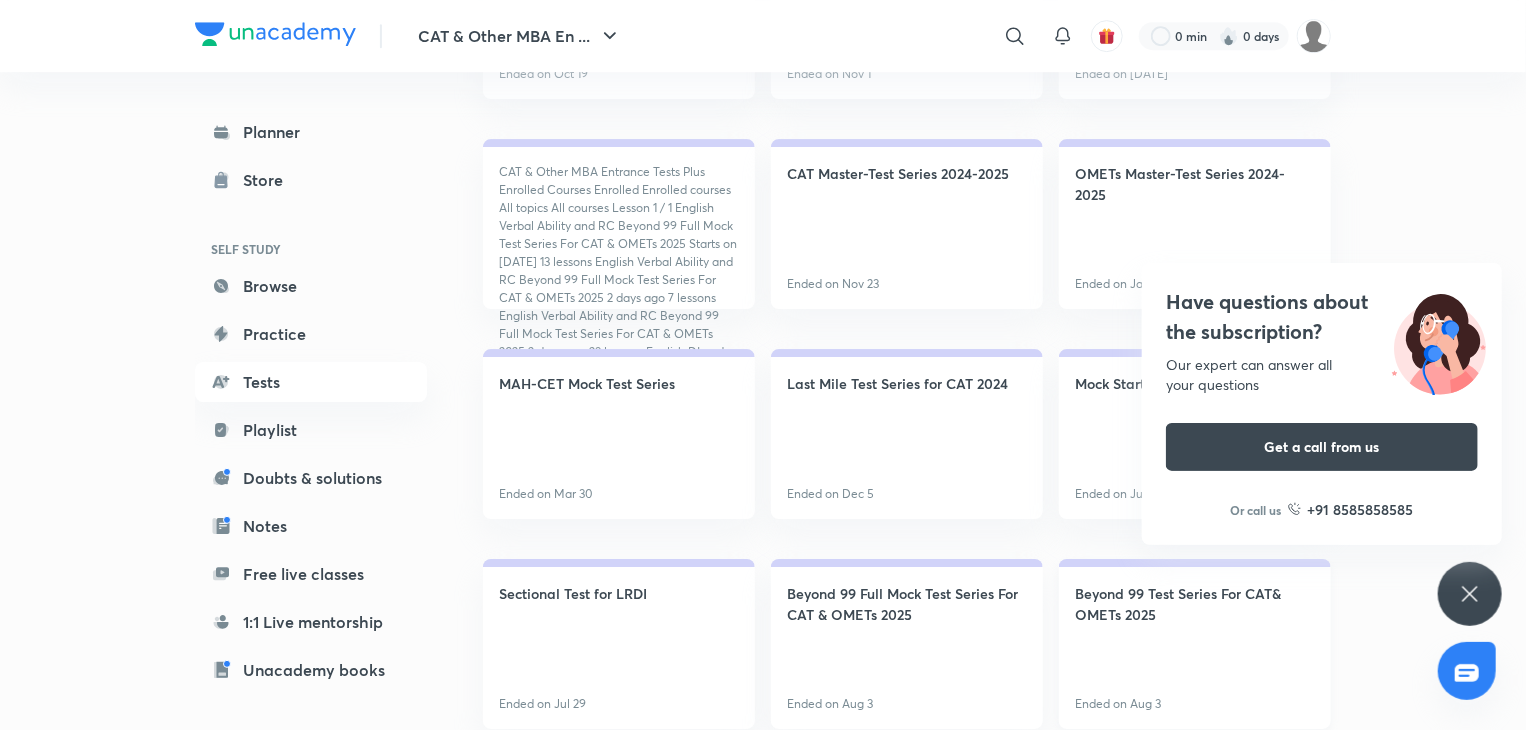 click on "Beyond 99 Test Series For CAT& OMETs 2025 Ended on [DATE]" at bounding box center (1195, 644) 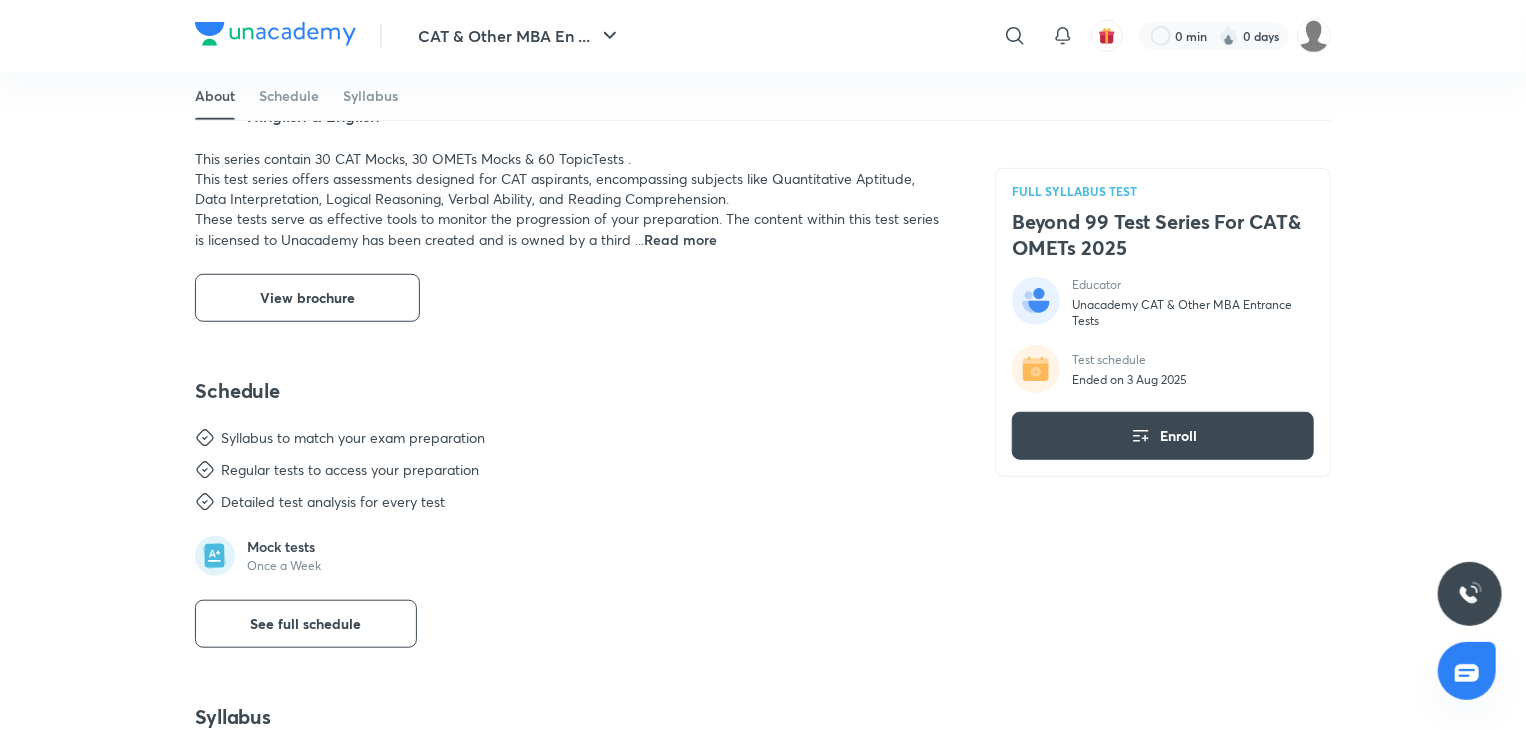 scroll, scrollTop: 387, scrollLeft: 0, axis: vertical 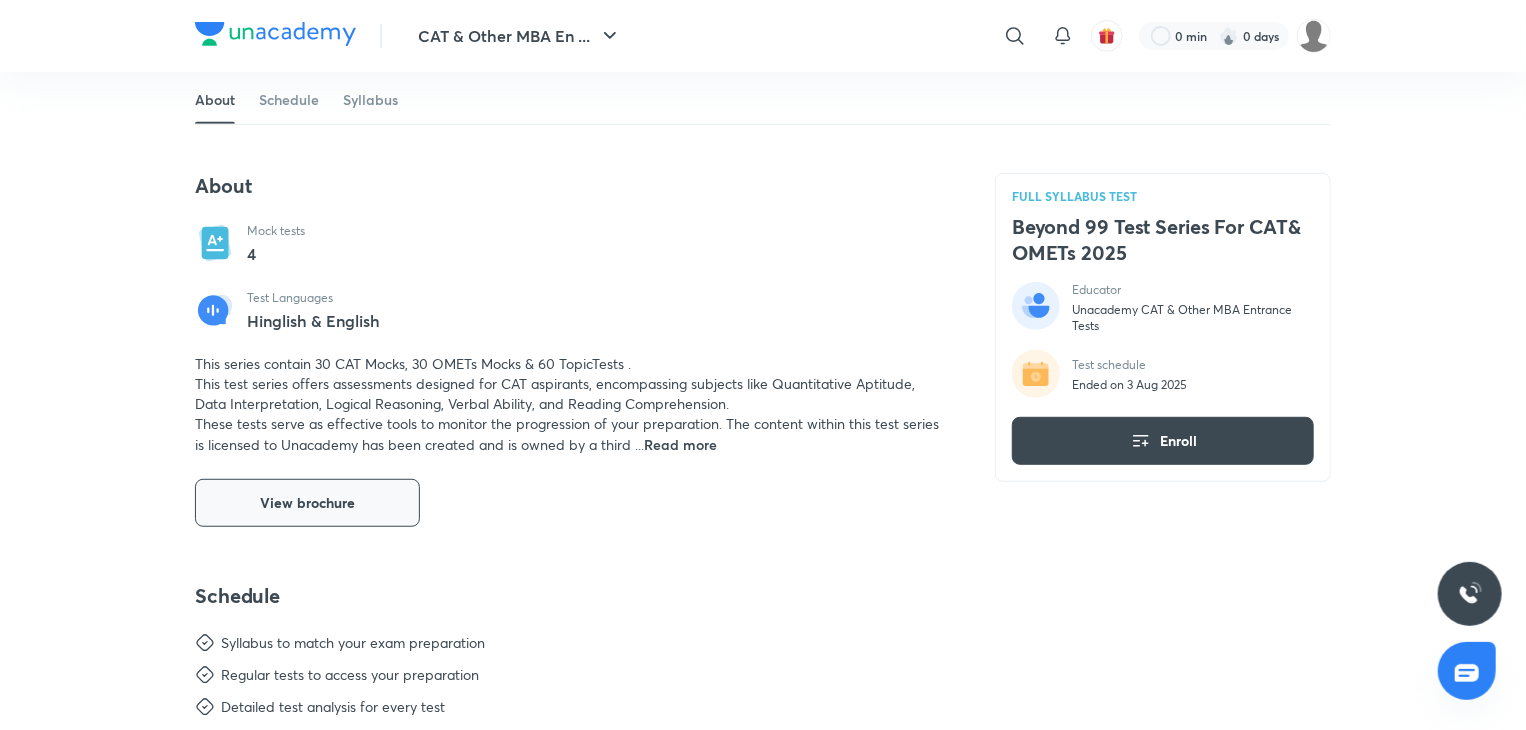 click on "View brochure" at bounding box center [307, 503] 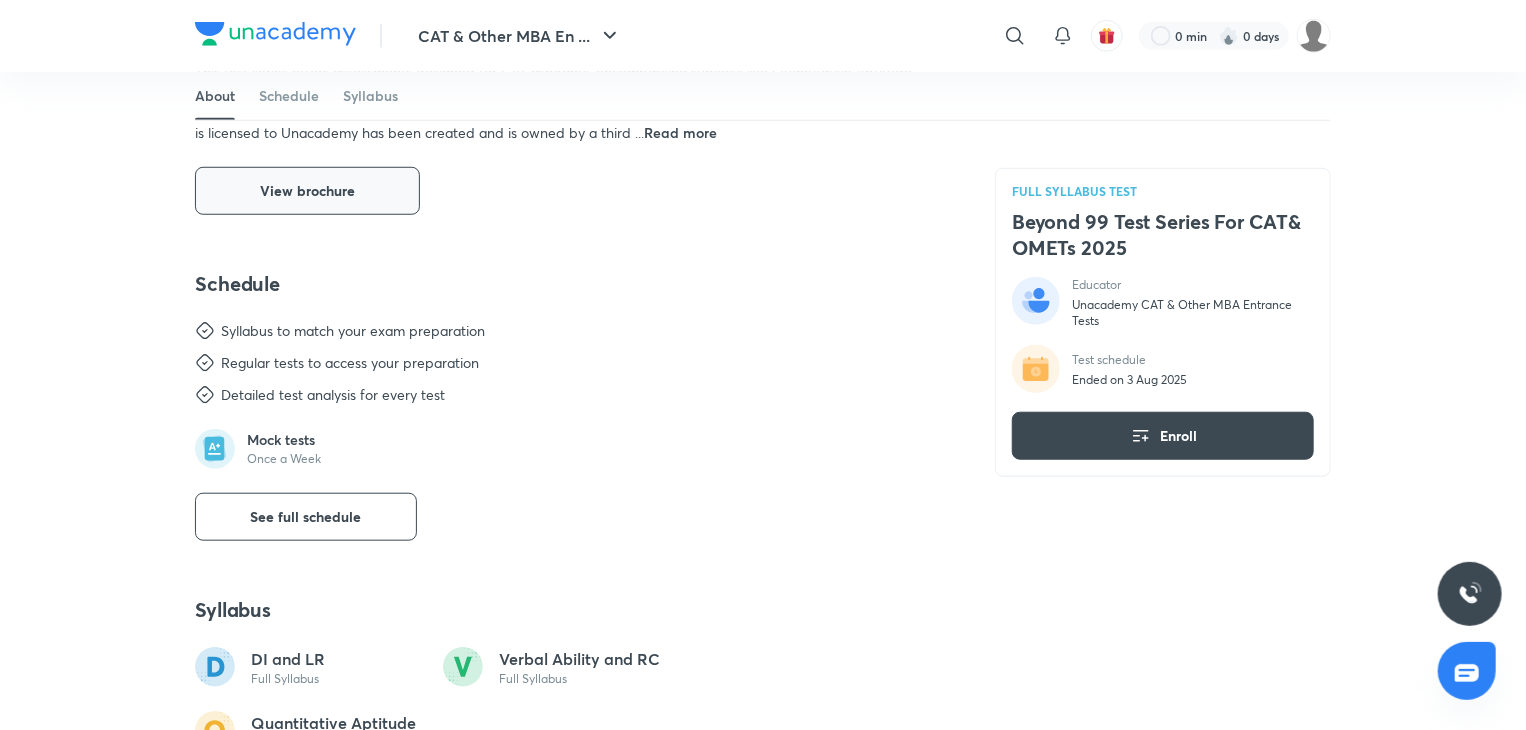 scroll, scrollTop: 752, scrollLeft: 0, axis: vertical 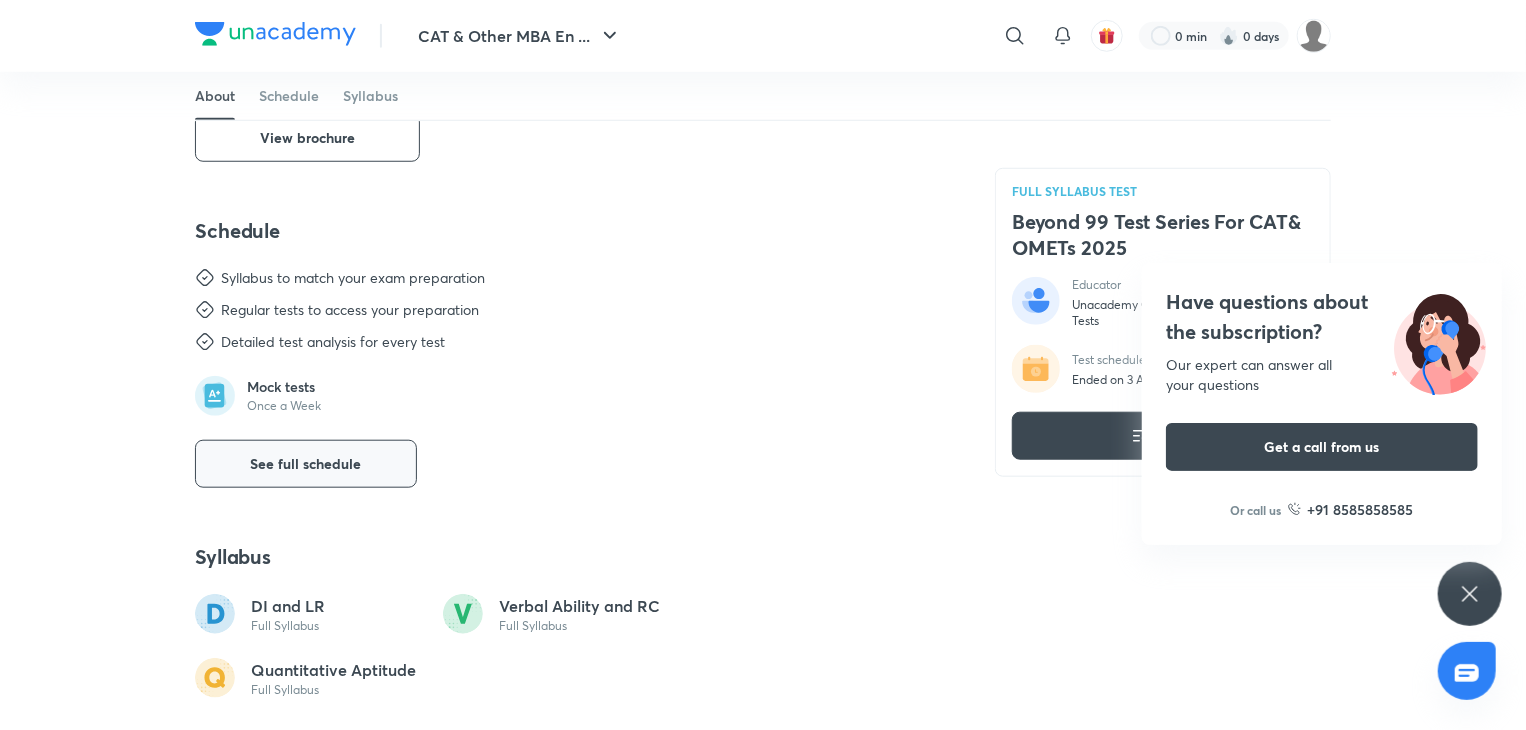 click on "See full schedule" at bounding box center (306, 464) 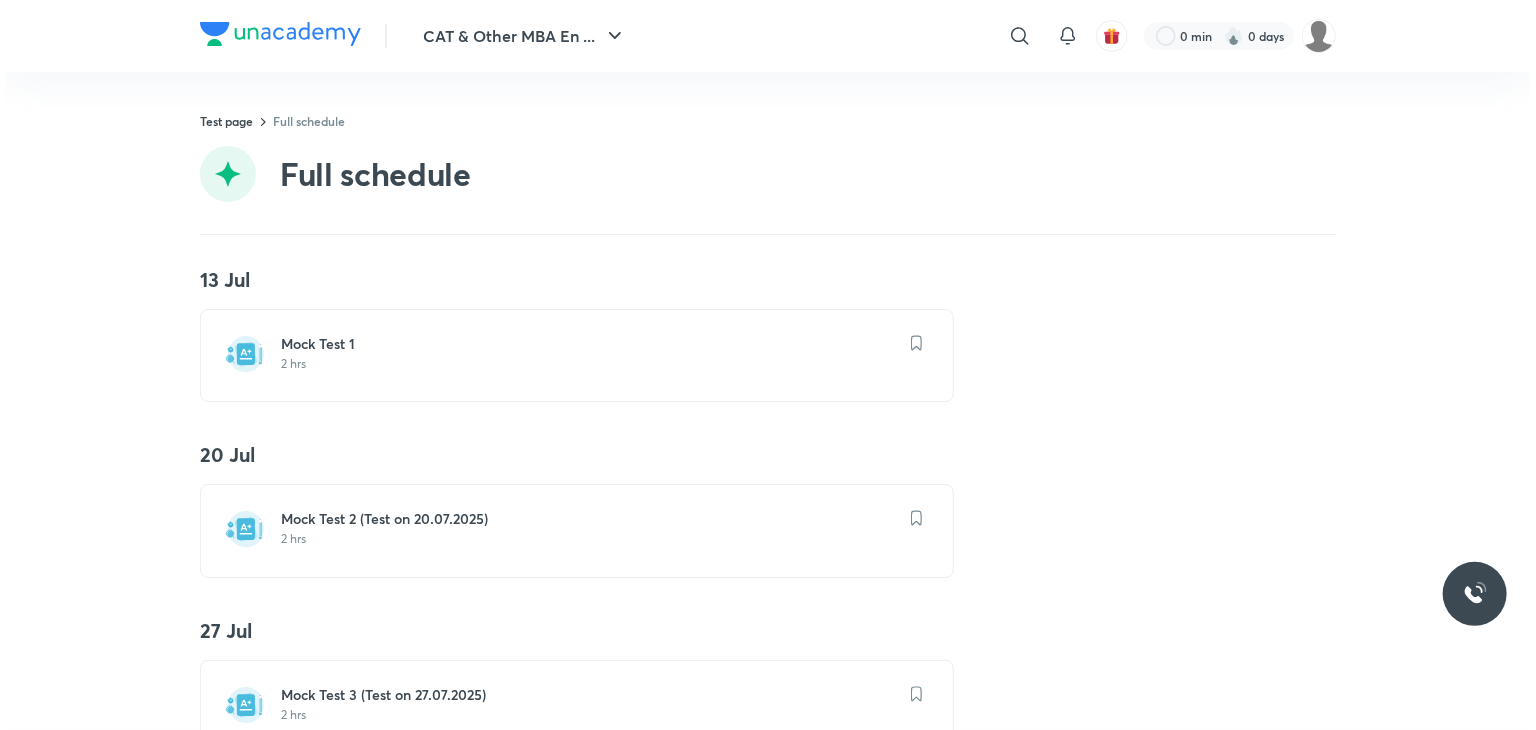 scroll, scrollTop: 0, scrollLeft: 0, axis: both 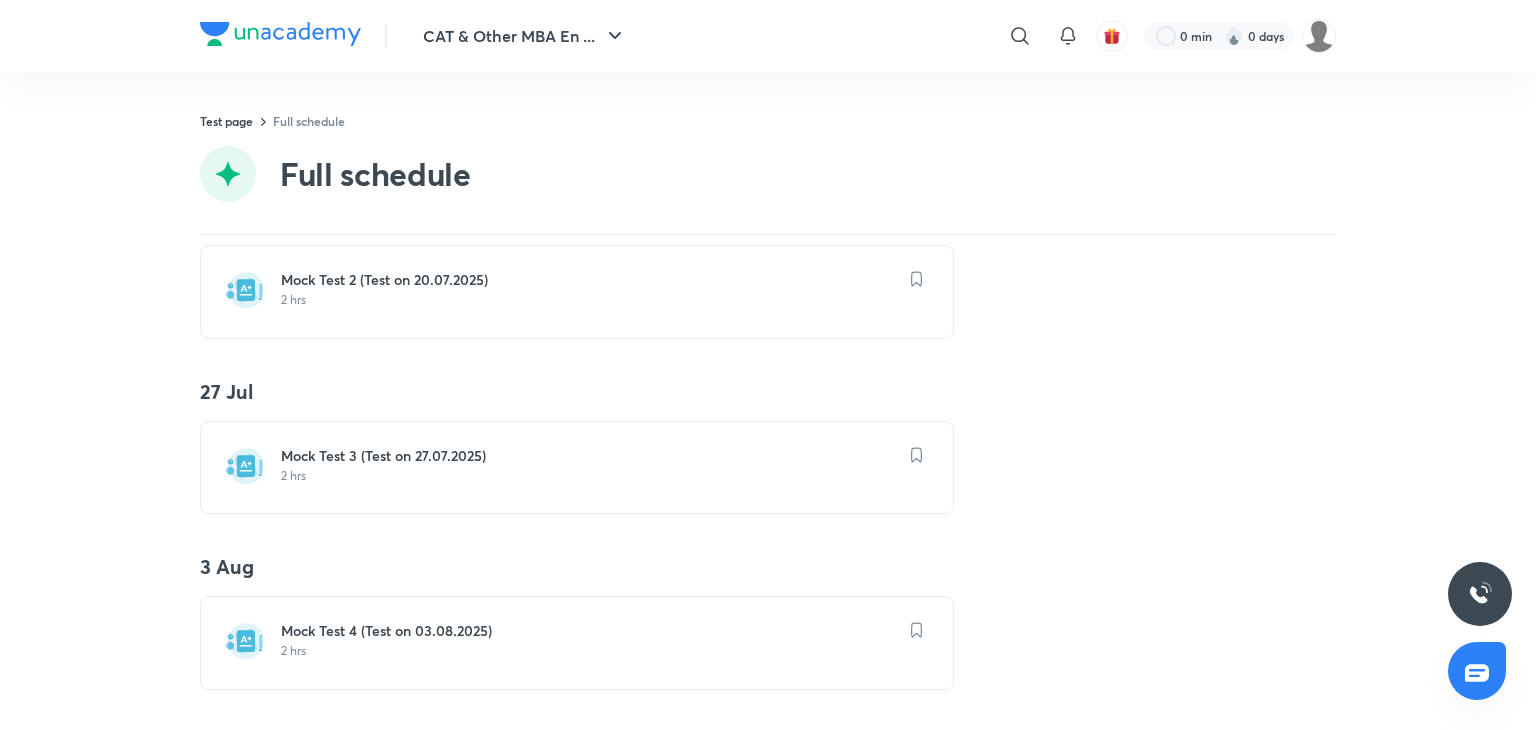 click on "2 hrs" at bounding box center (589, 651) 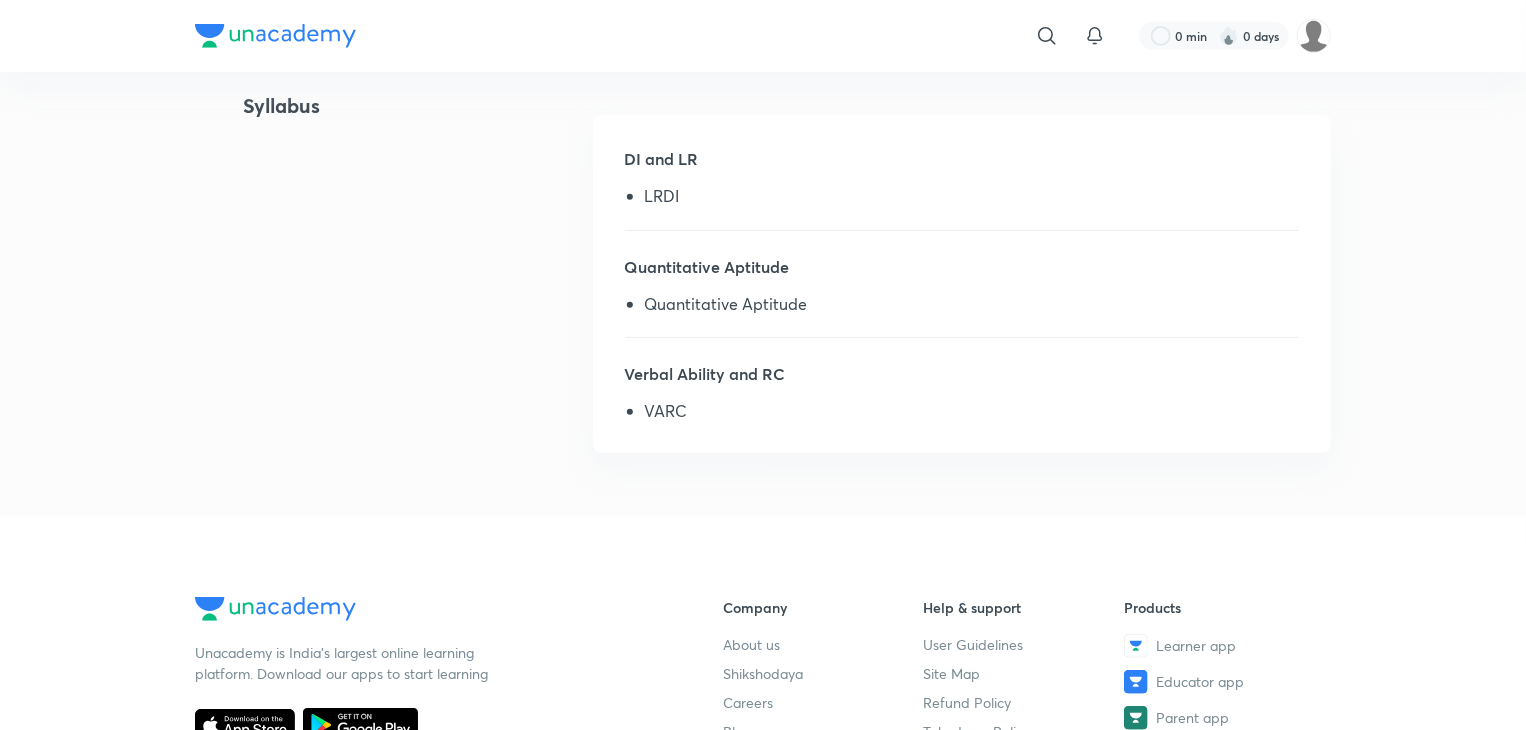 scroll, scrollTop: 458, scrollLeft: 0, axis: vertical 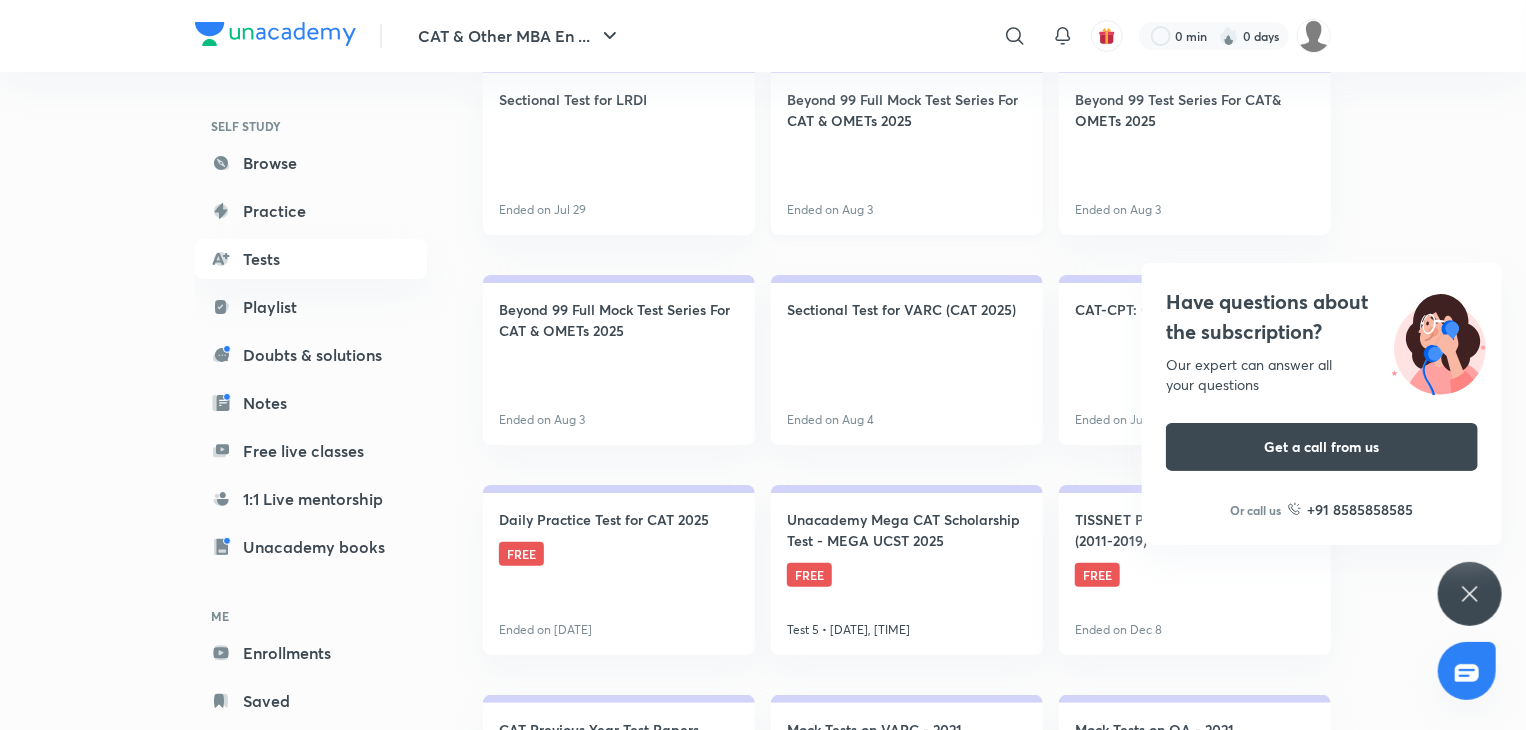 click on "Beyond 99 Full Mock Test Series For CAT & OMETs 2025 Ended on [DATE]" at bounding box center [907, 150] 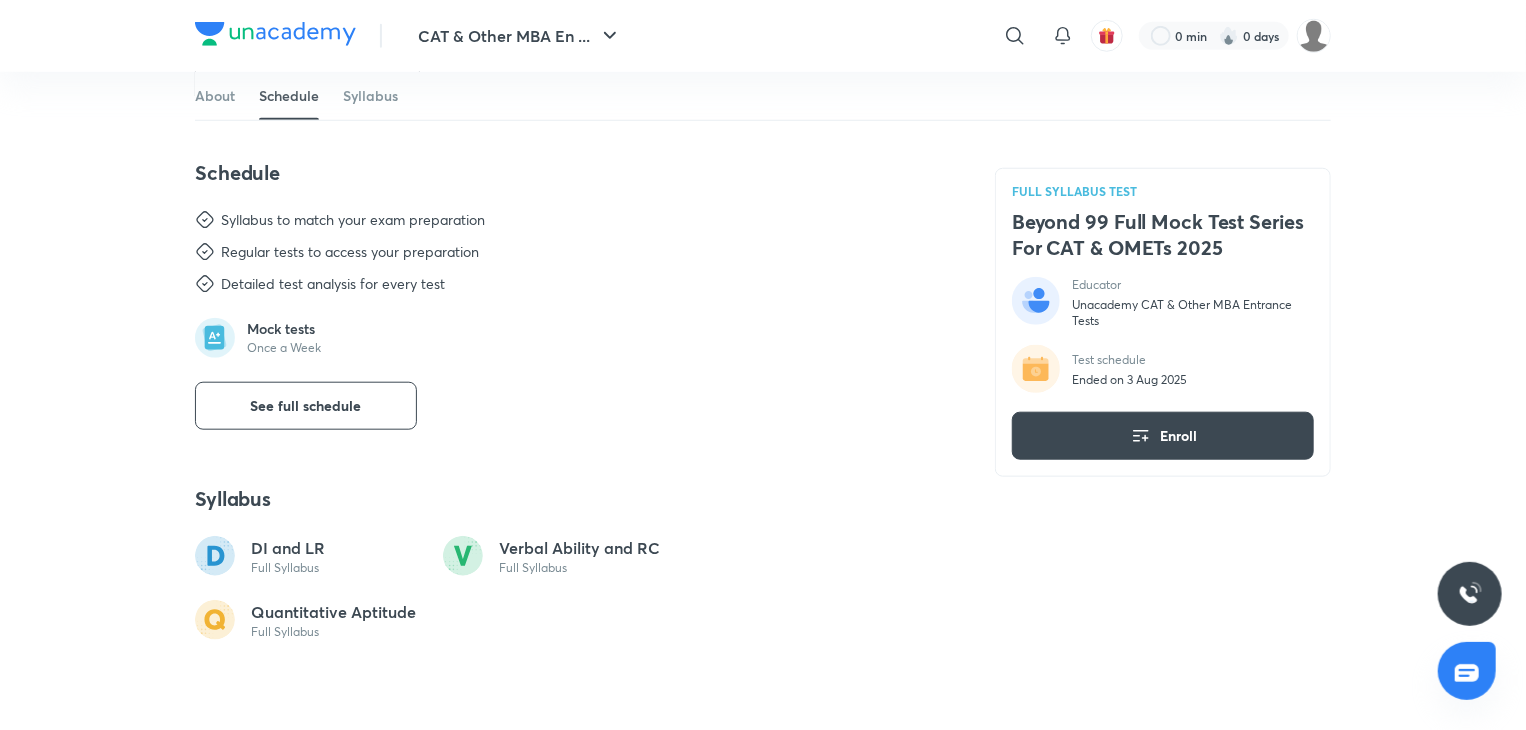 scroll, scrollTop: 811, scrollLeft: 0, axis: vertical 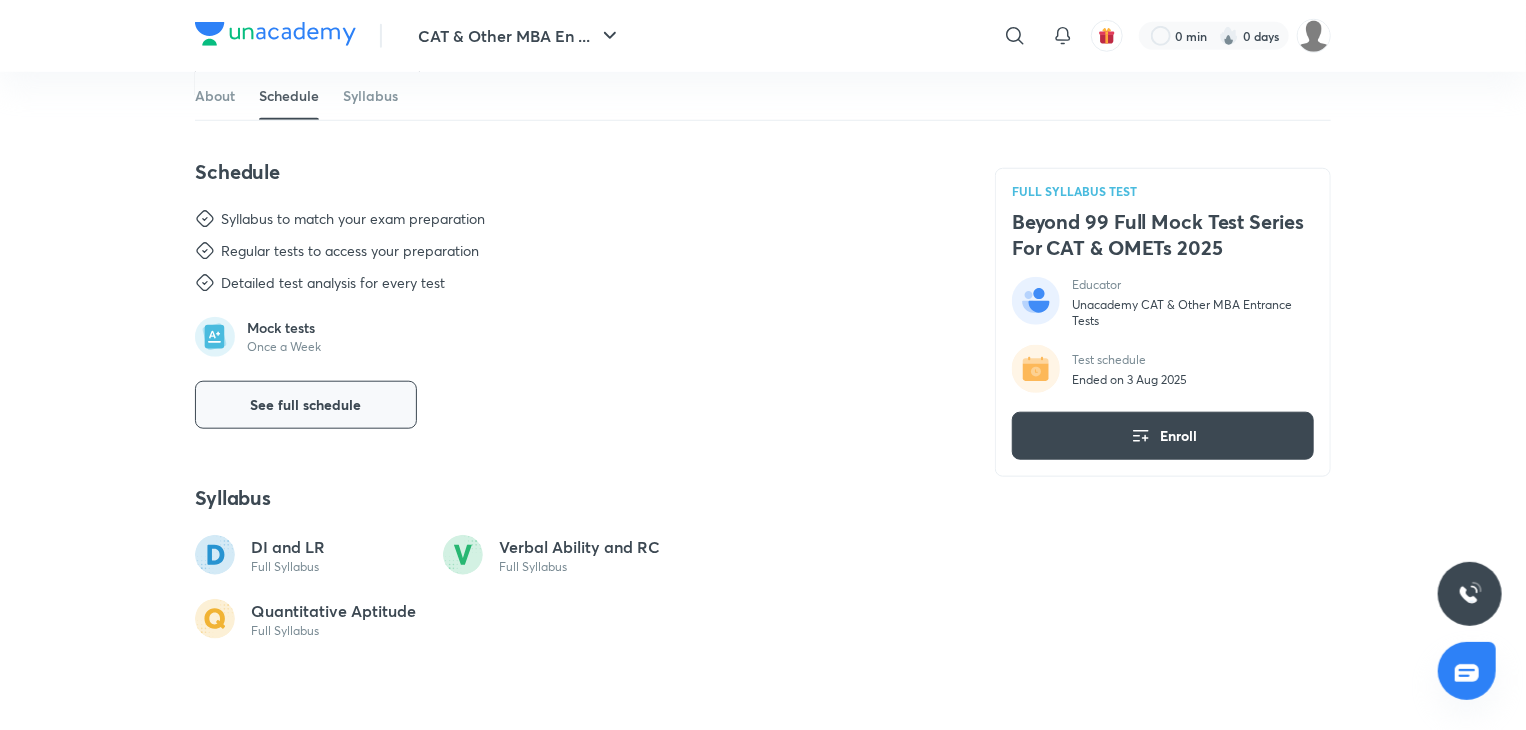 click on "See full schedule" at bounding box center [306, 405] 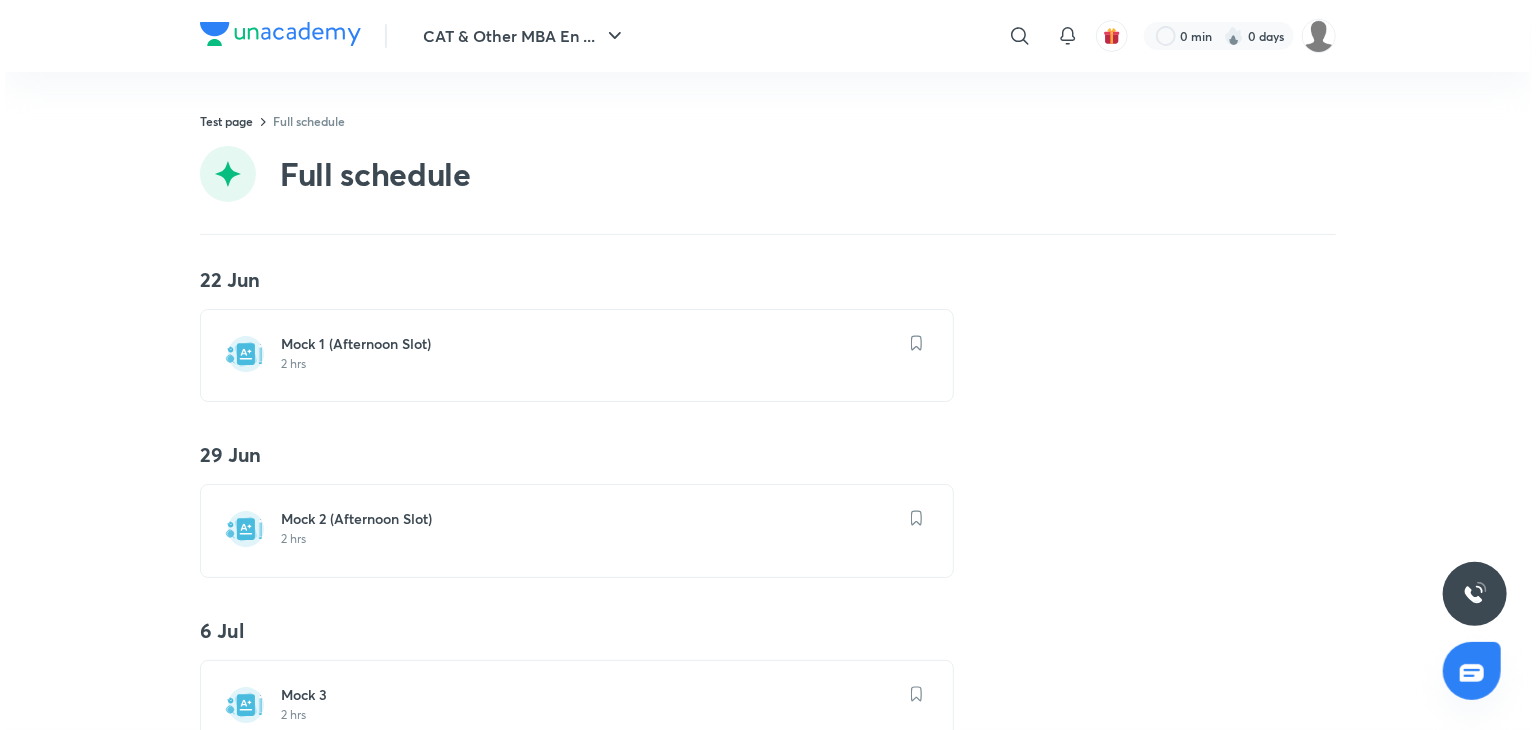 scroll, scrollTop: 0, scrollLeft: 0, axis: both 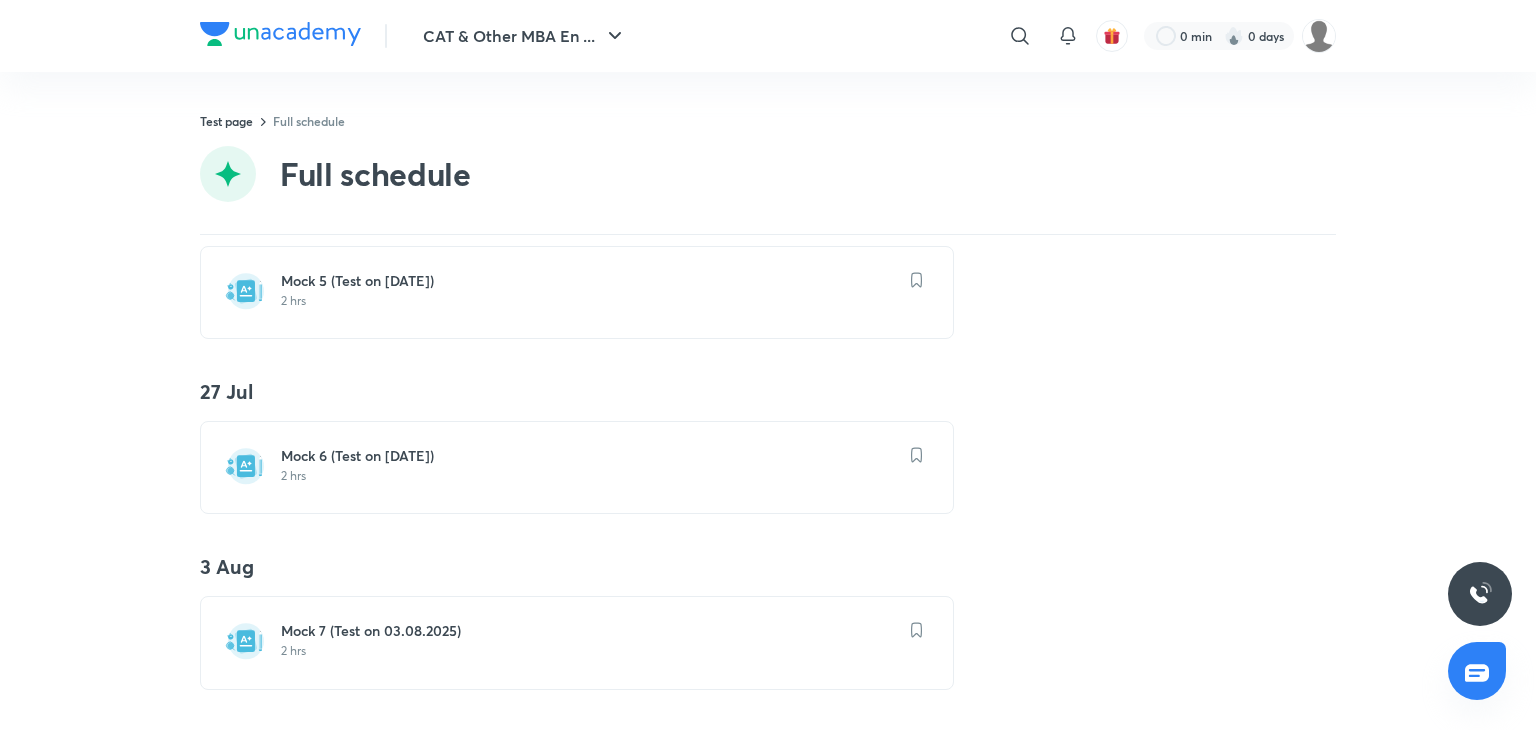 click on "2 hrs" at bounding box center [589, 651] 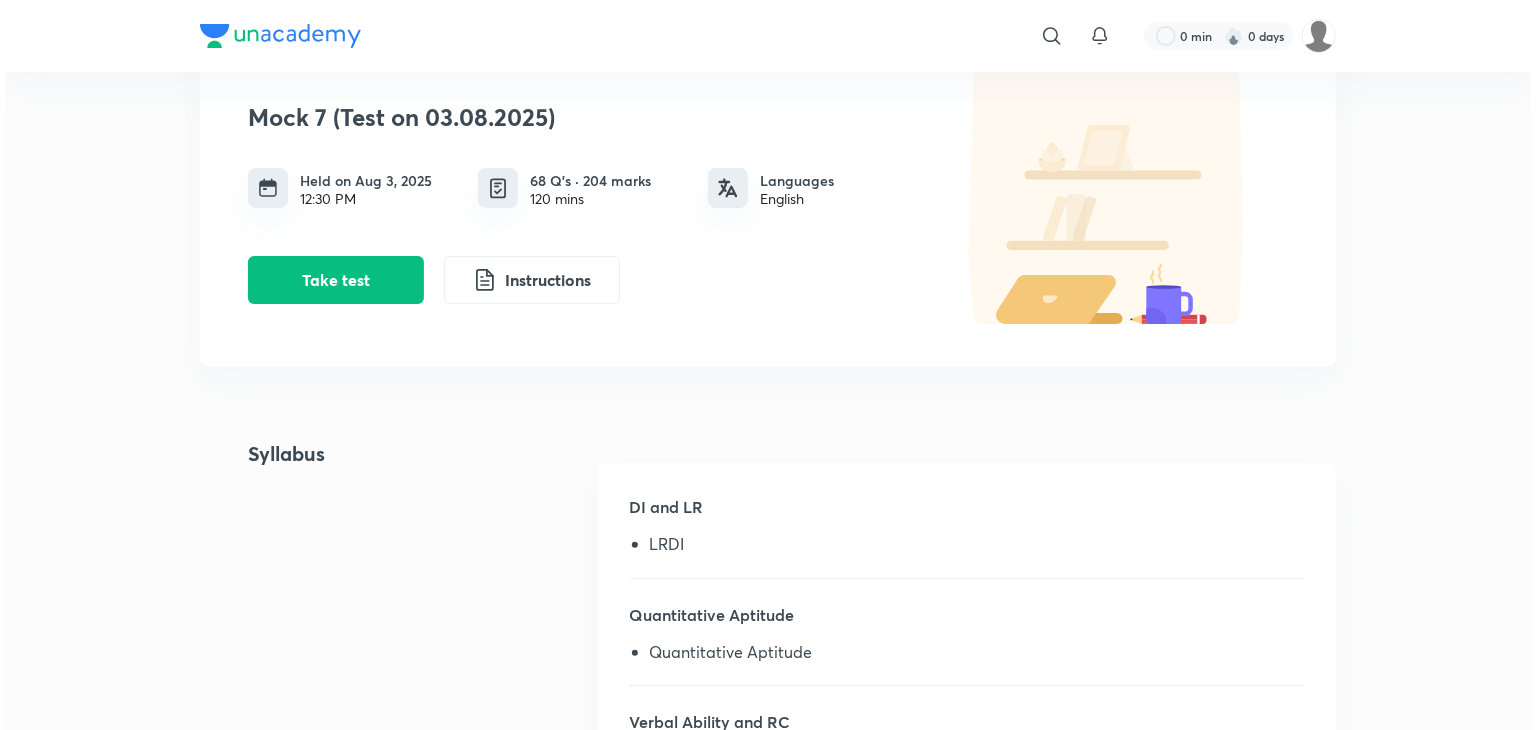 scroll, scrollTop: 0, scrollLeft: 0, axis: both 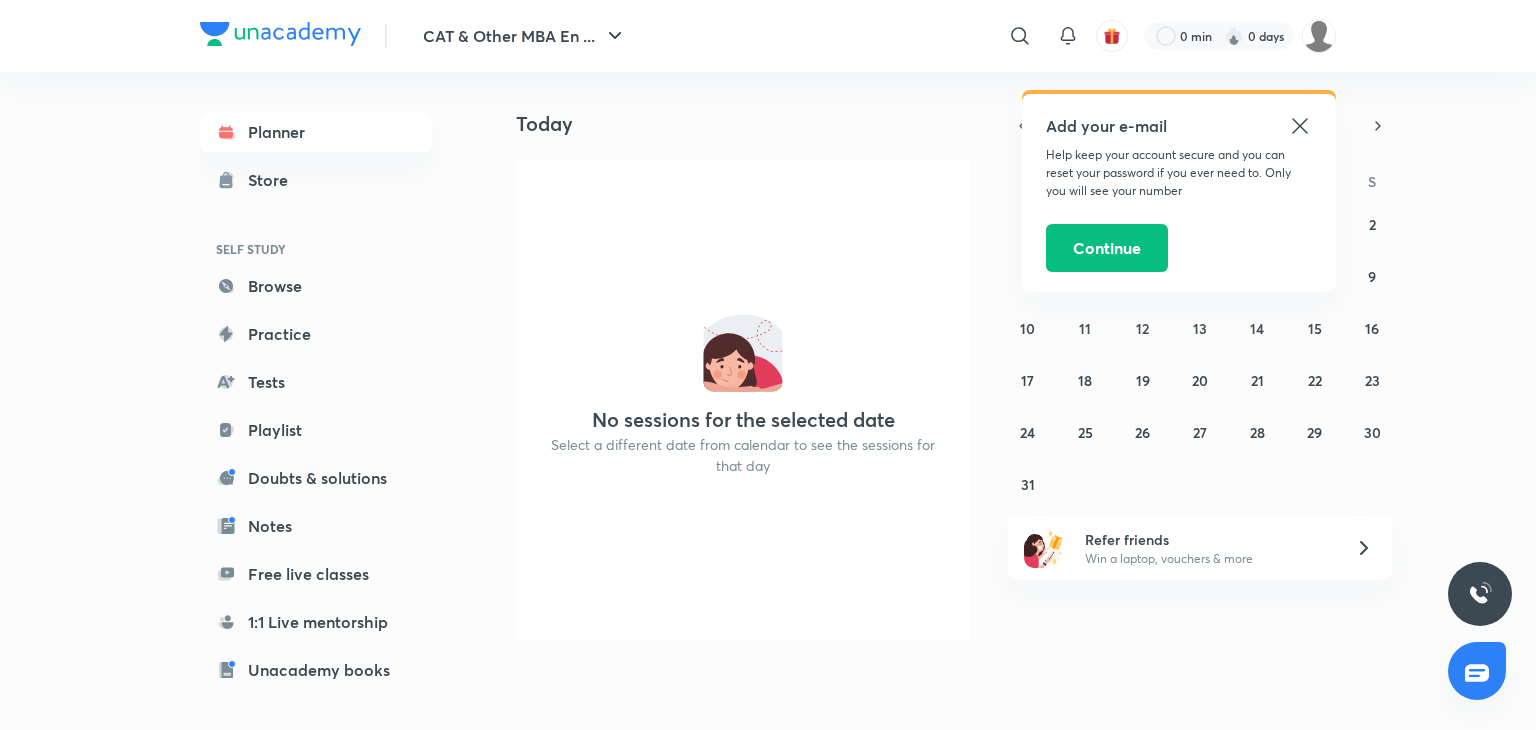 click on "CAT & Other MBA En ... ​ Add your [EMAIL] Help keep your account secure and you can reset your password if you ever need to. Only you will see your [PHONE] Continue 0 min 0 days Planner Store SELF STUDY Browse Practice Tests Playlist Doubts & solutions Notes Free live classes 1:1 Live mentorship Unacademy books ME Enrollments Saved Today Today No sessions for the selected date Select a different date from calendar to see the sessions for that day August 2025 S M T W T F S 27 28 29 30 31 1 2 3 4 5 6 7 8 9 10 11 12 13 14 15 16 17 18 19 20 21 22 23 24 25 26 27 28 29 30 31 1 2 3 4 5 6 Refer friends Win a laptop, vouchers & more" at bounding box center [768, 365] 